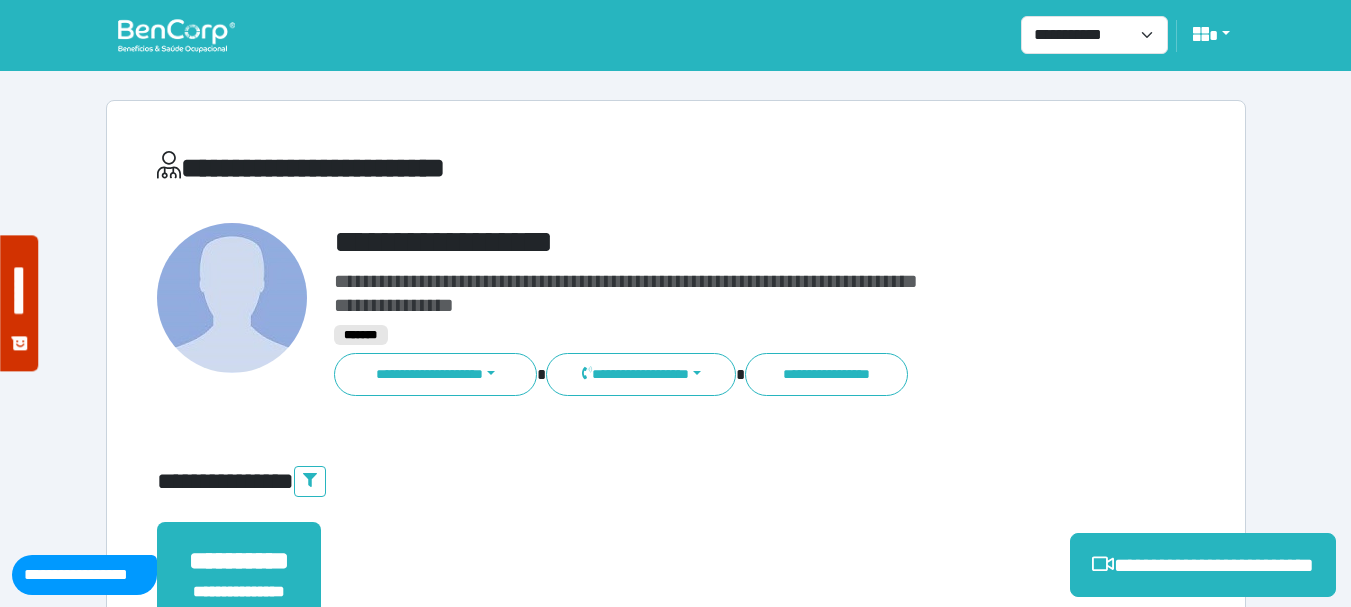 scroll, scrollTop: 0, scrollLeft: 0, axis: both 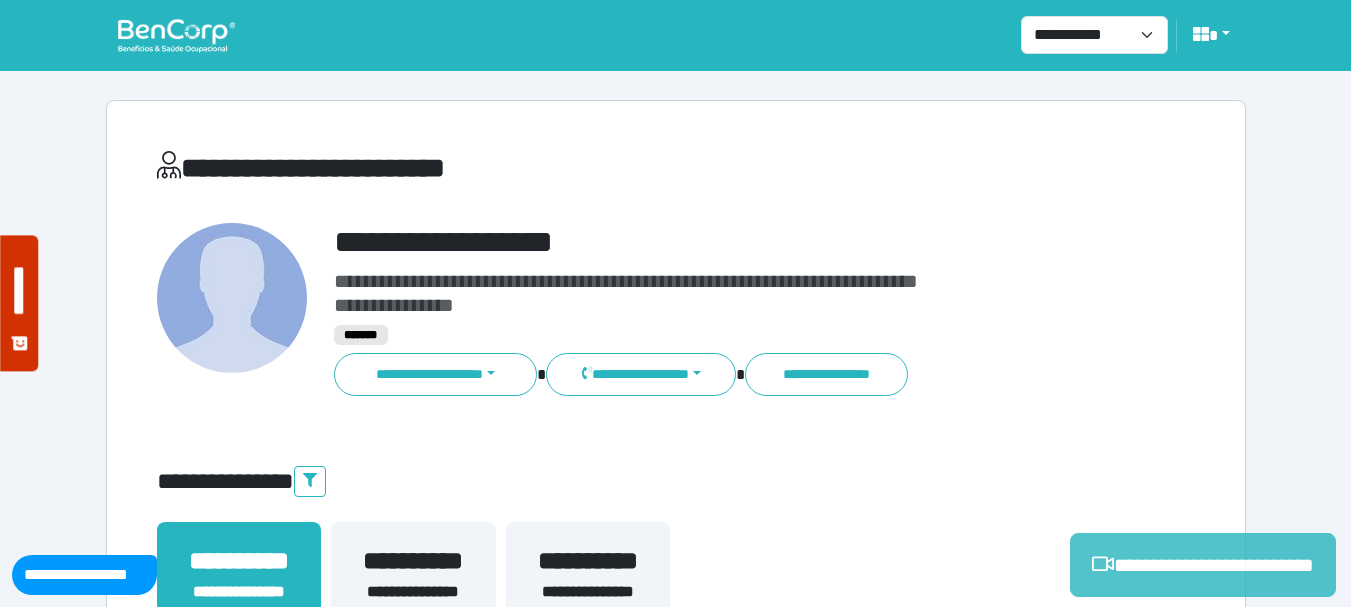 click on "**********" at bounding box center (1203, 565) 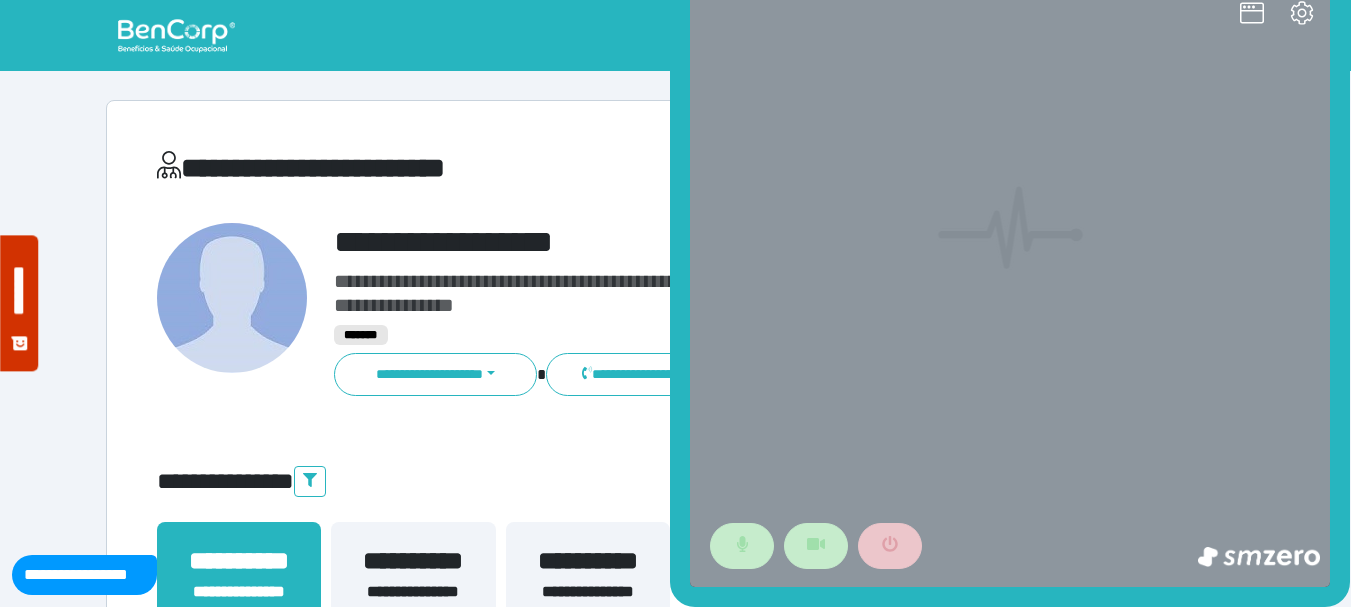 scroll, scrollTop: 0, scrollLeft: 0, axis: both 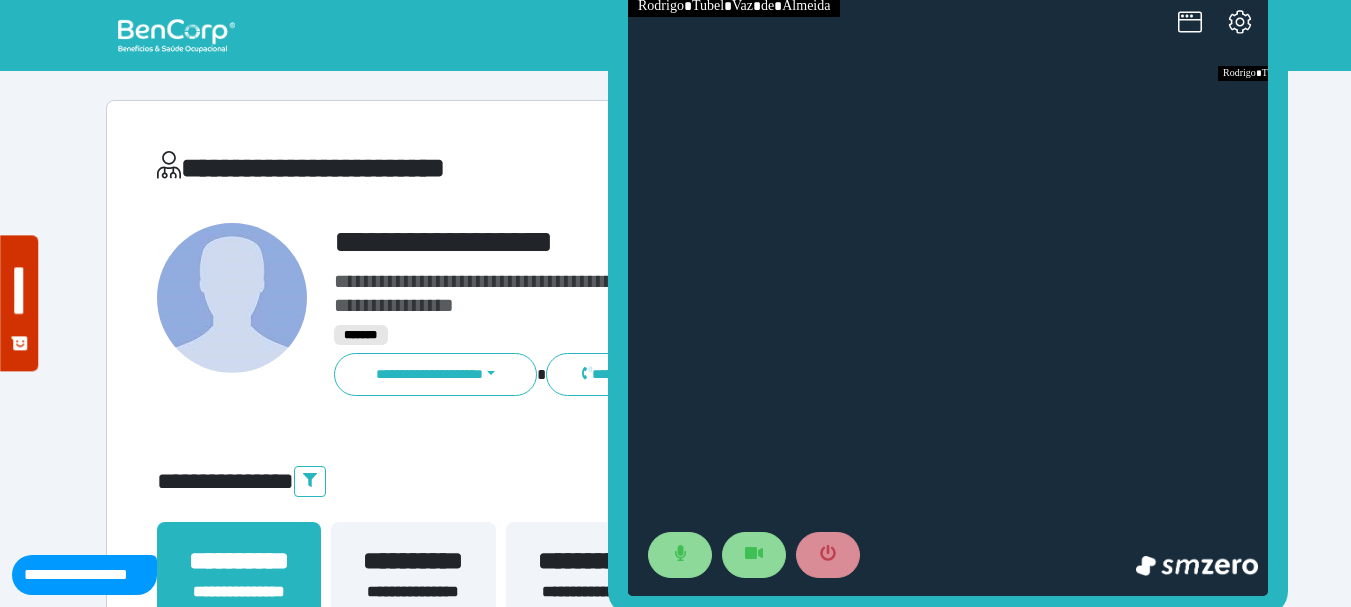 drag, startPoint x: 675, startPoint y: 227, endPoint x: 481, endPoint y: 236, distance: 194.20865 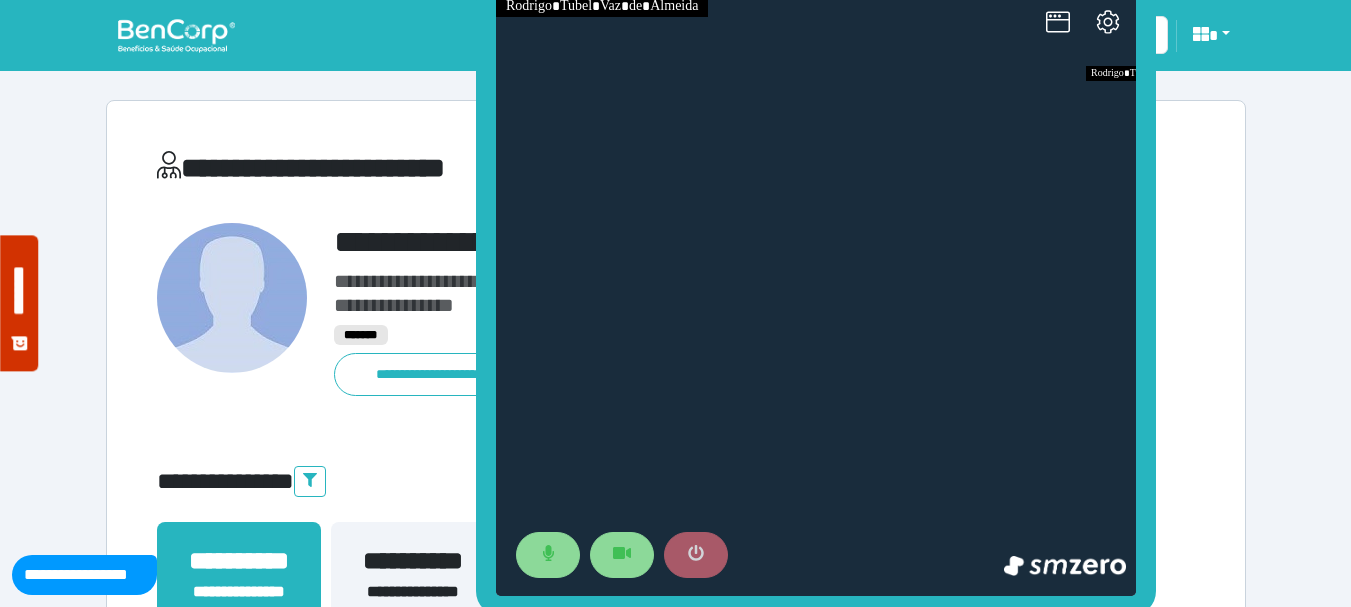 click at bounding box center (696, 555) 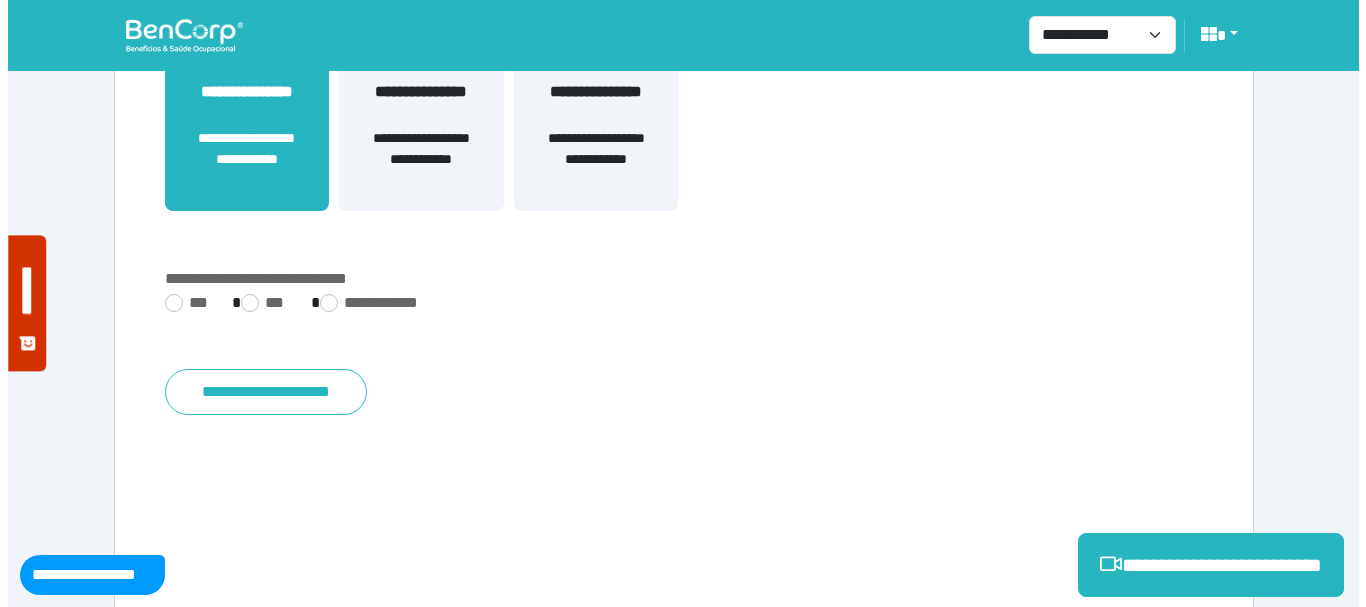 scroll, scrollTop: 200, scrollLeft: 0, axis: vertical 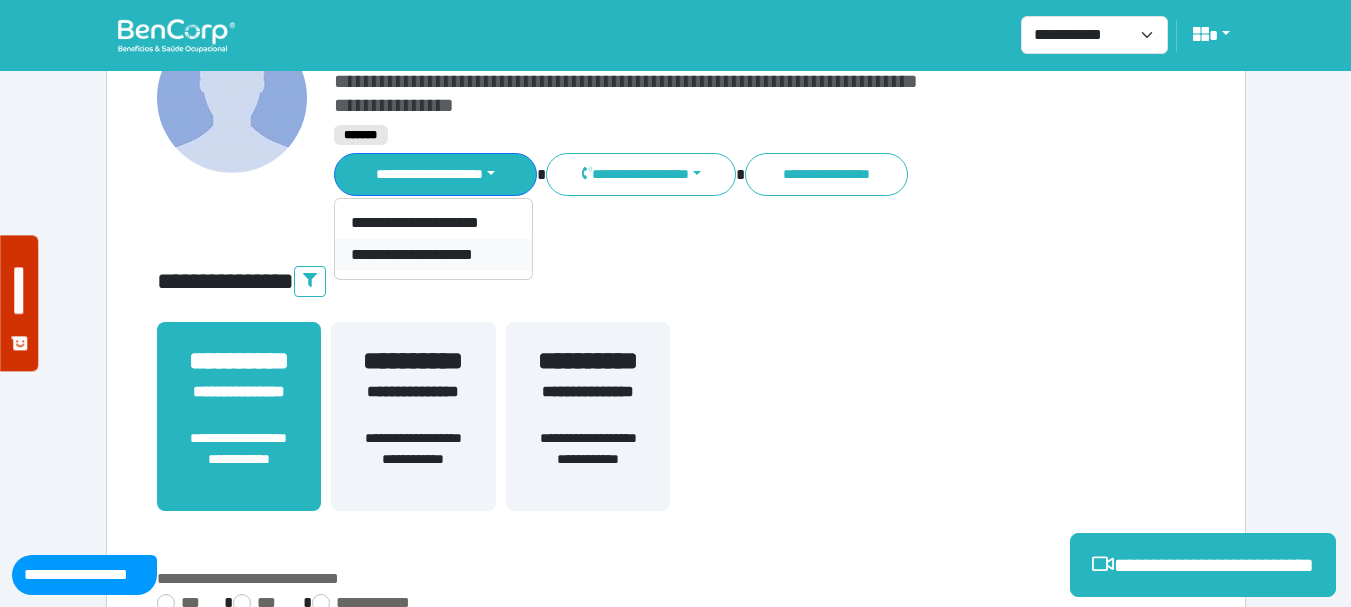 click on "**********" at bounding box center (433, 255) 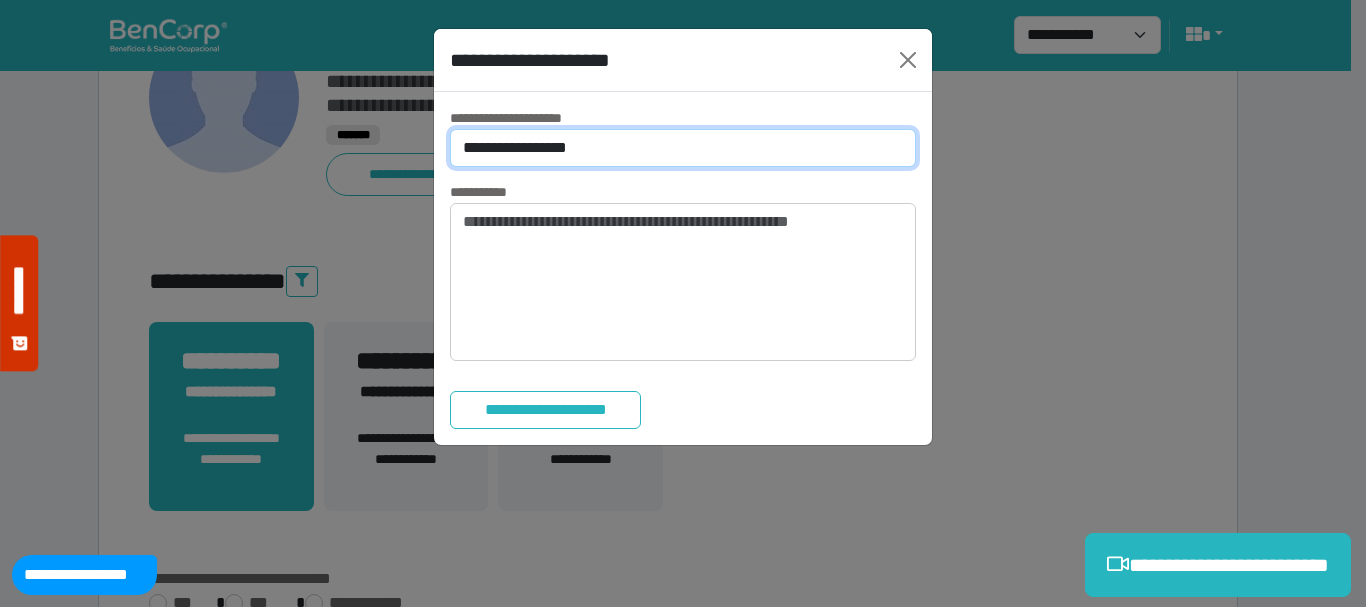 click on "**********" at bounding box center [683, 148] 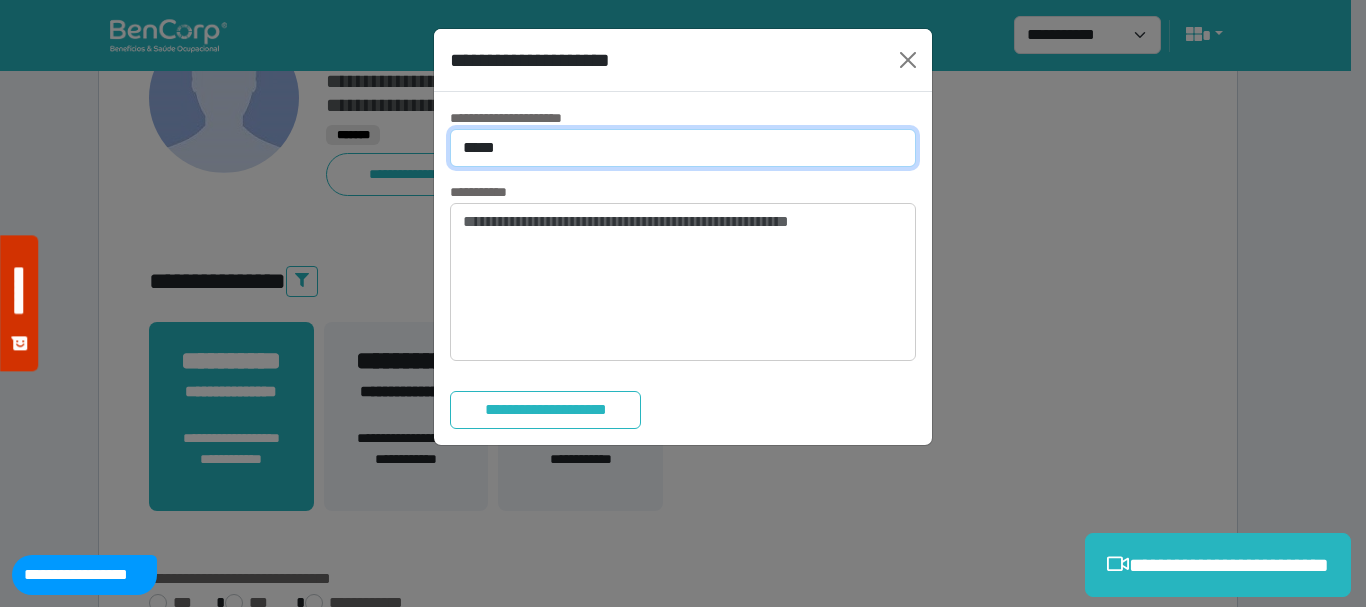 click on "**********" at bounding box center [683, 148] 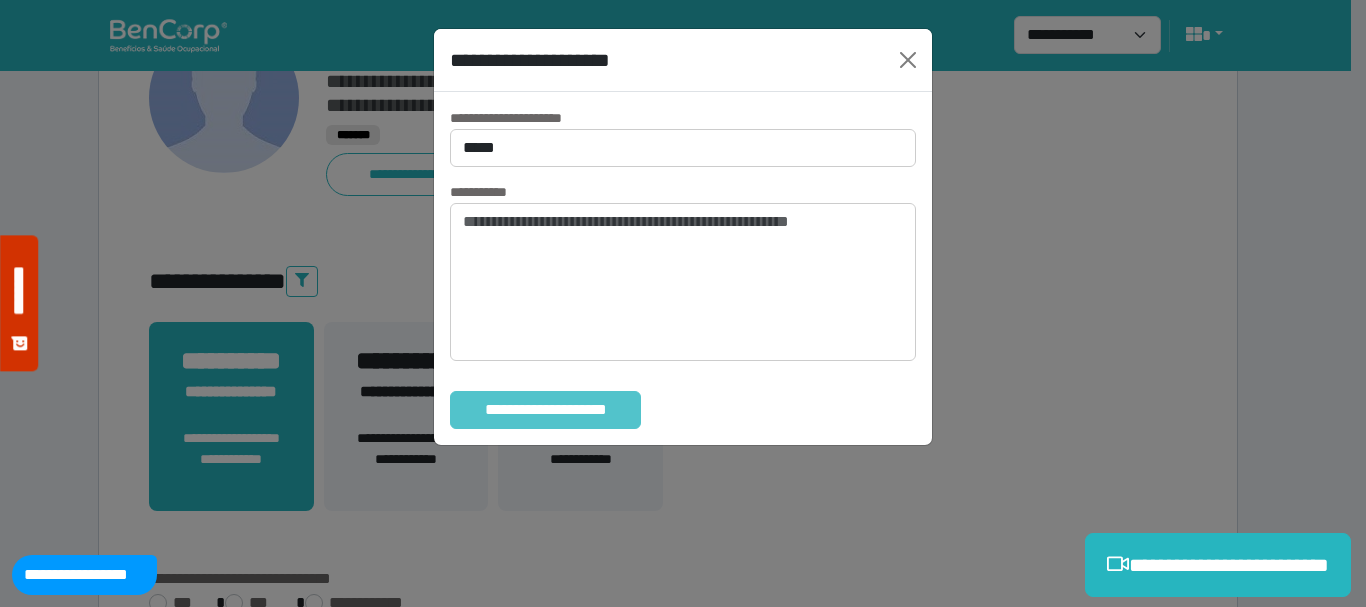 click on "**********" at bounding box center [545, 410] 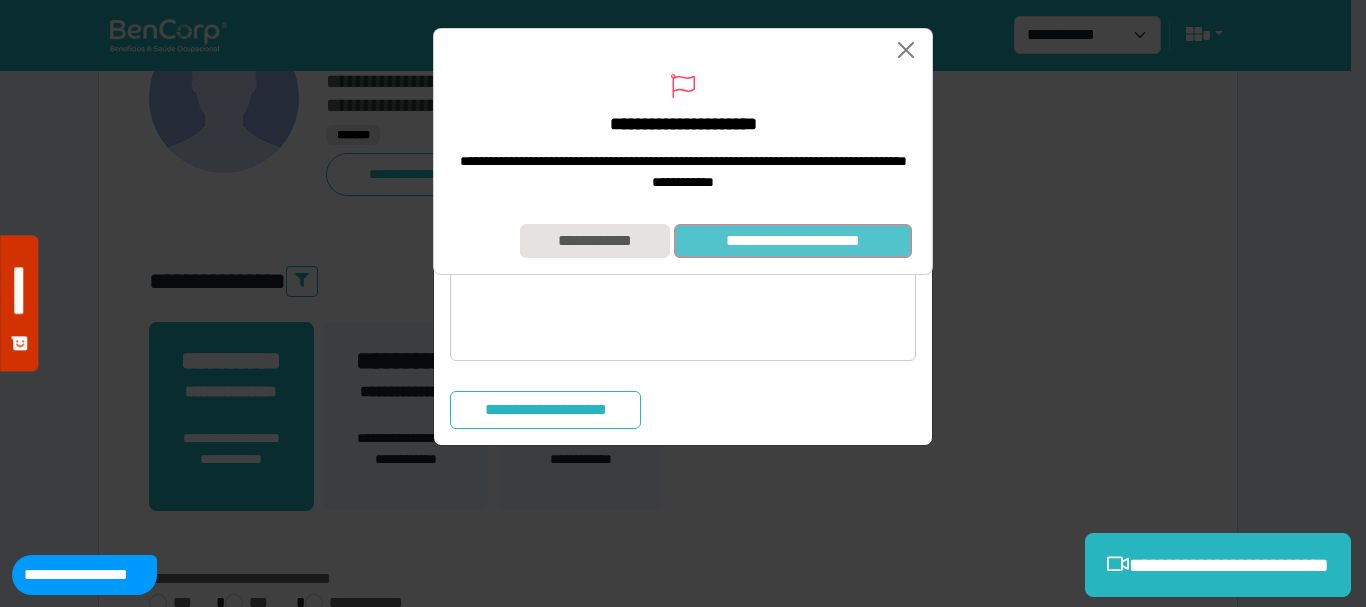 click on "**********" at bounding box center [793, 241] 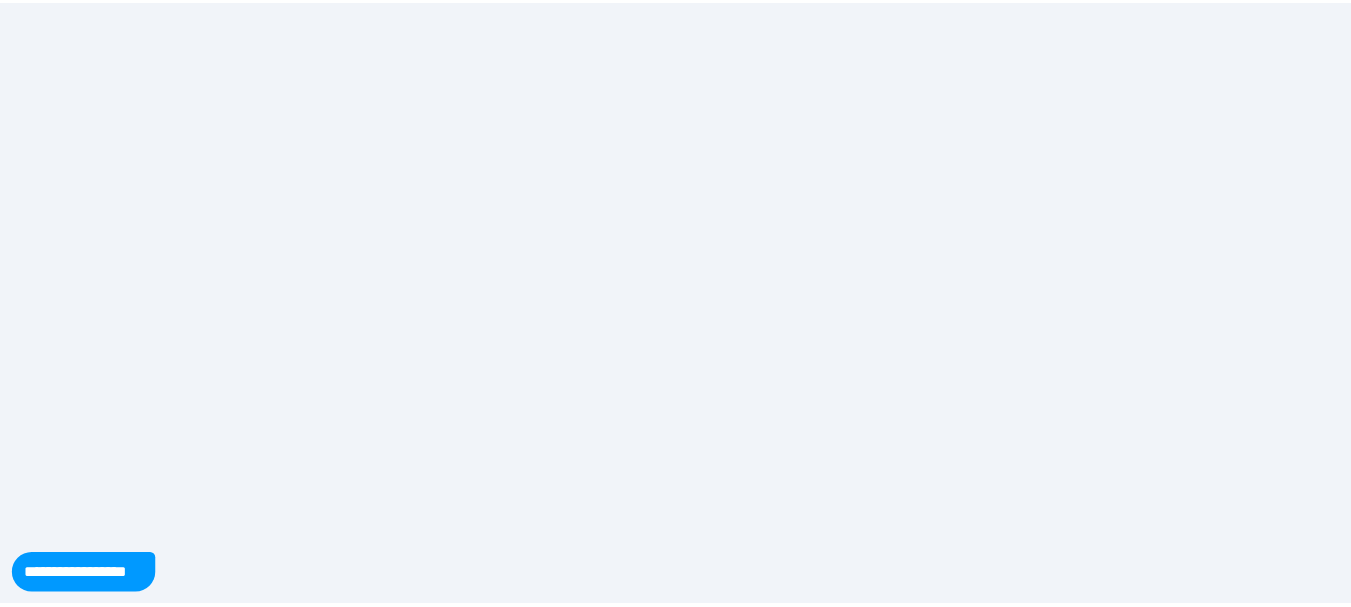 scroll, scrollTop: 0, scrollLeft: 0, axis: both 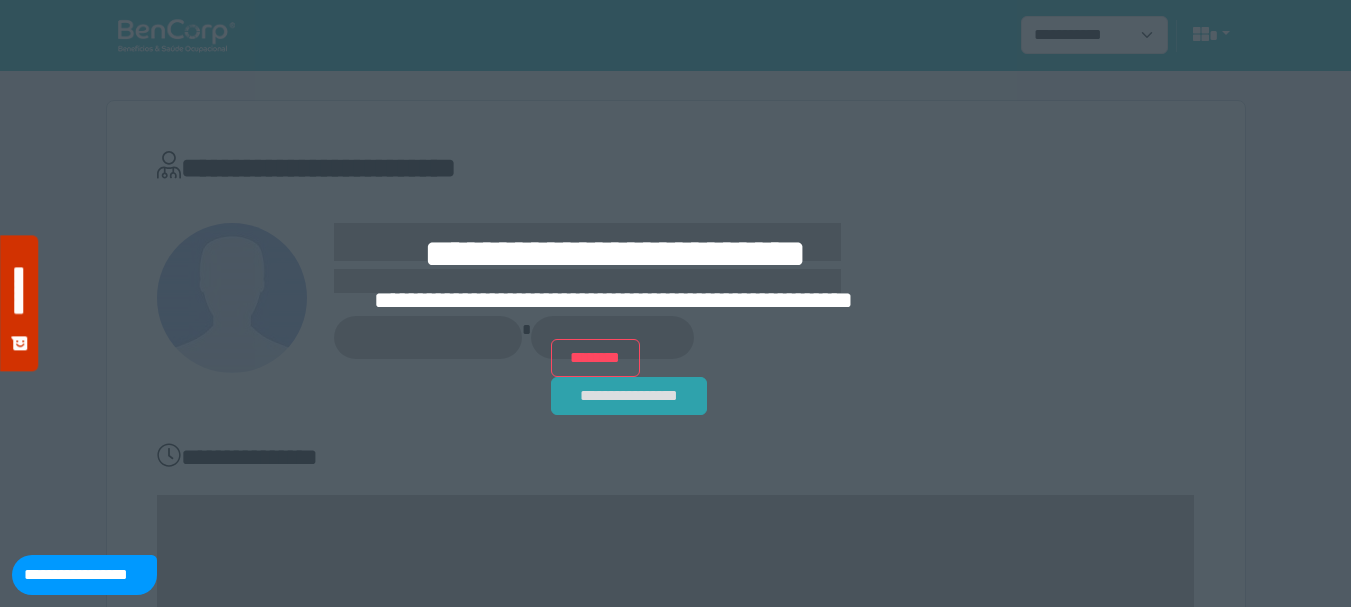 click on "**********" at bounding box center [629, 396] 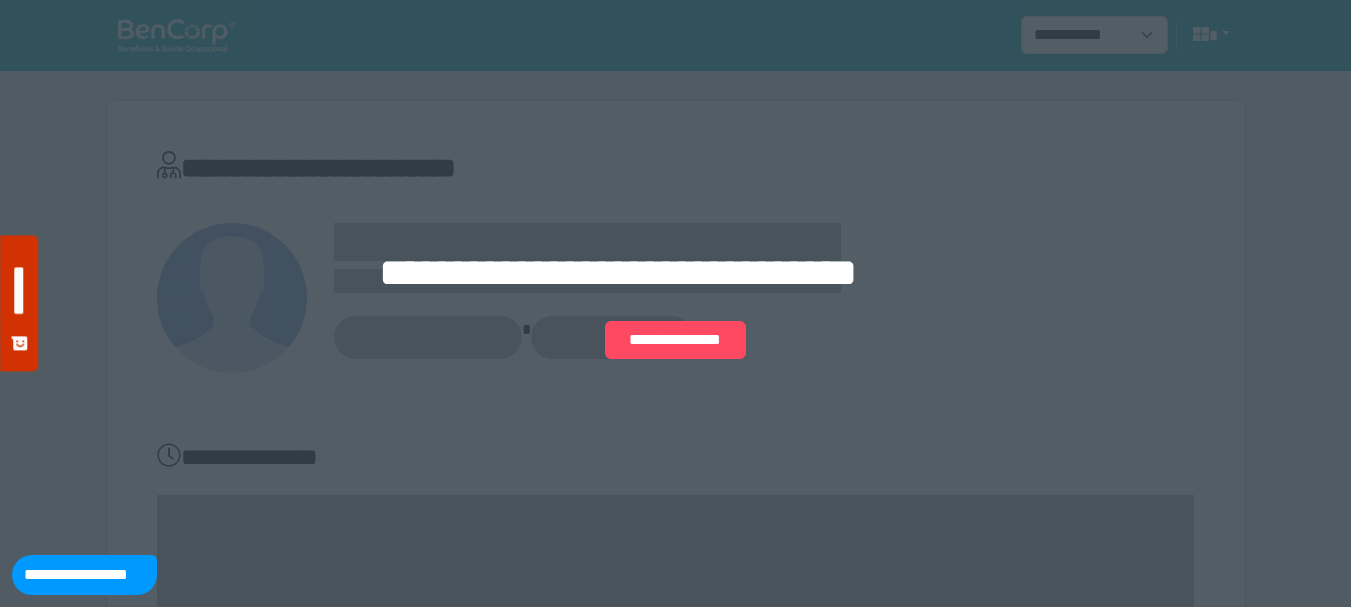 scroll, scrollTop: 109, scrollLeft: 0, axis: vertical 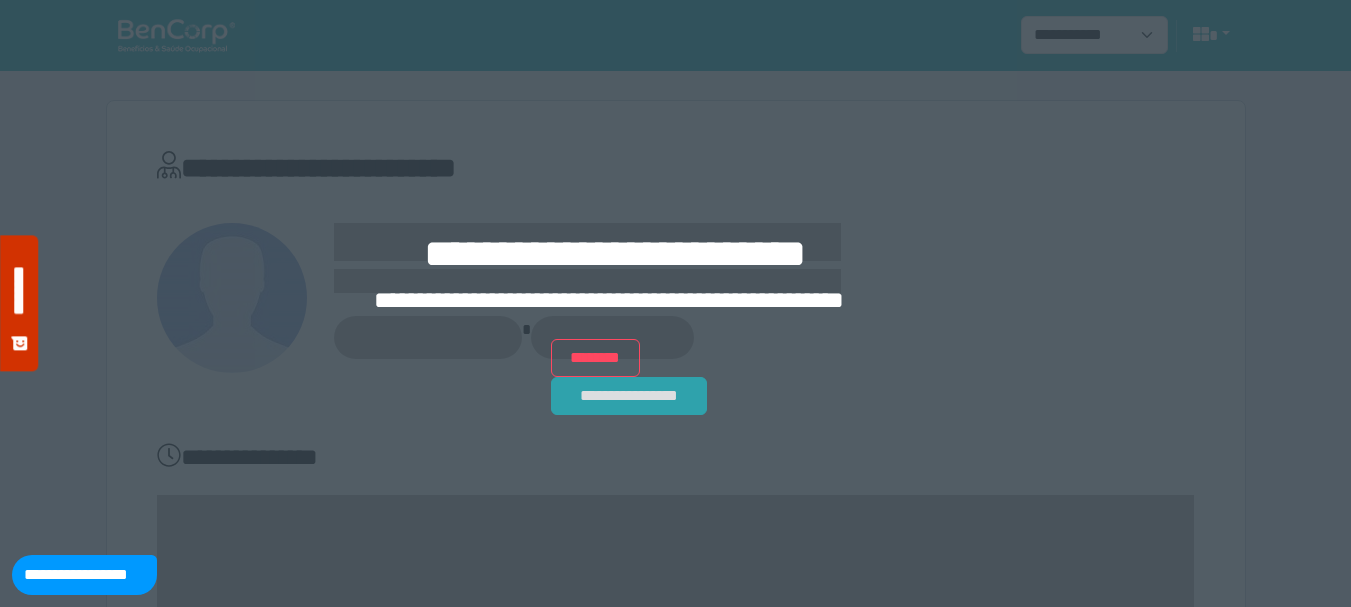 click on "**********" at bounding box center [629, 396] 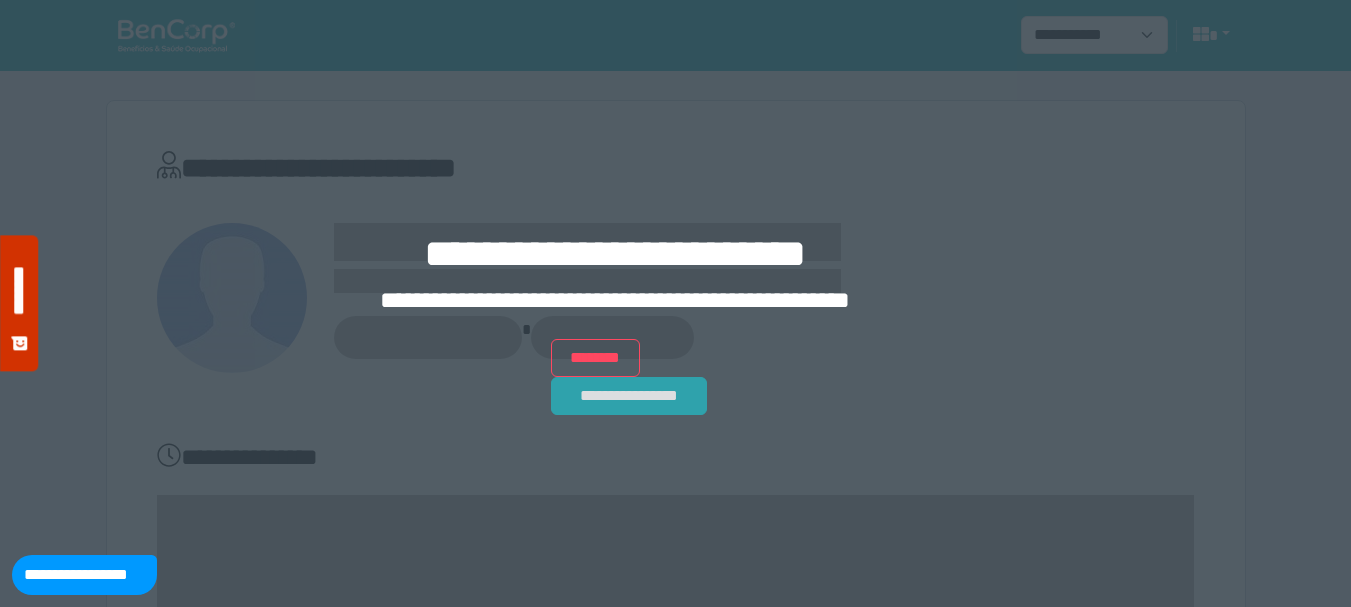 click on "**********" at bounding box center [629, 396] 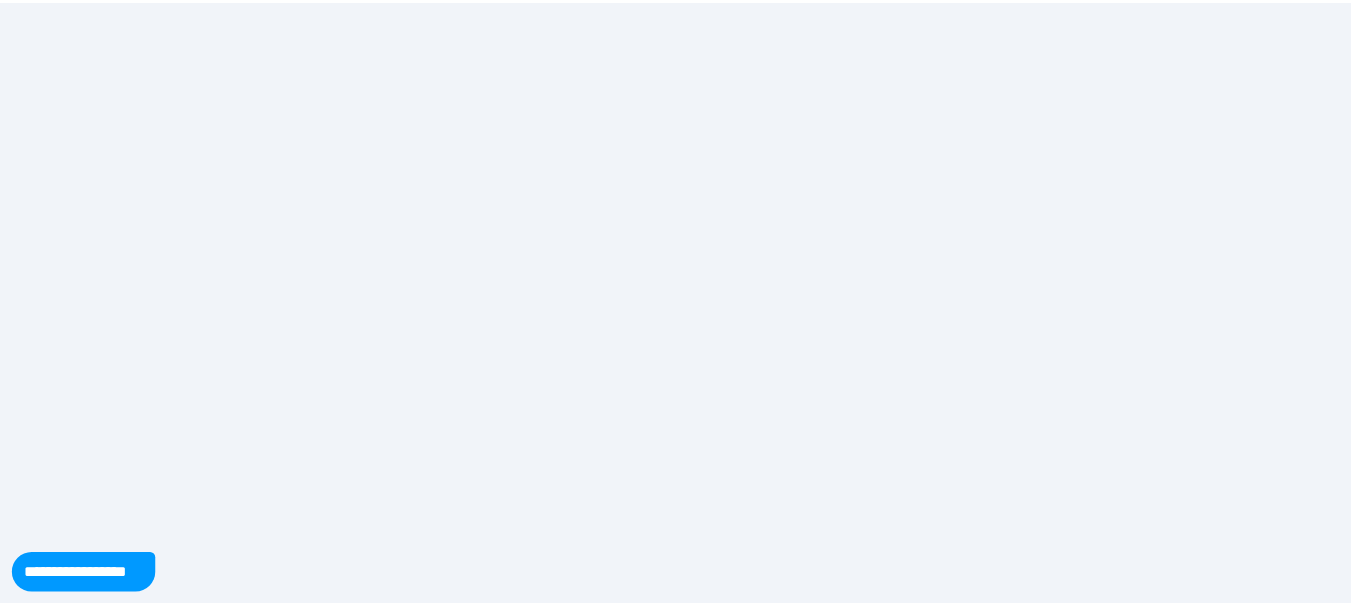 scroll, scrollTop: 0, scrollLeft: 0, axis: both 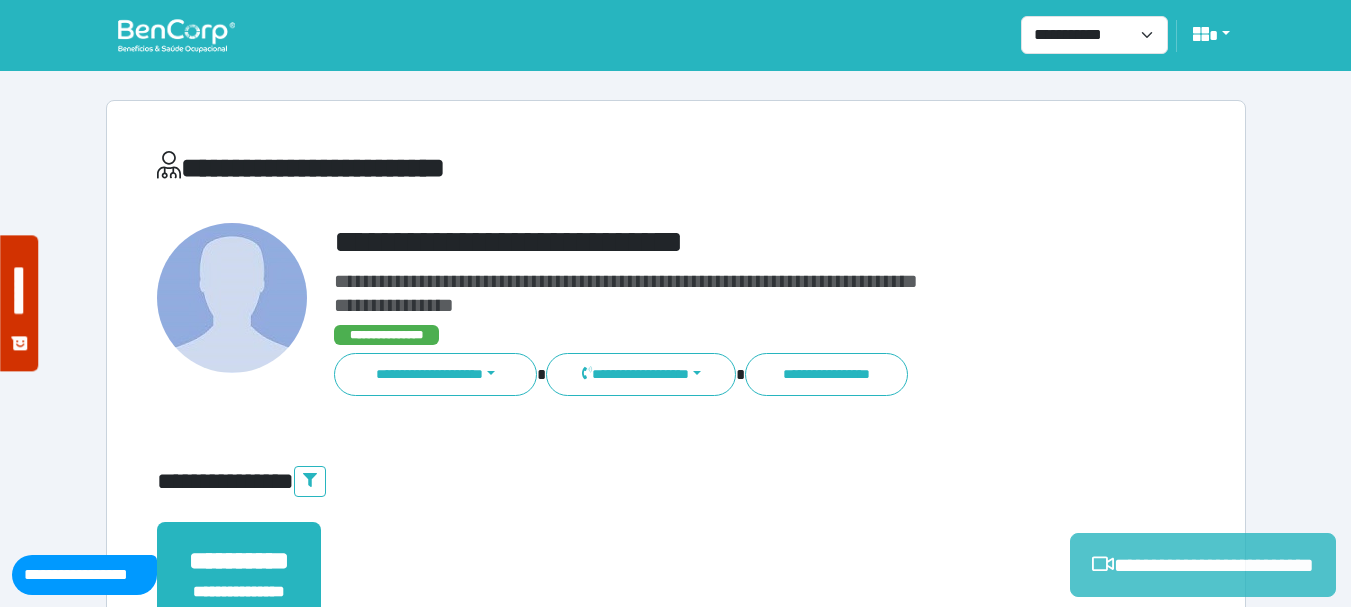 click on "**********" at bounding box center [1203, 565] 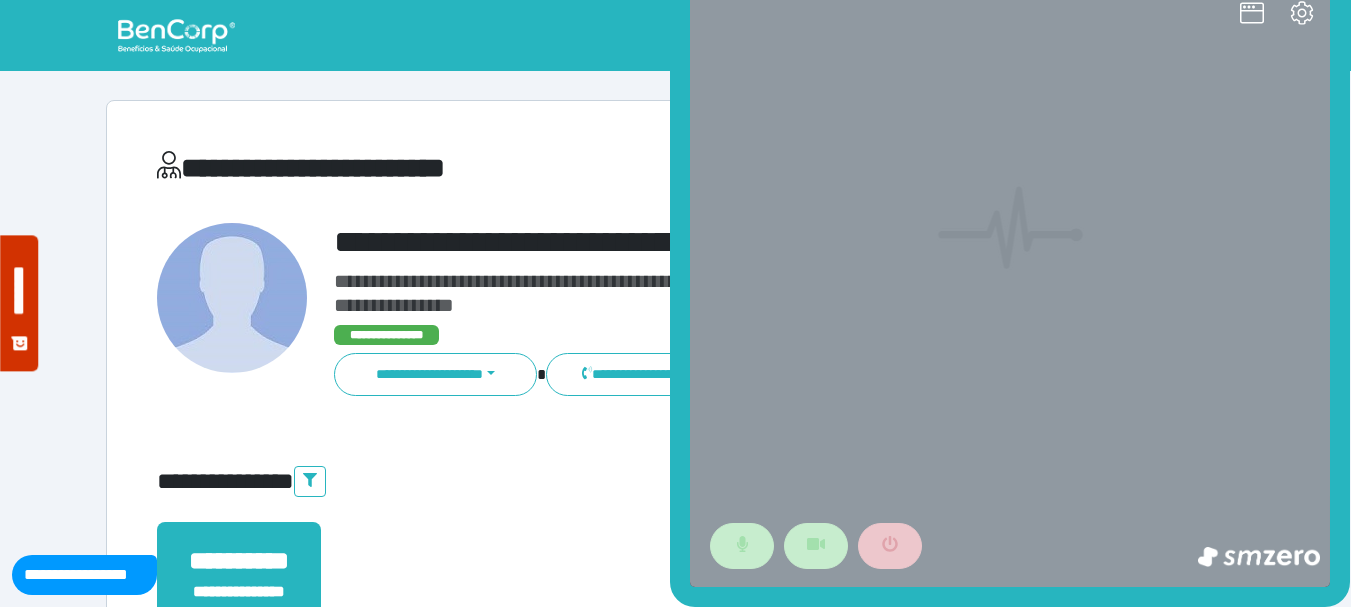 scroll, scrollTop: 0, scrollLeft: 0, axis: both 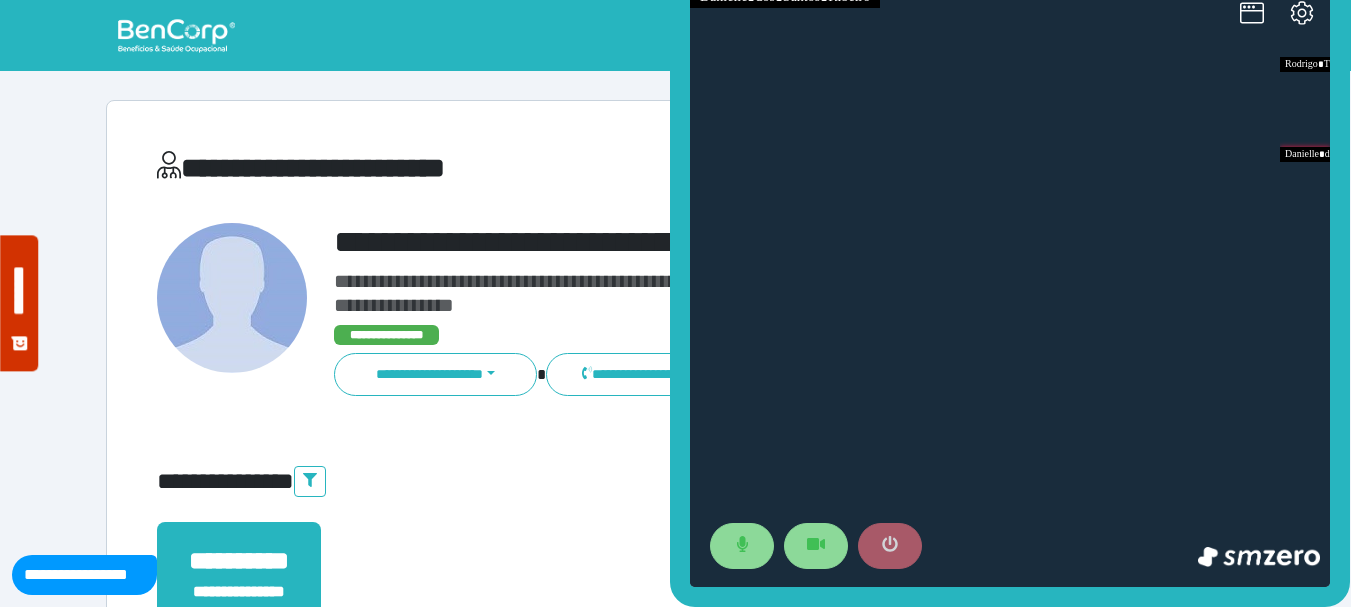 click at bounding box center [890, 546] 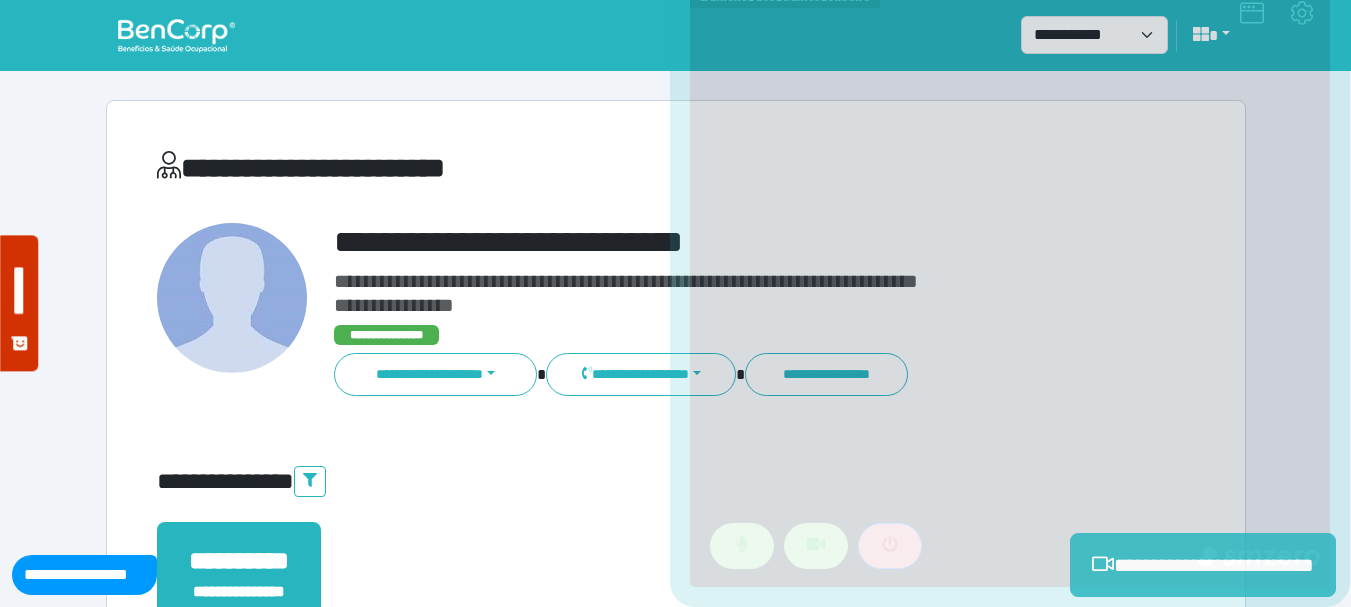 scroll, scrollTop: 529, scrollLeft: 0, axis: vertical 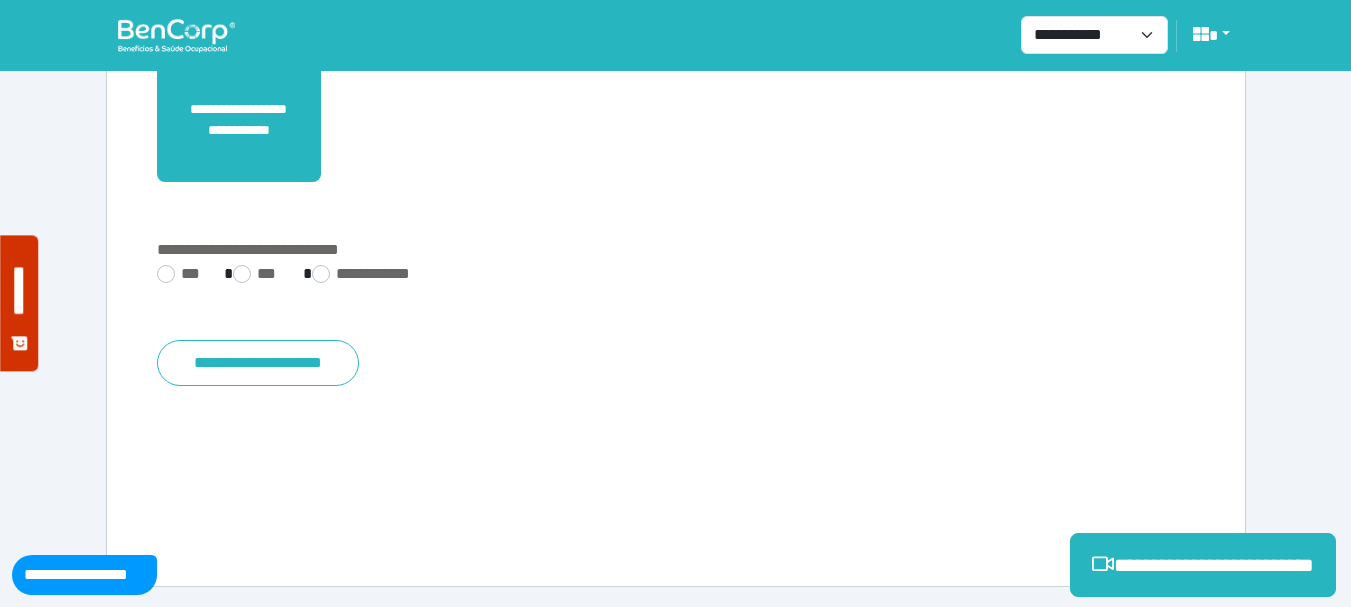 click on "**********" at bounding box center (676, 306) 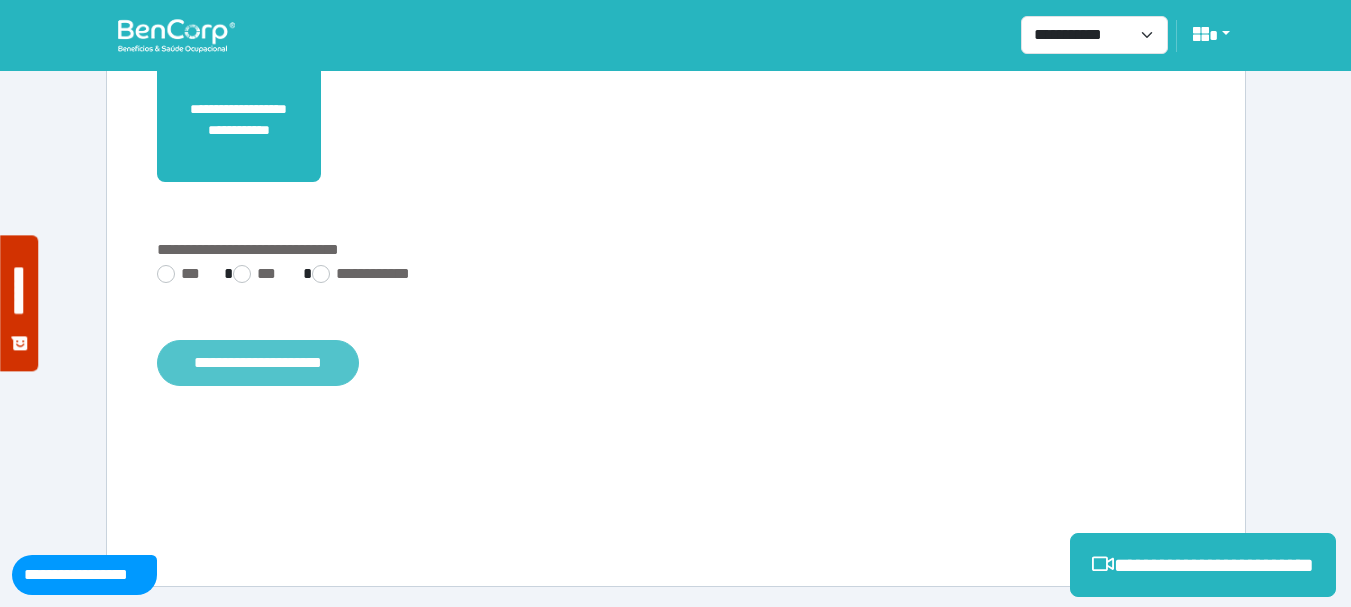 click on "**********" at bounding box center [258, 363] 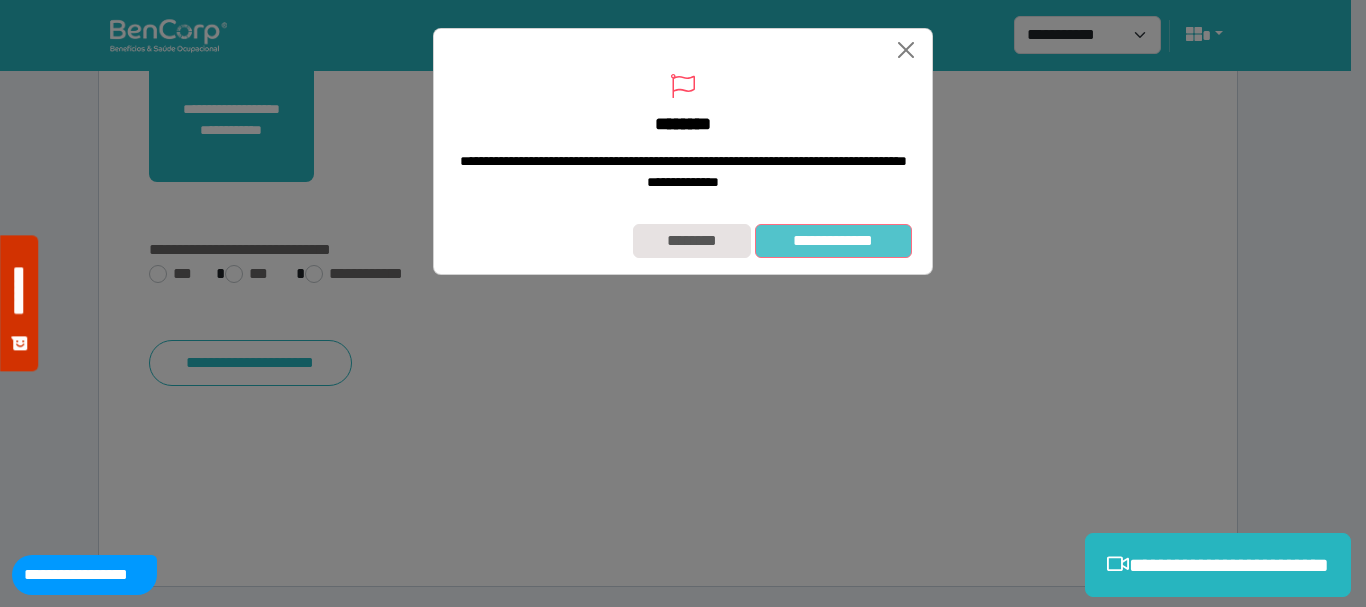 click on "**********" at bounding box center (833, 241) 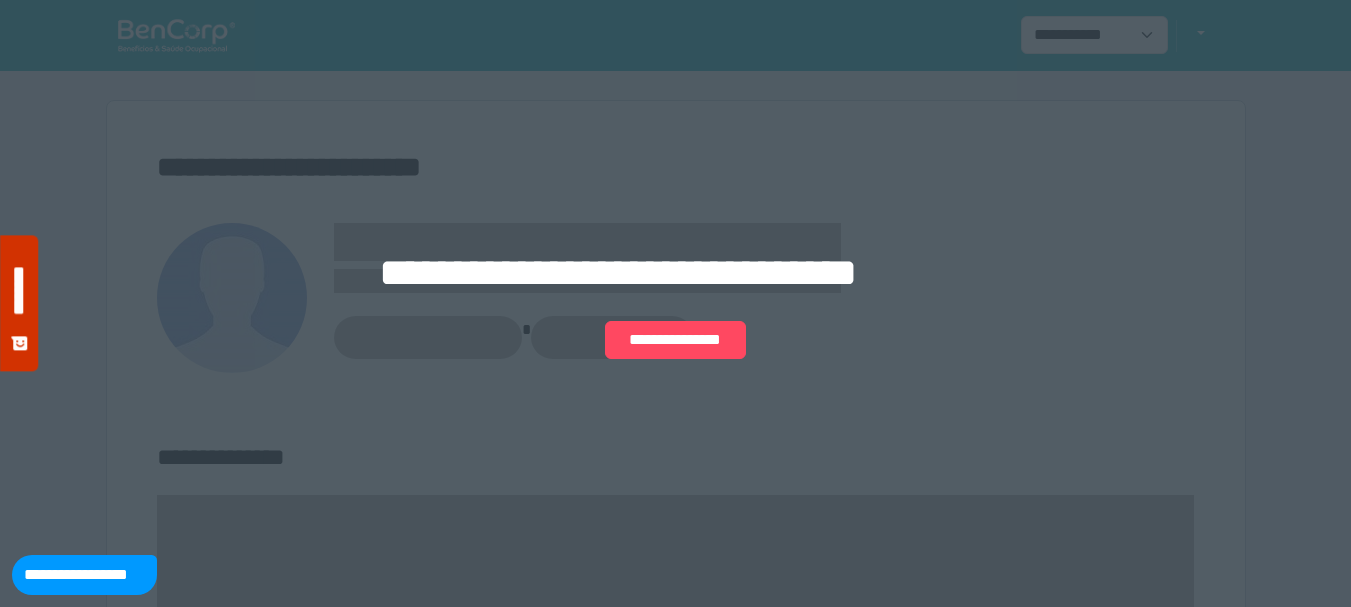 scroll, scrollTop: 0, scrollLeft: 0, axis: both 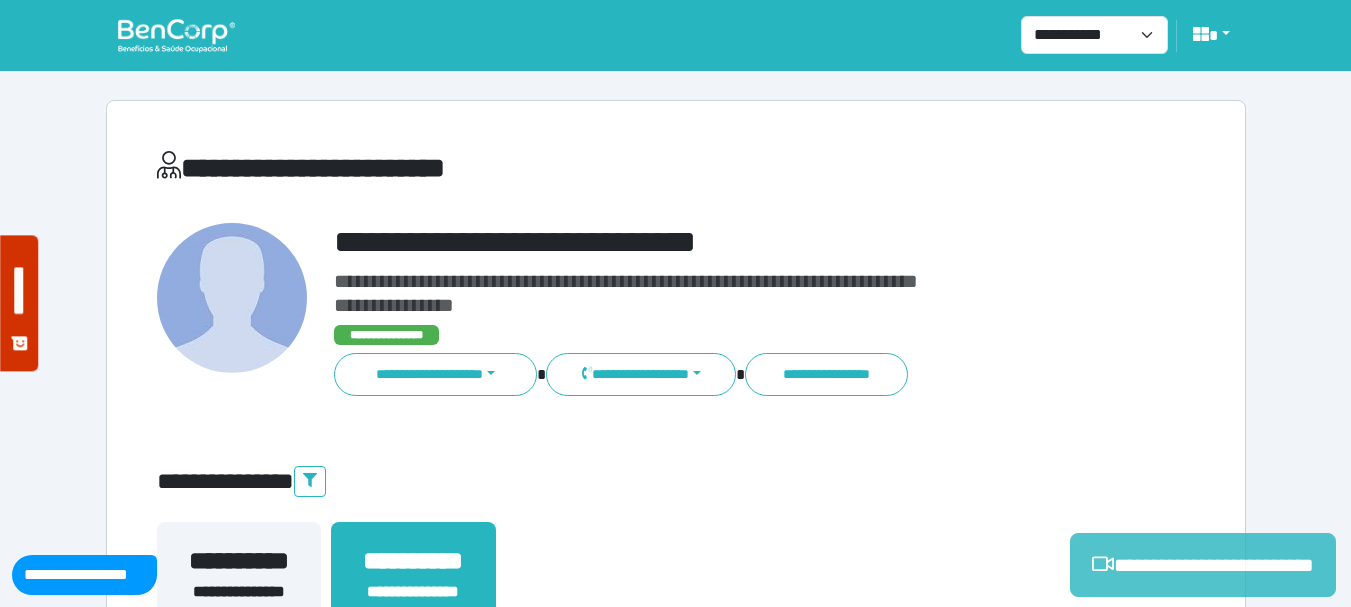 click on "**********" at bounding box center [1203, 565] 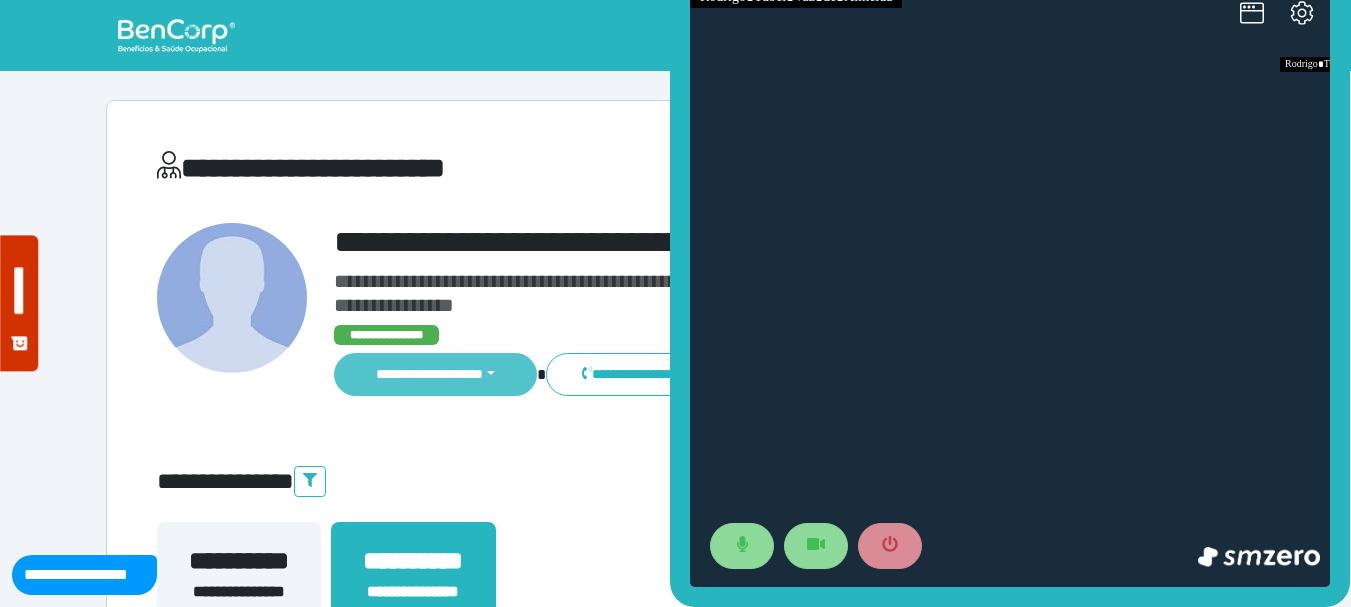 scroll, scrollTop: 100, scrollLeft: 0, axis: vertical 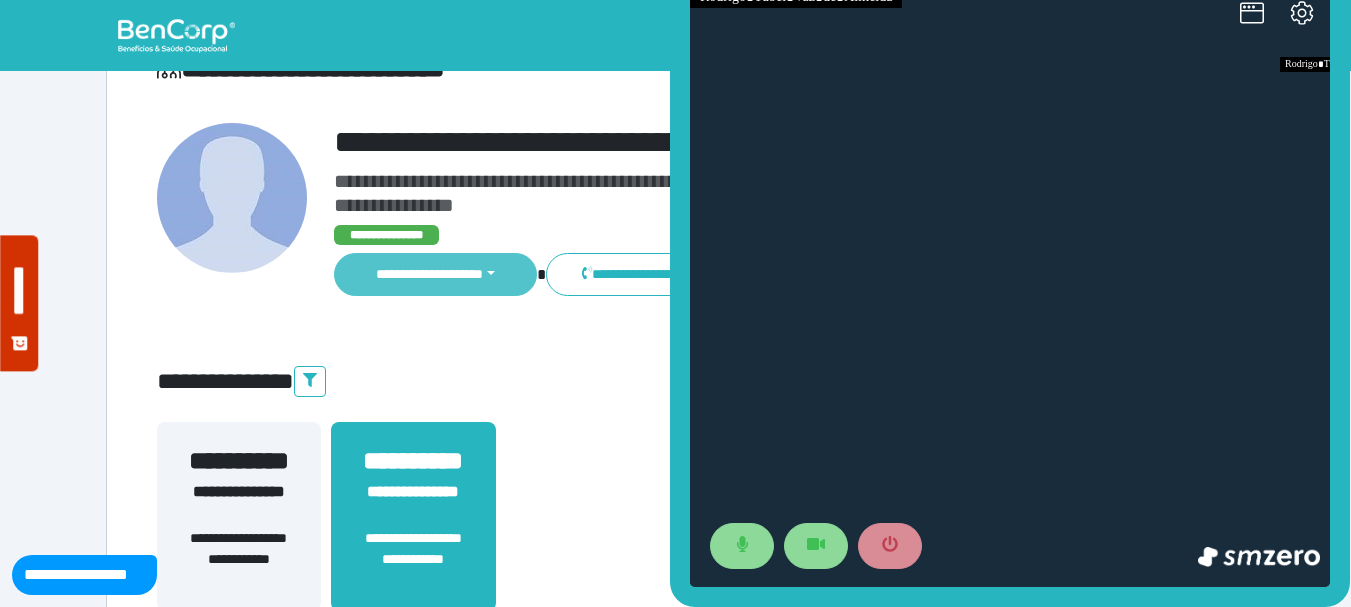 click on "**********" at bounding box center [436, 274] 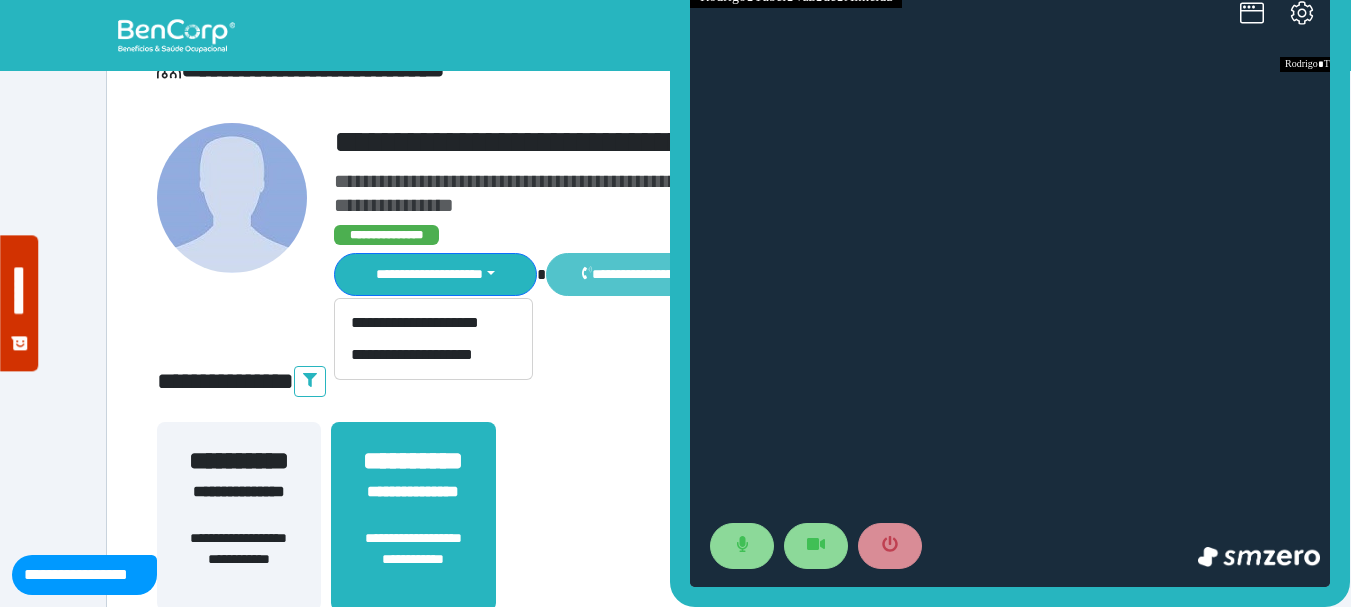 click on "**********" at bounding box center (640, 274) 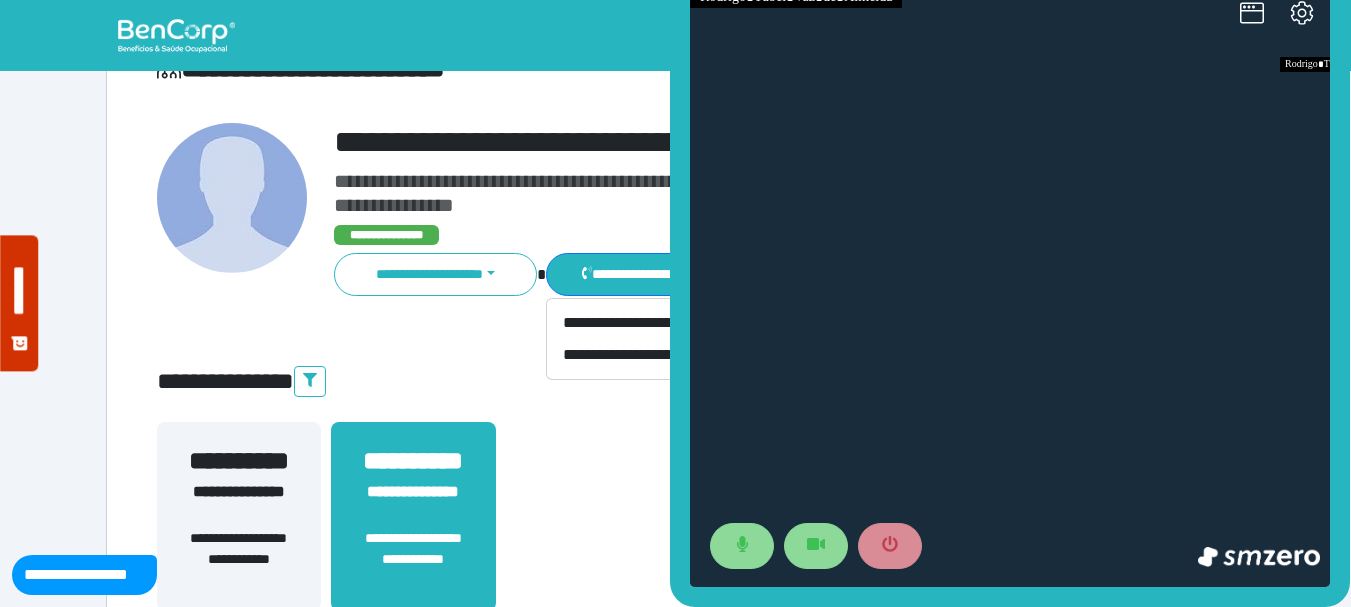 drag, startPoint x: 1373, startPoint y: 453, endPoint x: 983, endPoint y: 423, distance: 391.15213 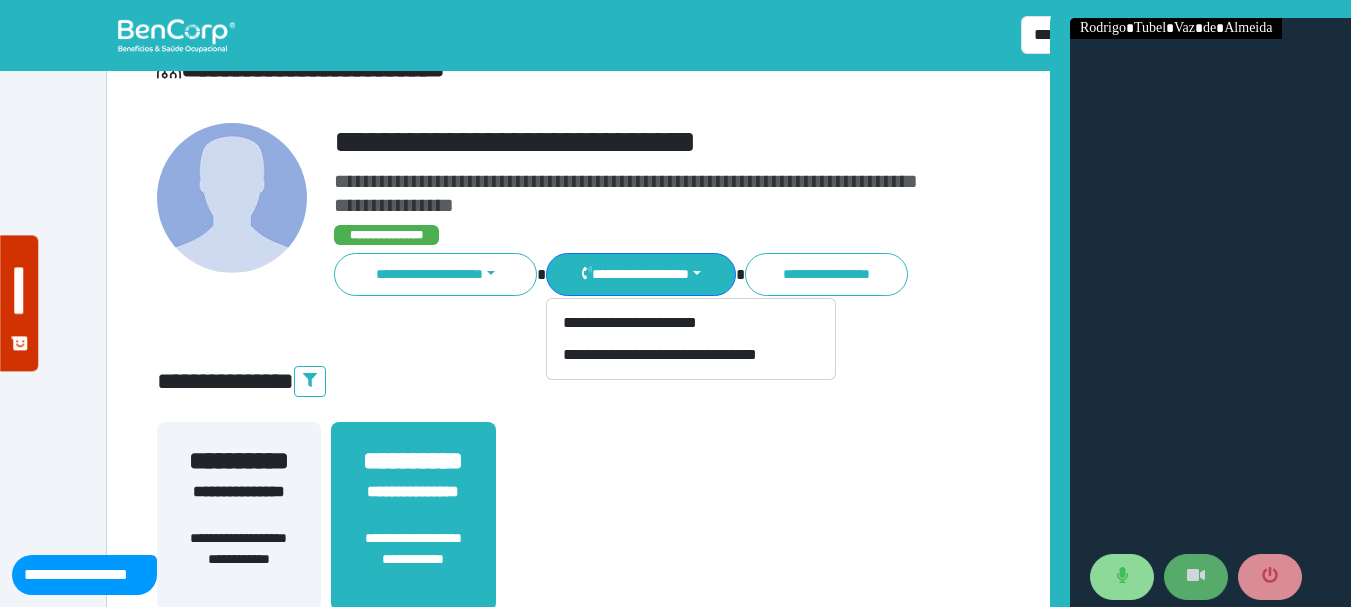 drag, startPoint x: 1675, startPoint y: 346, endPoint x: 1205, endPoint y: 558, distance: 515.60065 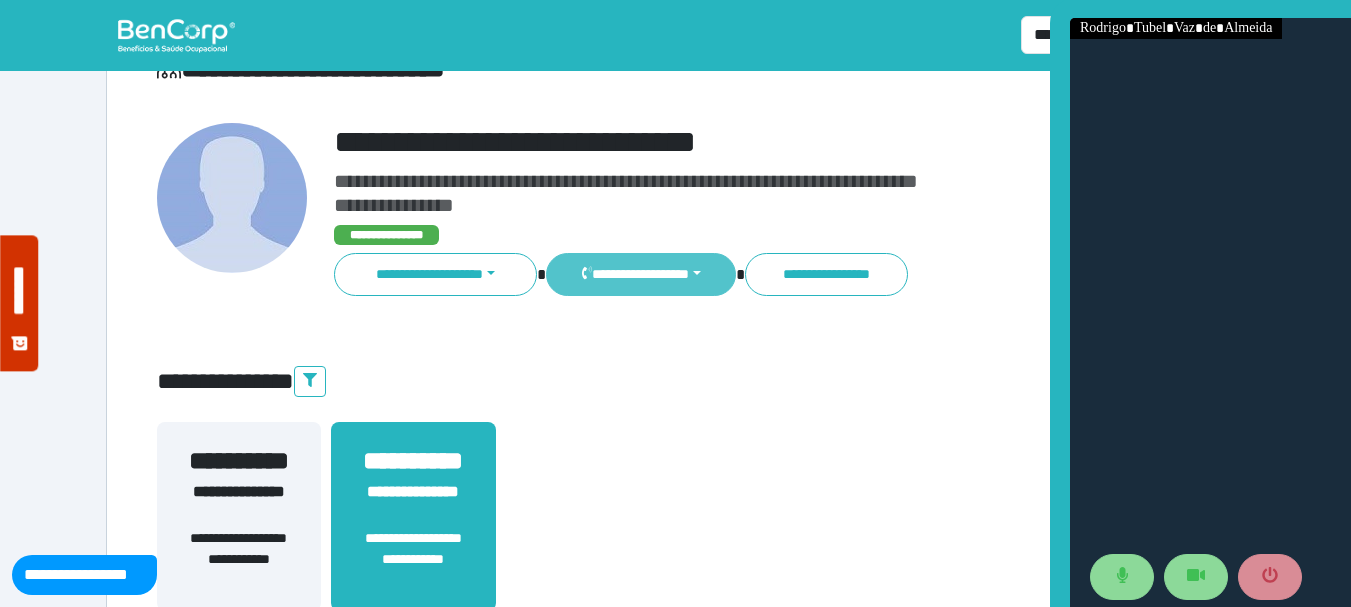 click on "**********" at bounding box center [640, 274] 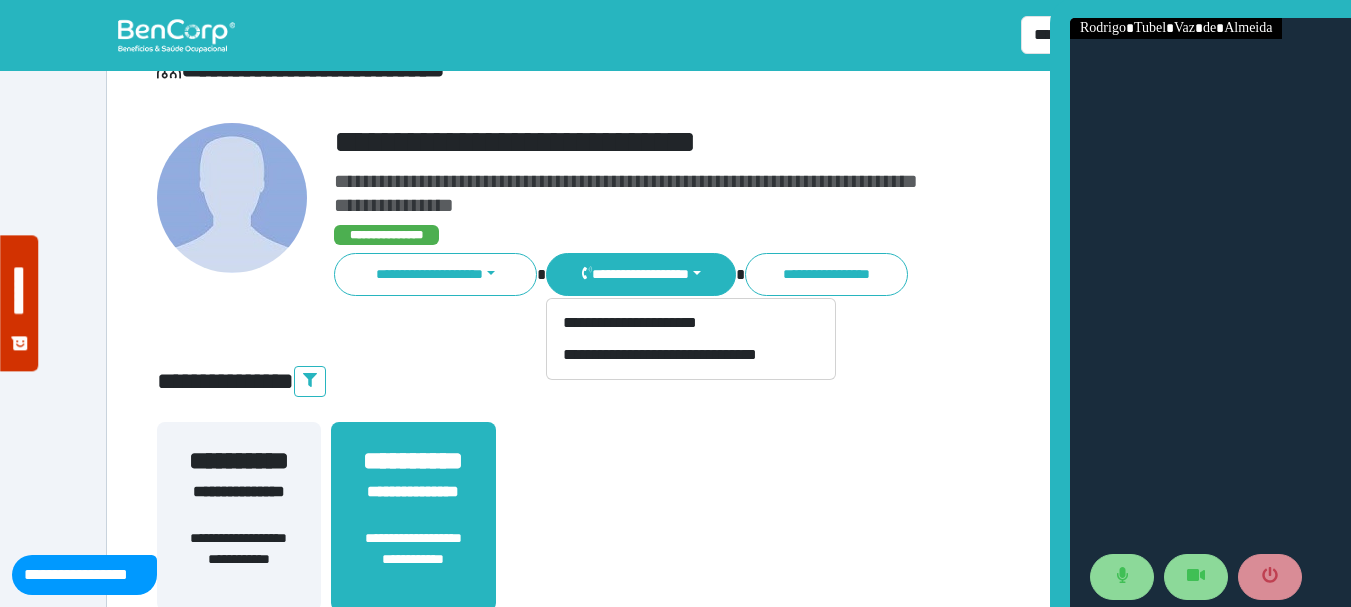 type 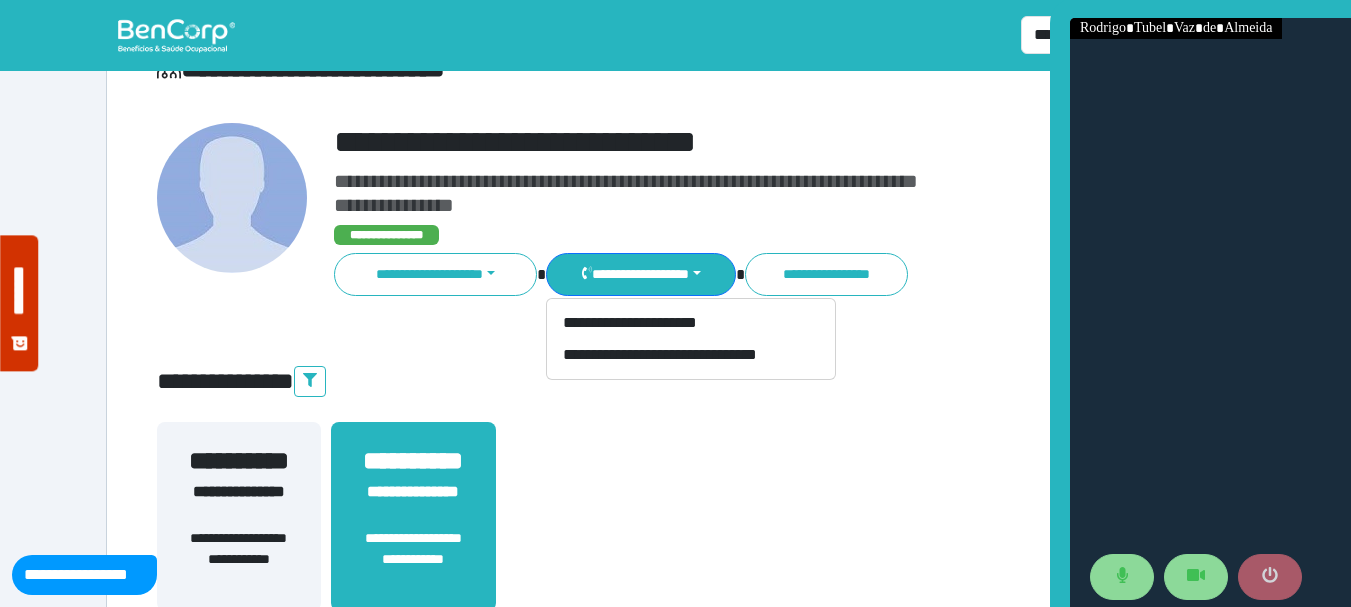 click at bounding box center (1270, 577) 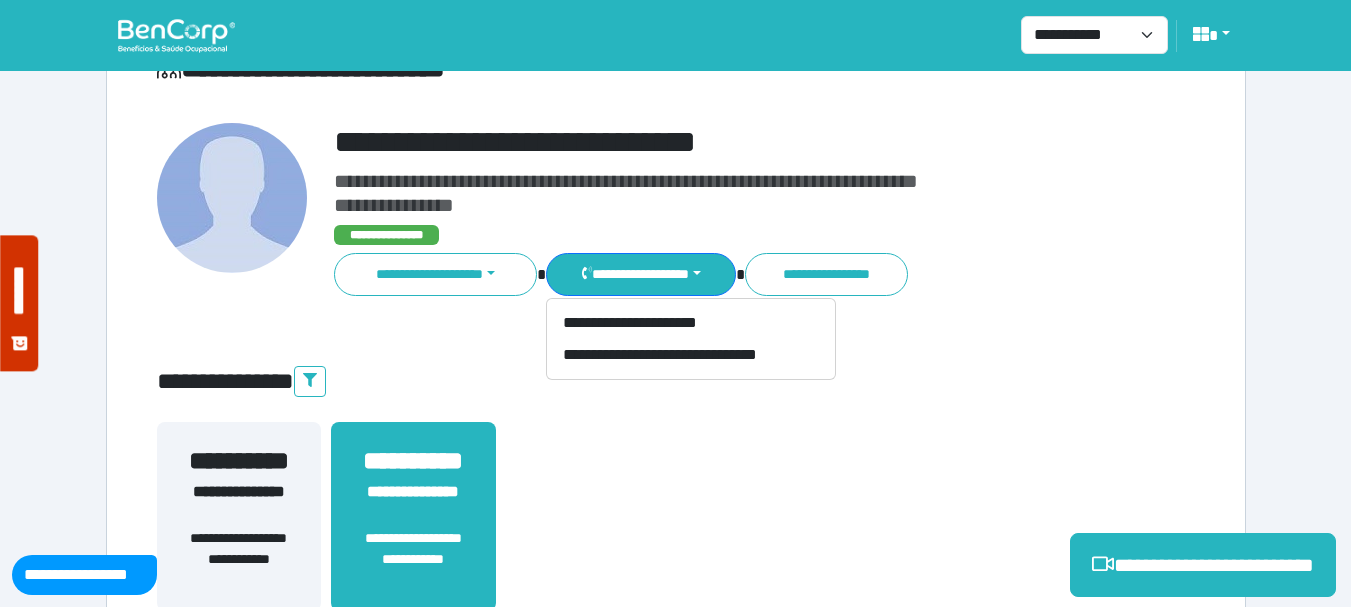 scroll, scrollTop: 300, scrollLeft: 0, axis: vertical 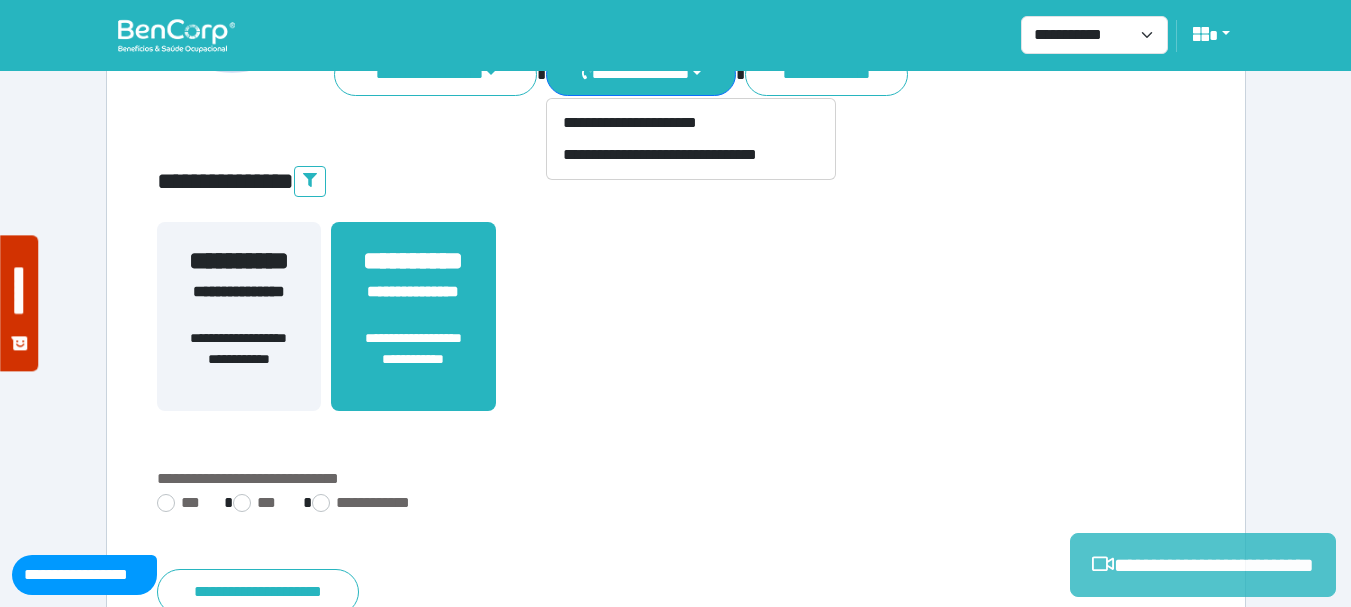 click on "**********" at bounding box center (1203, 565) 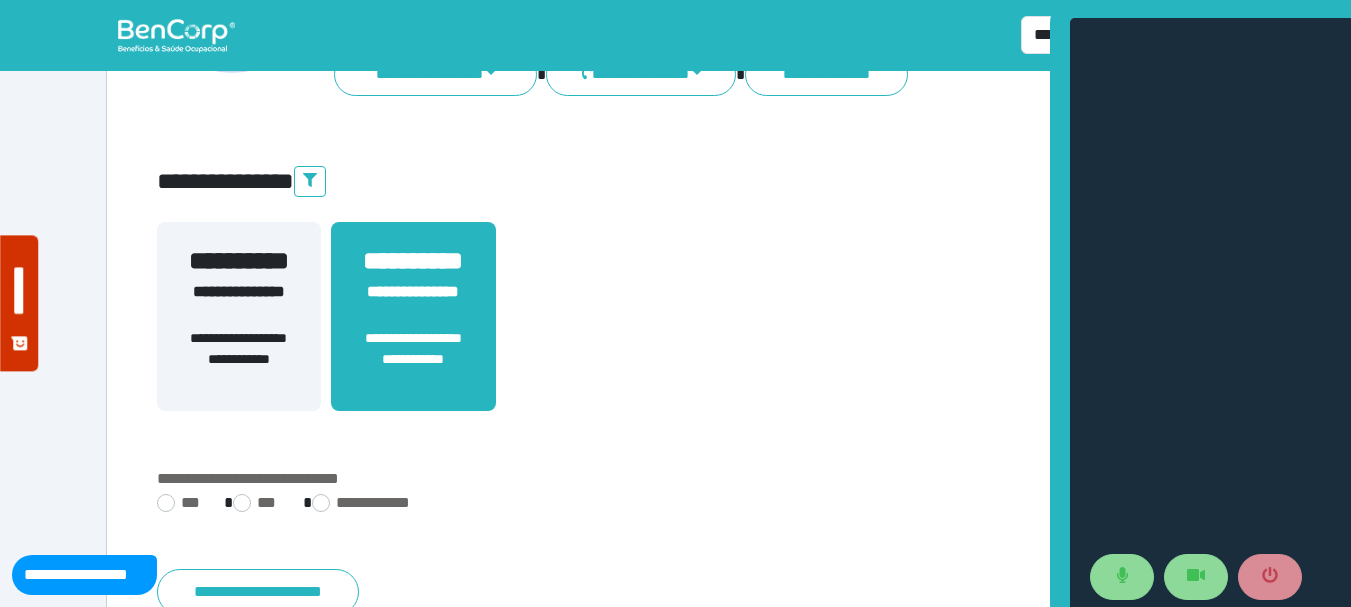 scroll, scrollTop: 0, scrollLeft: 0, axis: both 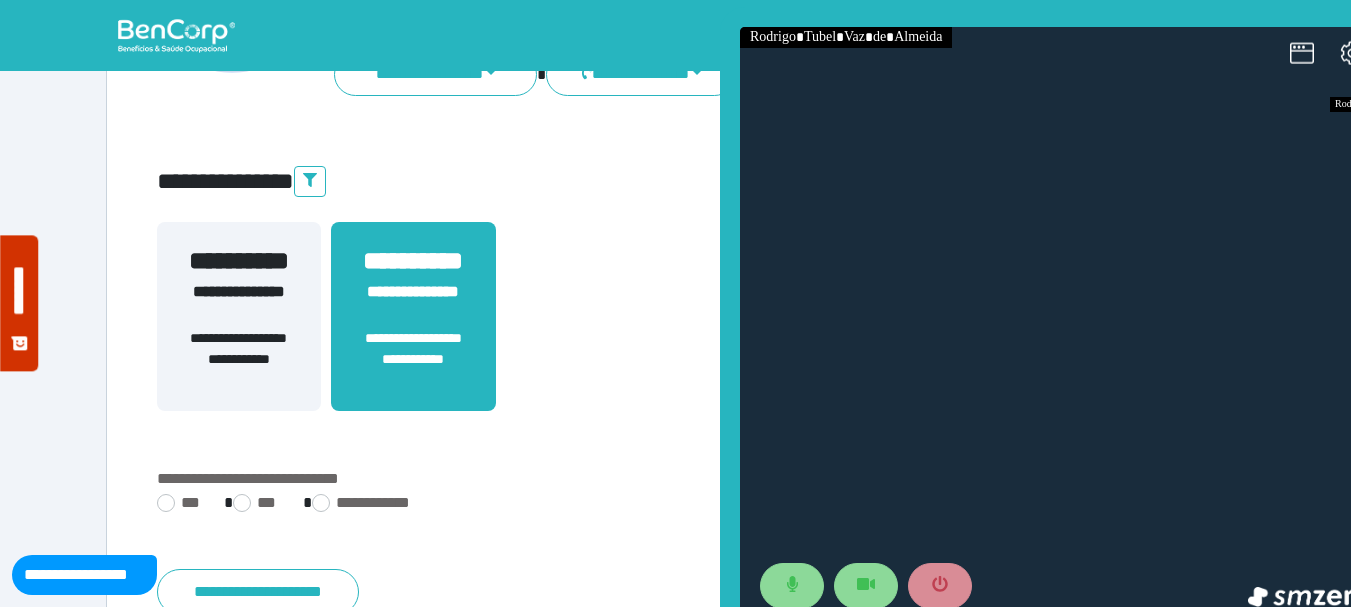 drag, startPoint x: 1054, startPoint y: 330, endPoint x: 724, endPoint y: 339, distance: 330.1227 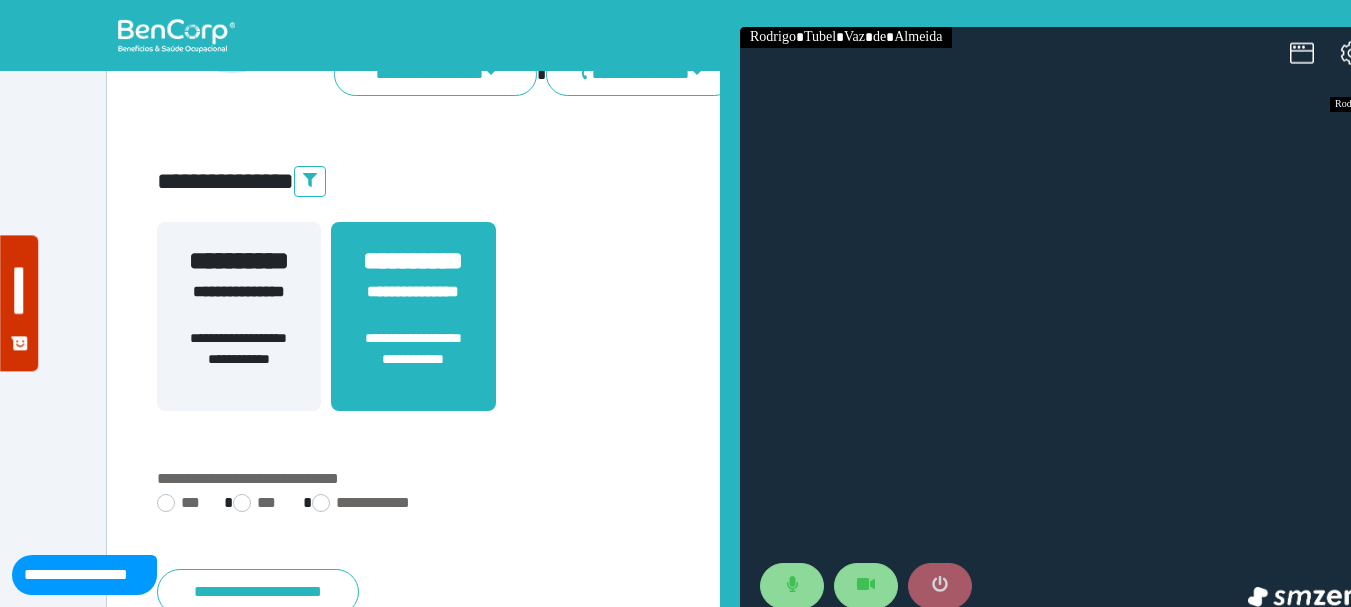 click at bounding box center [940, 586] 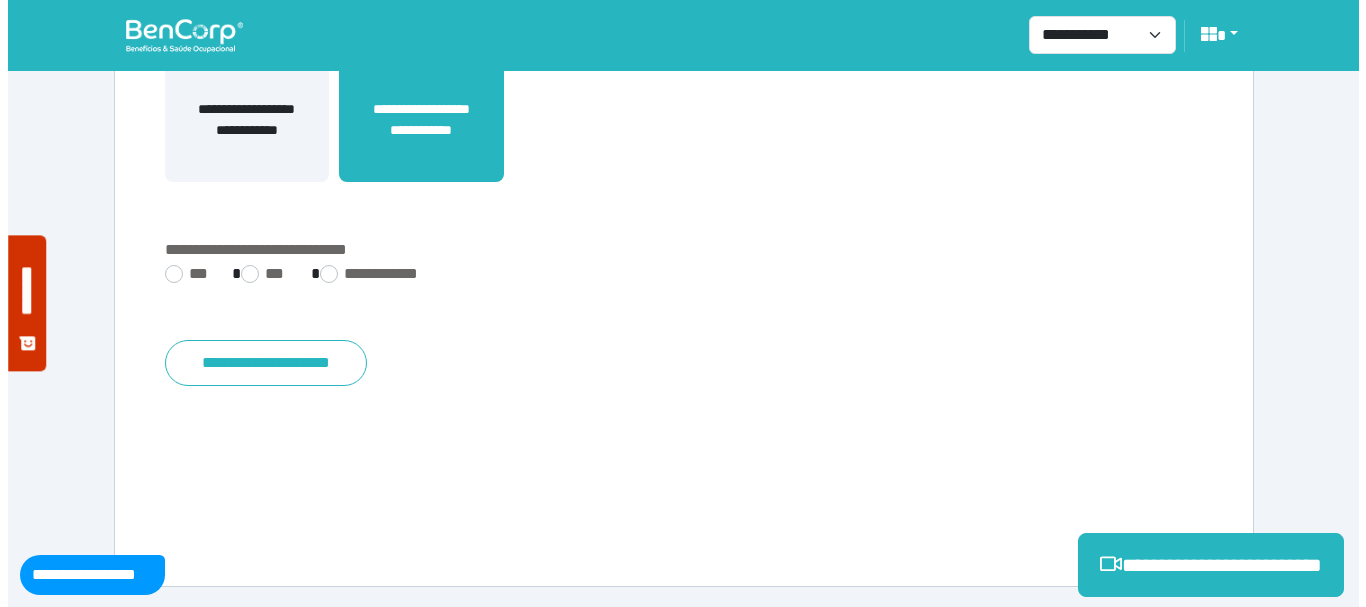 scroll, scrollTop: 0, scrollLeft: 0, axis: both 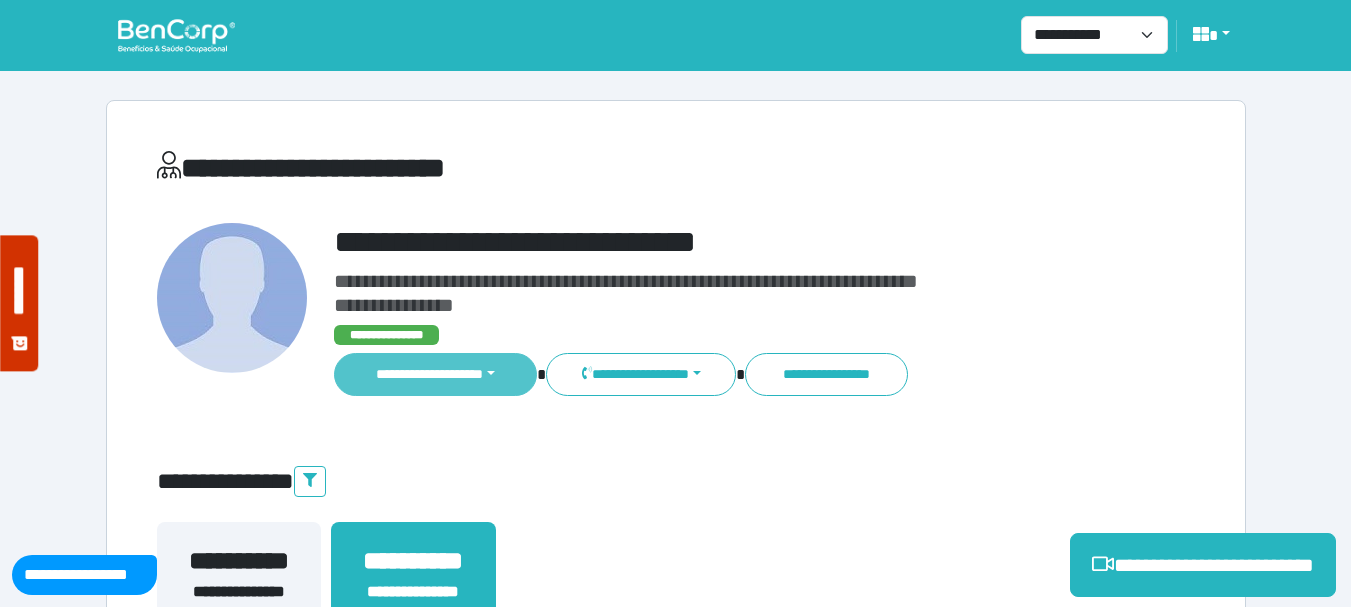 click on "**********" at bounding box center (436, 374) 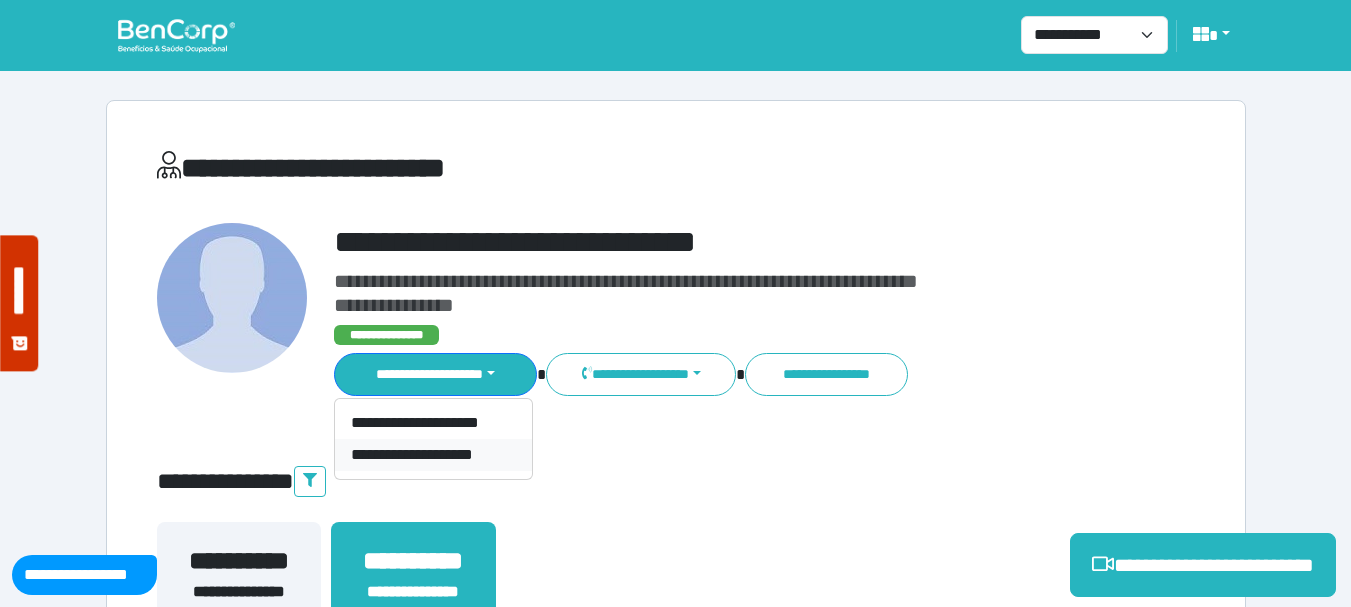 click on "**********" at bounding box center [433, 455] 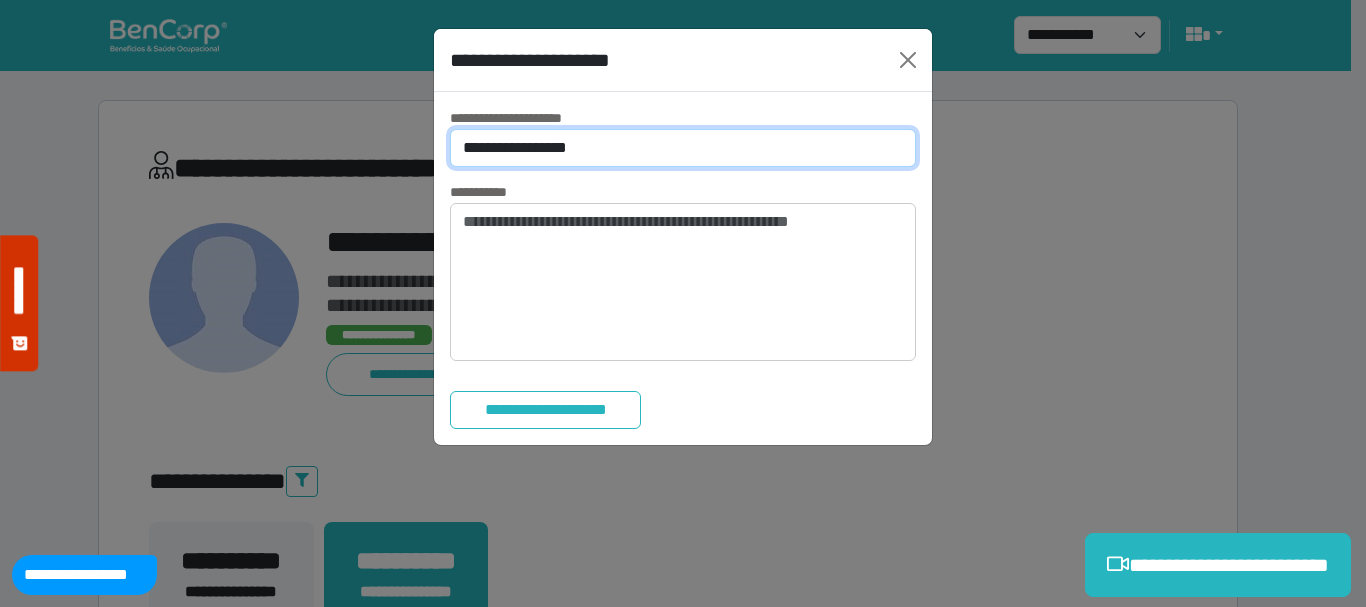 click on "**********" at bounding box center (683, 148) 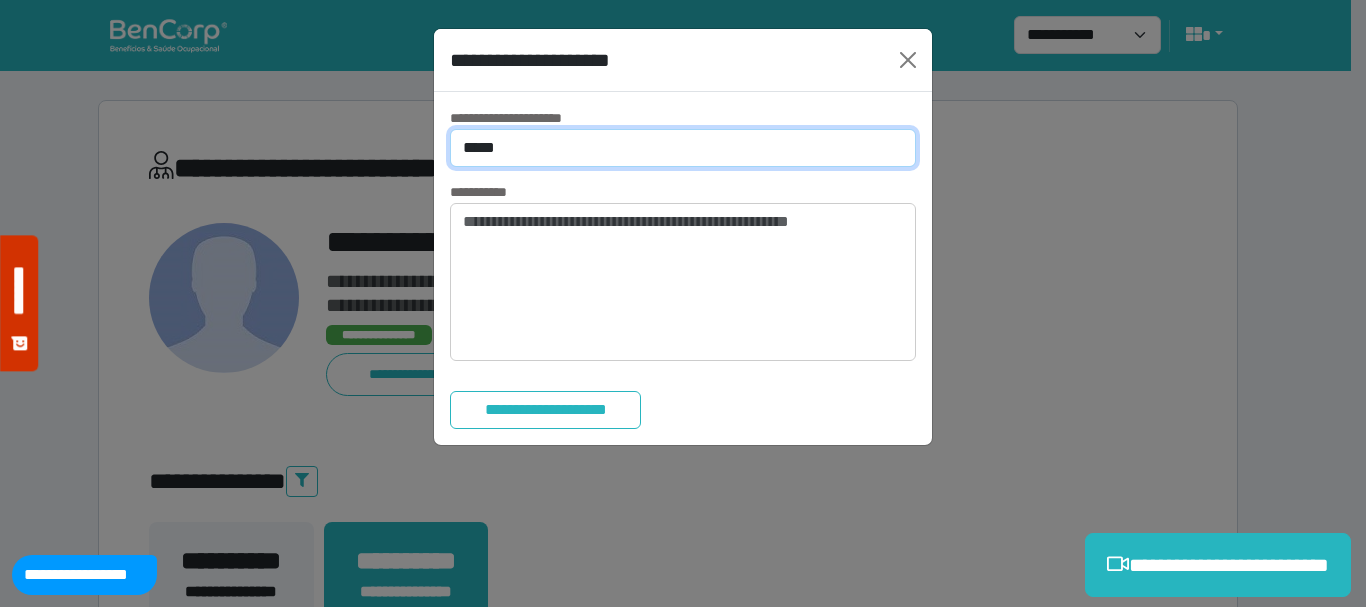 click on "**********" at bounding box center [683, 148] 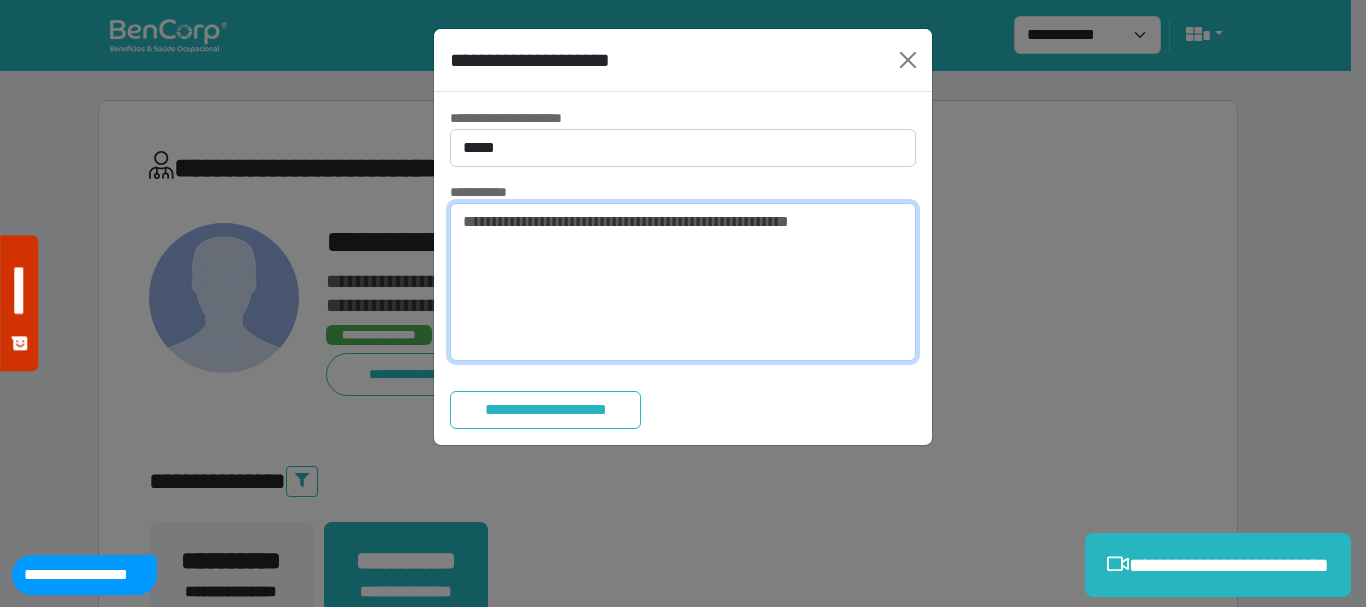 click at bounding box center (683, 282) 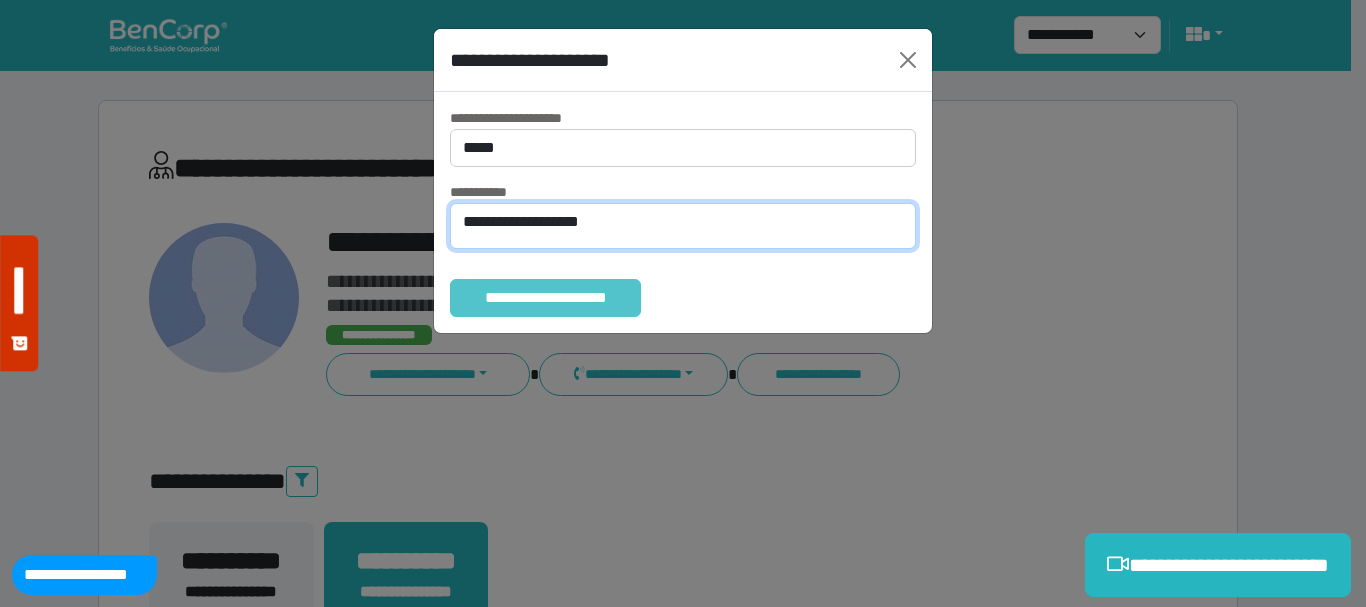 type on "**********" 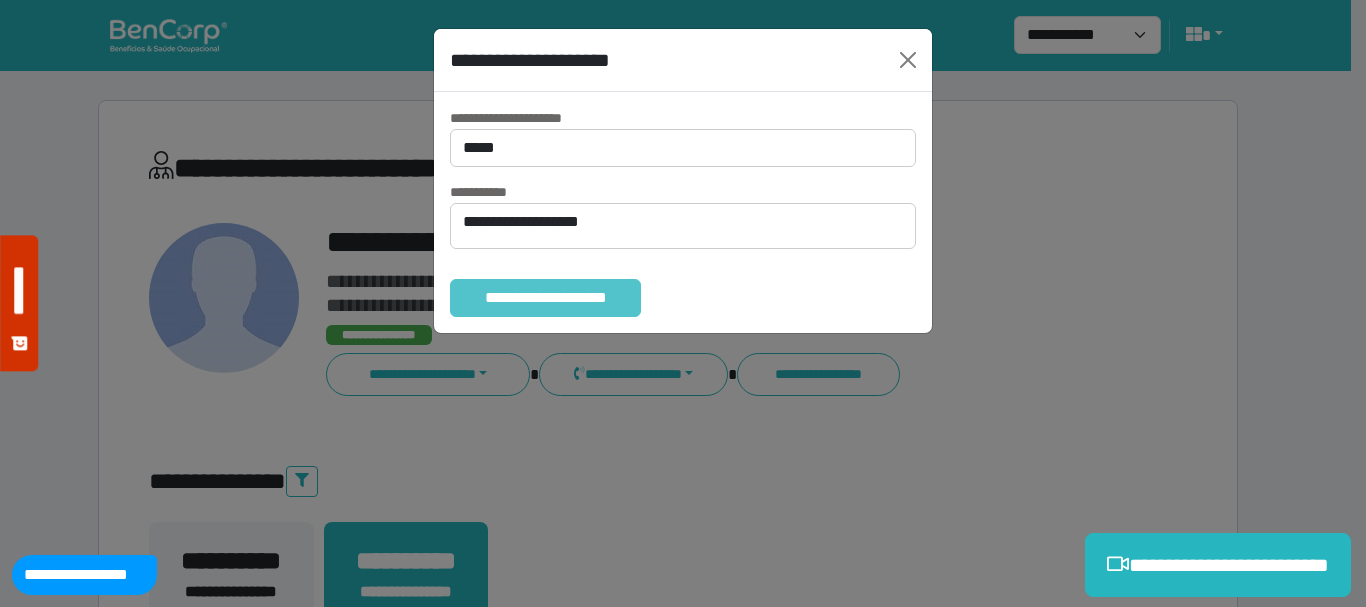 click on "**********" at bounding box center (545, 298) 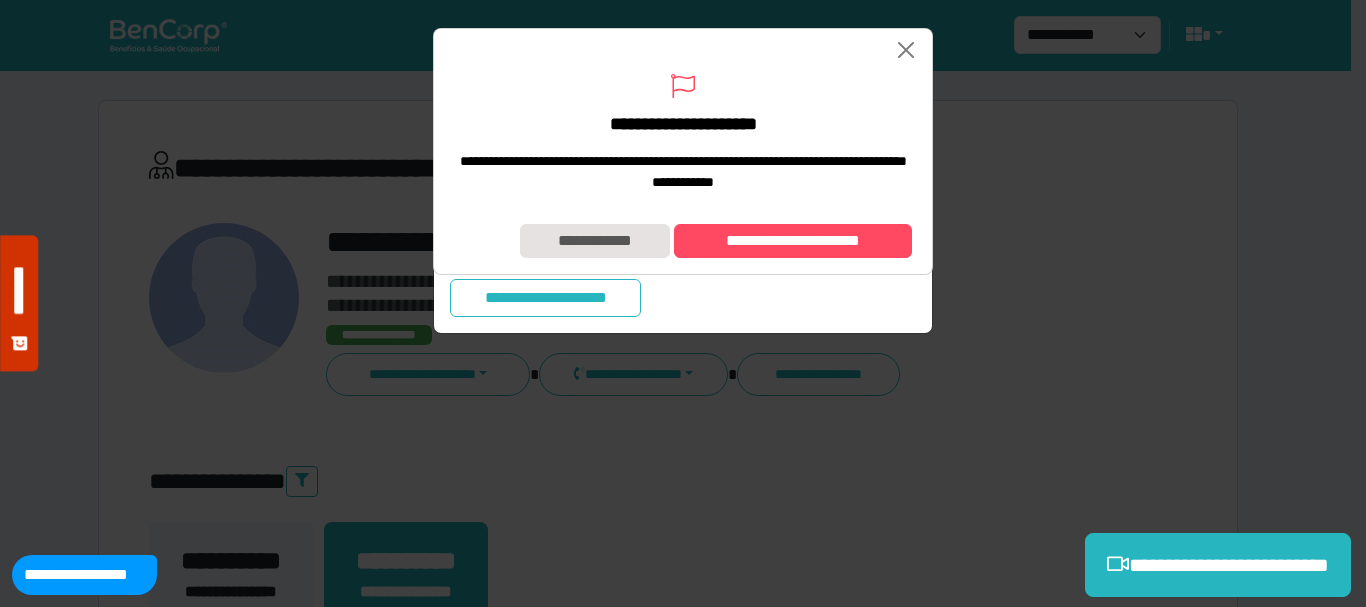 click on "**********" at bounding box center [683, 241] 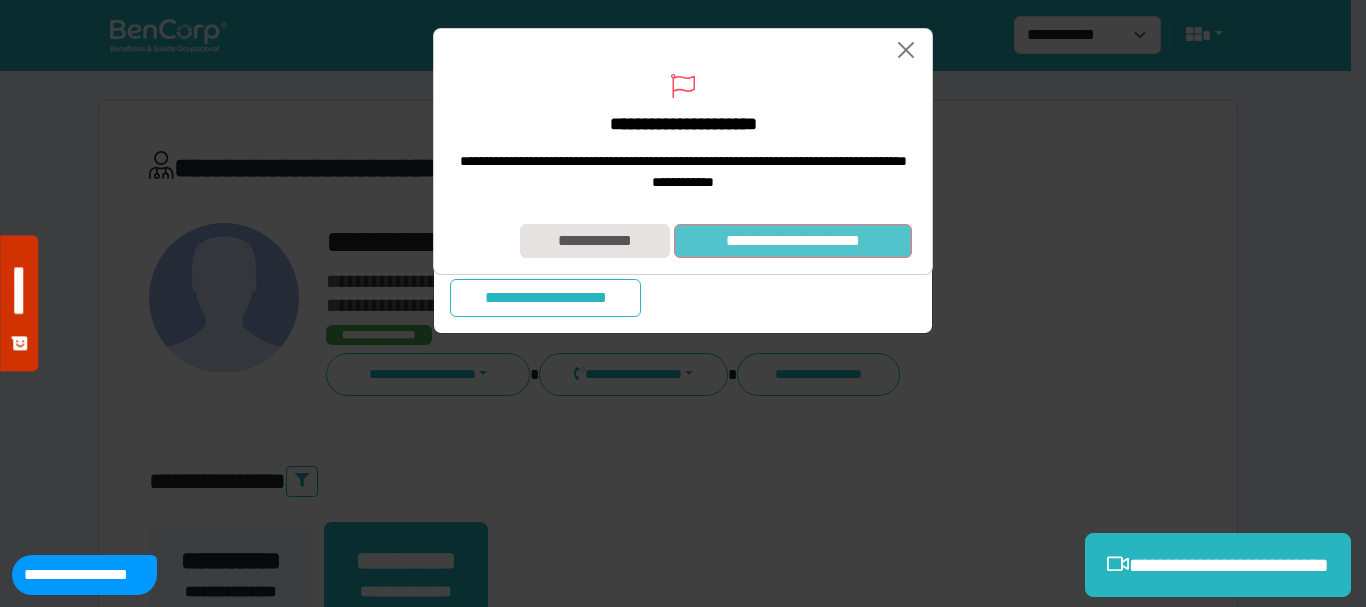 click on "**********" at bounding box center [793, 241] 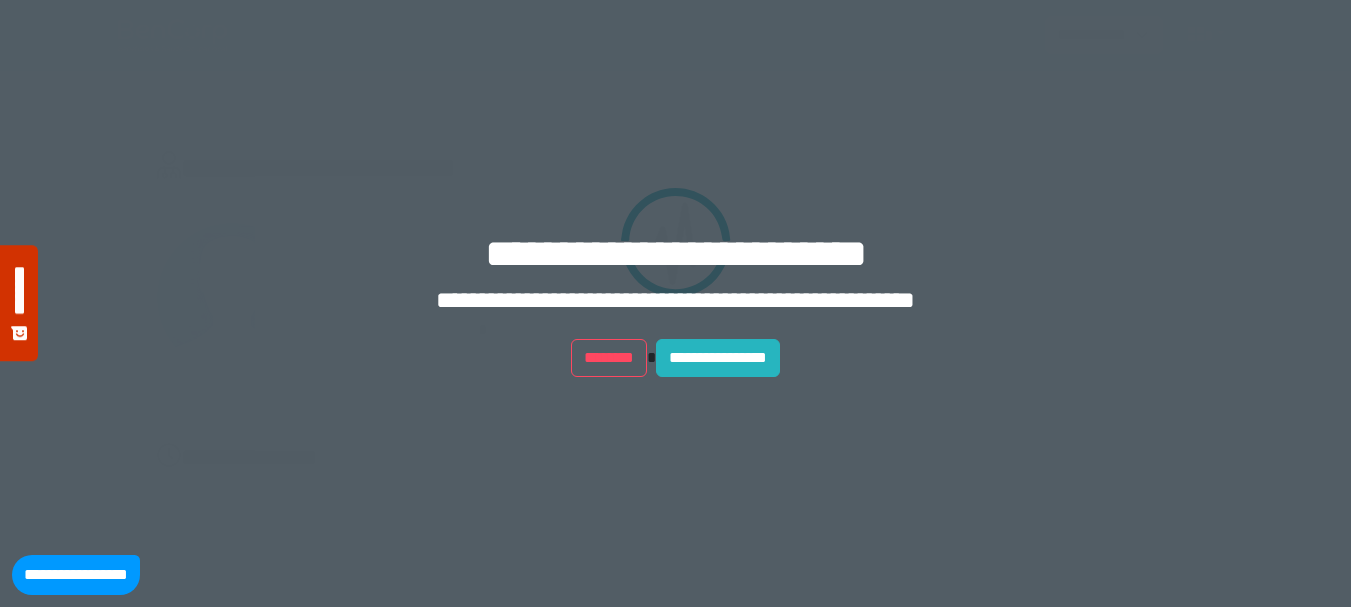 scroll, scrollTop: 0, scrollLeft: 0, axis: both 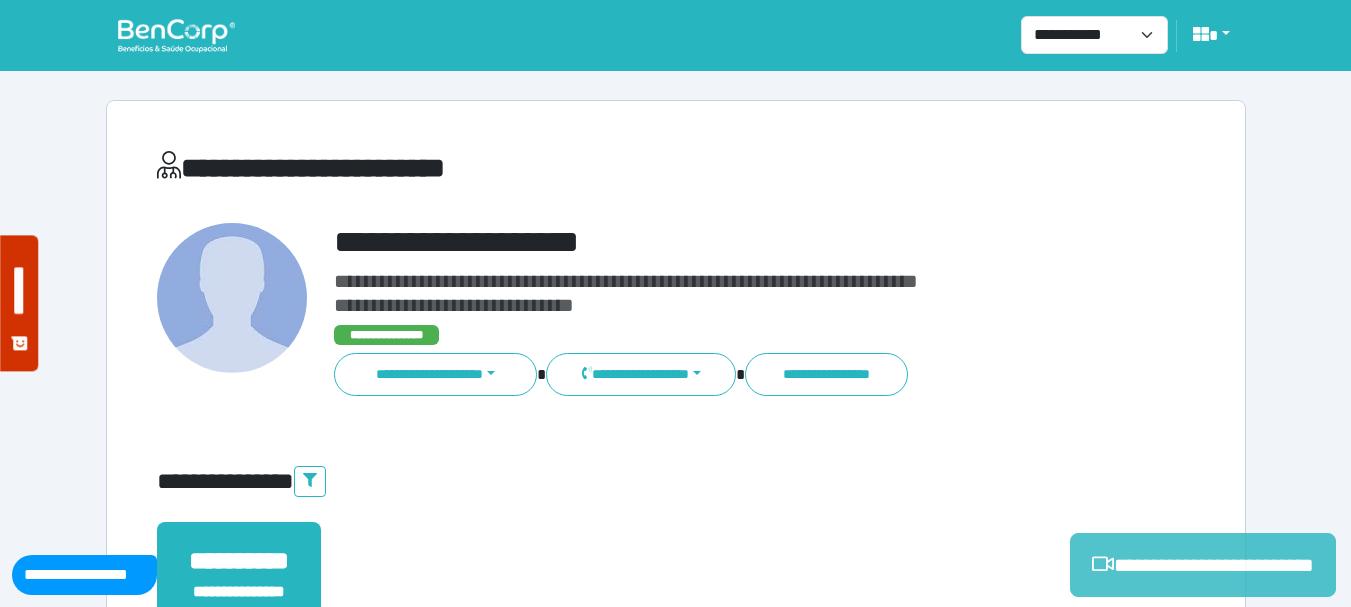 click on "**********" at bounding box center (1203, 565) 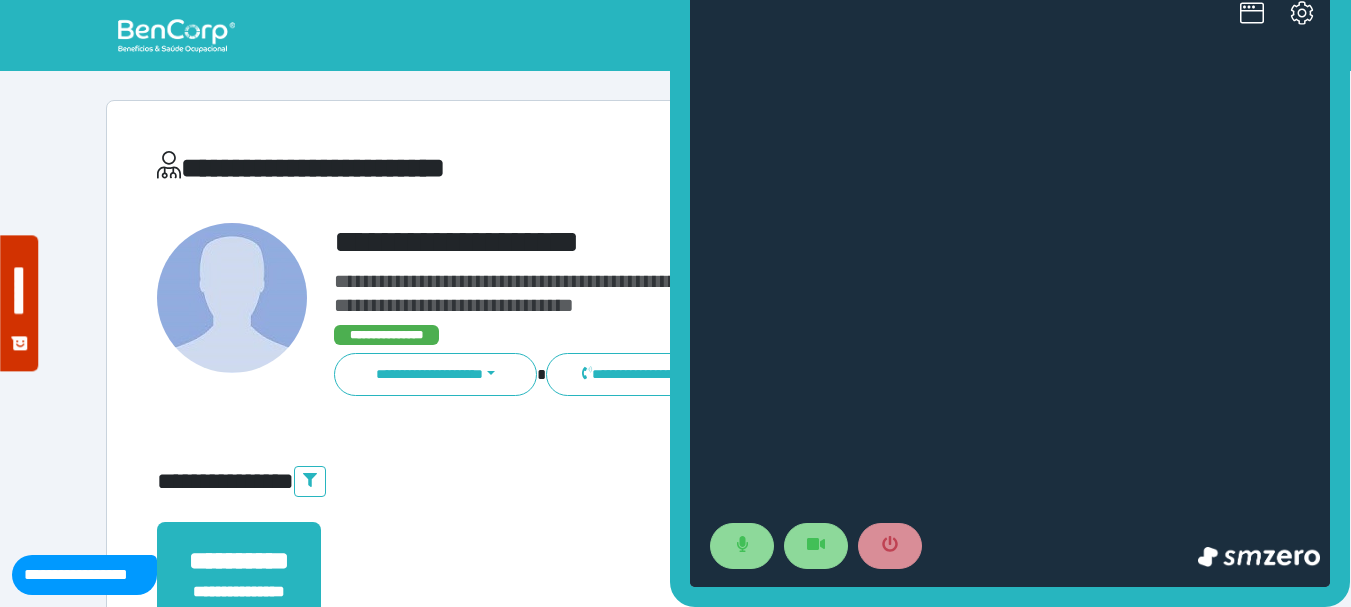 scroll, scrollTop: 0, scrollLeft: 0, axis: both 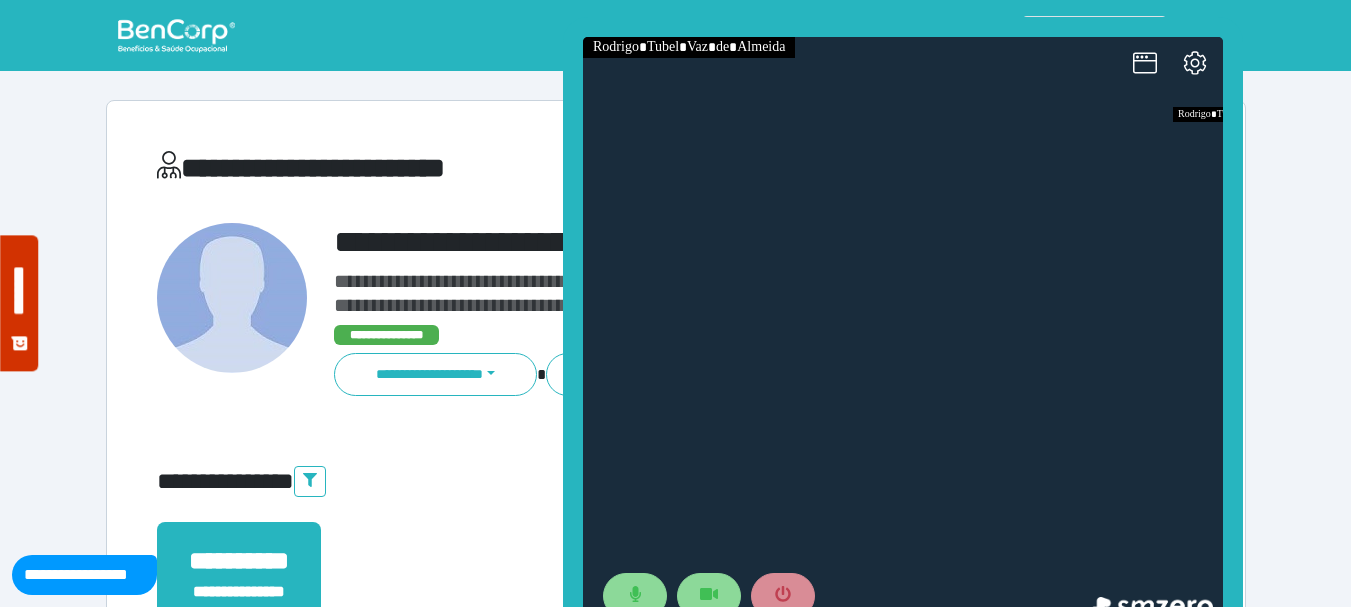 drag, startPoint x: 680, startPoint y: 172, endPoint x: 572, endPoint y: 222, distance: 119.0126 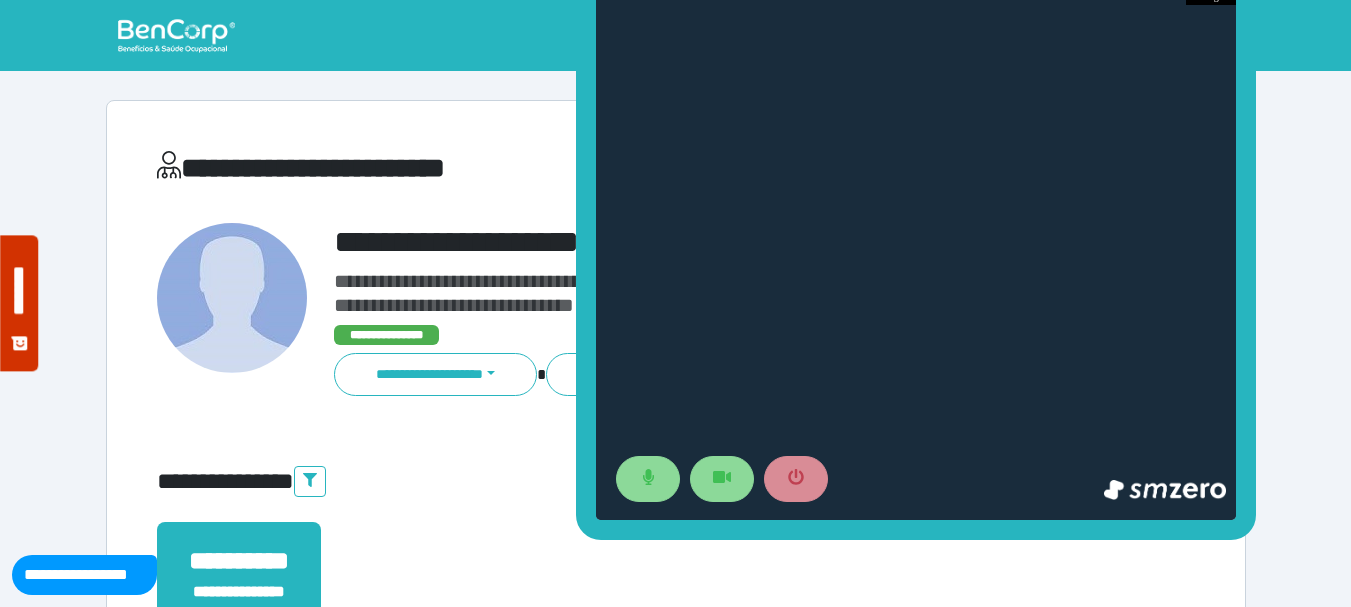 drag, startPoint x: 572, startPoint y: 222, endPoint x: 586, endPoint y: 105, distance: 117.83463 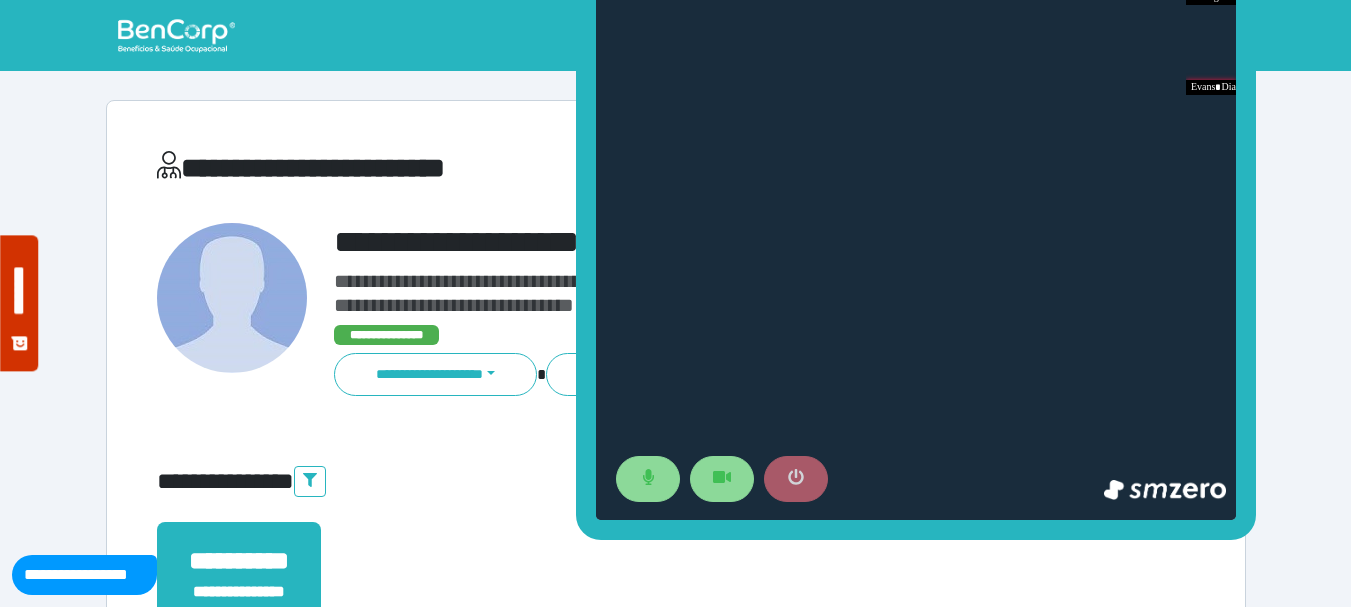 click 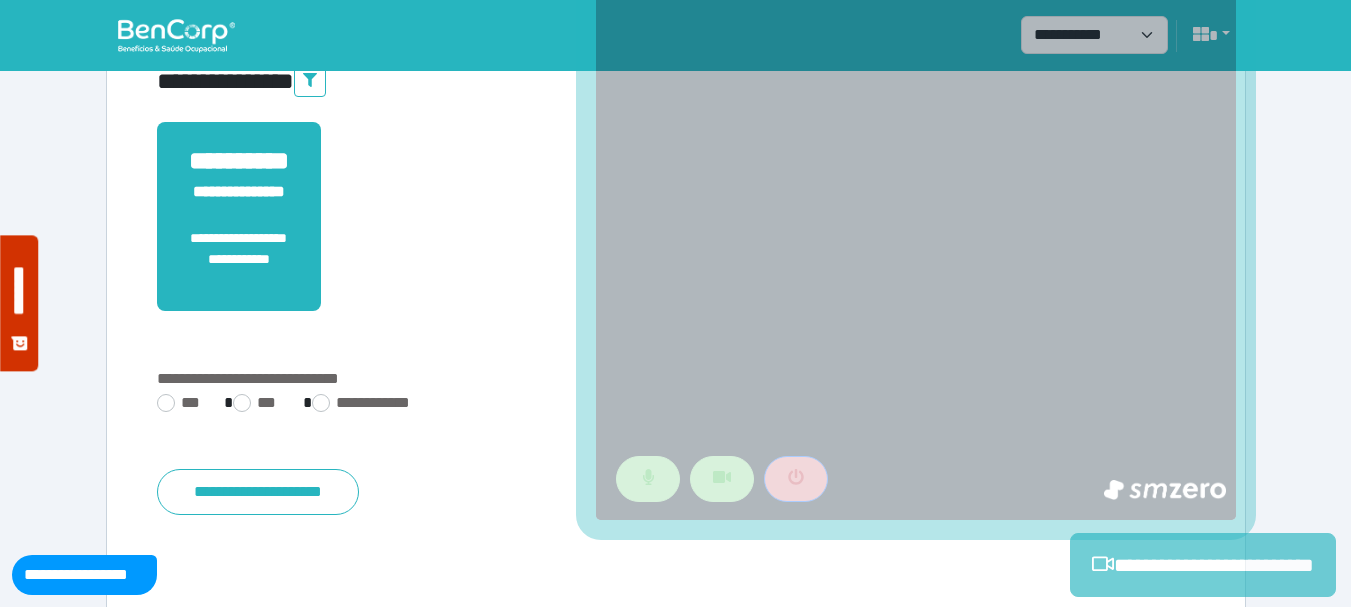 scroll, scrollTop: 529, scrollLeft: 0, axis: vertical 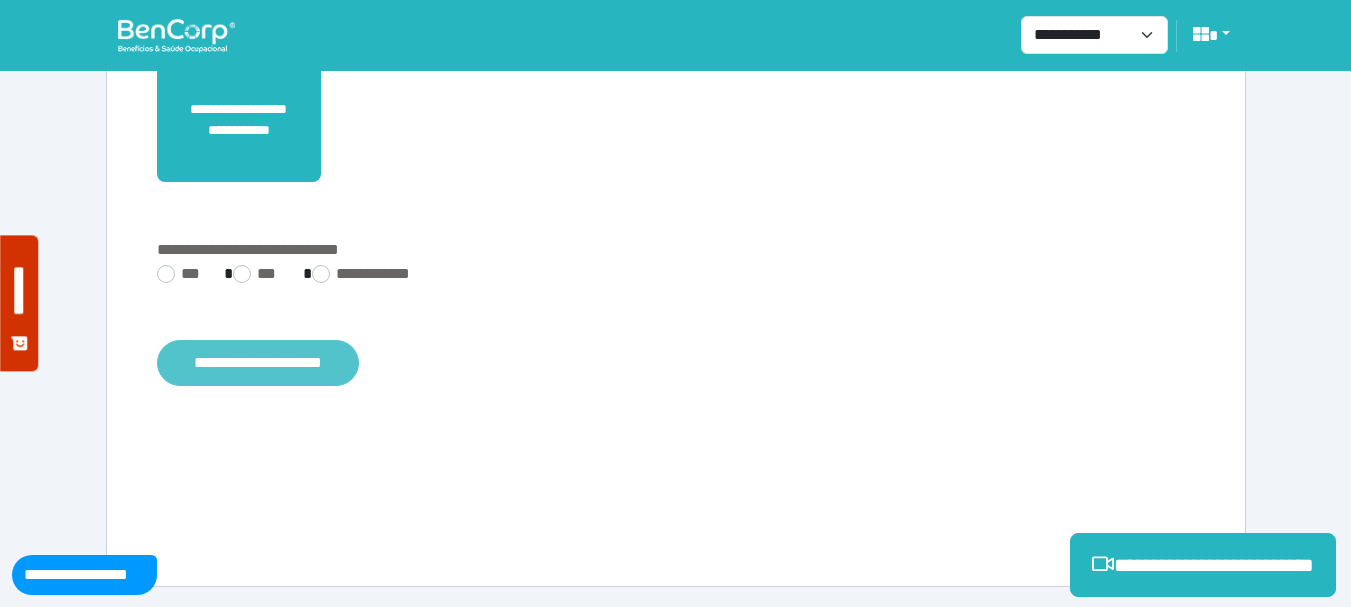 click on "**********" at bounding box center (258, 363) 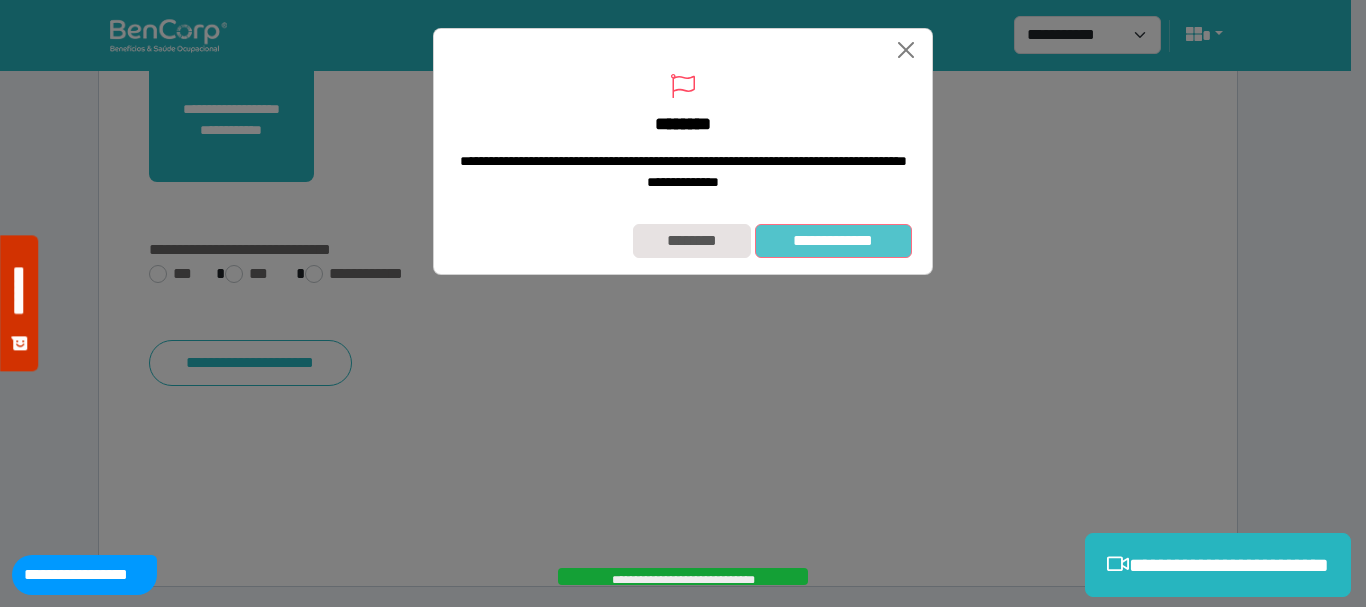 click on "**********" at bounding box center [833, 241] 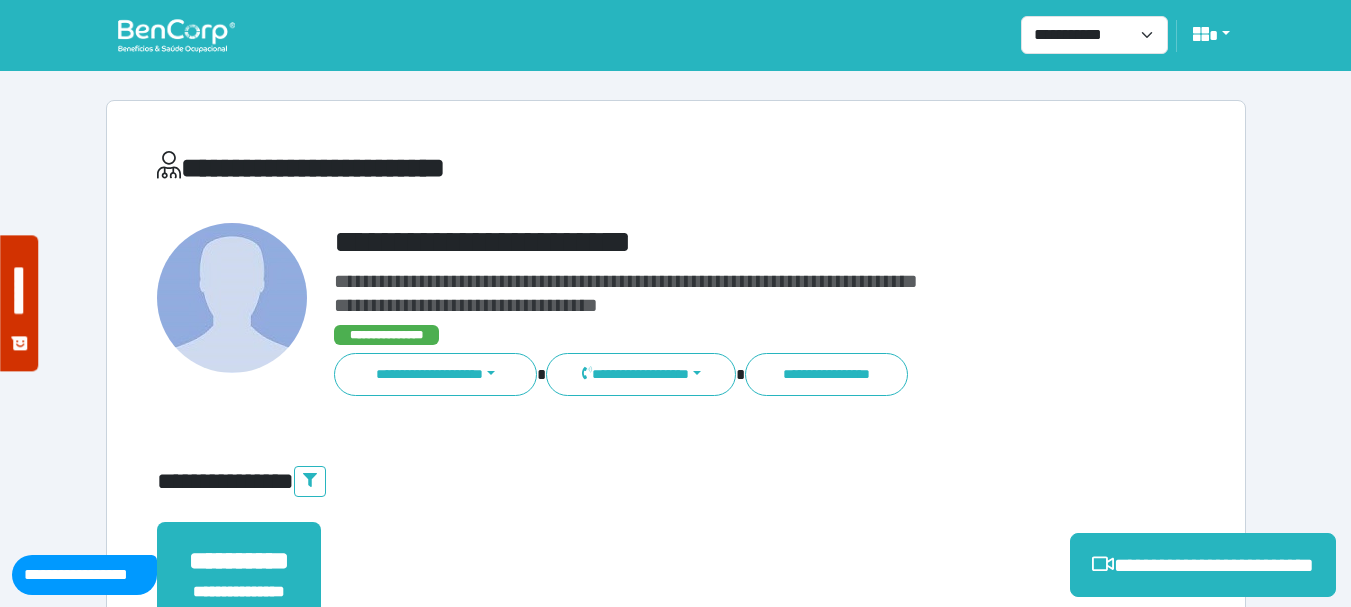 scroll, scrollTop: 0, scrollLeft: 0, axis: both 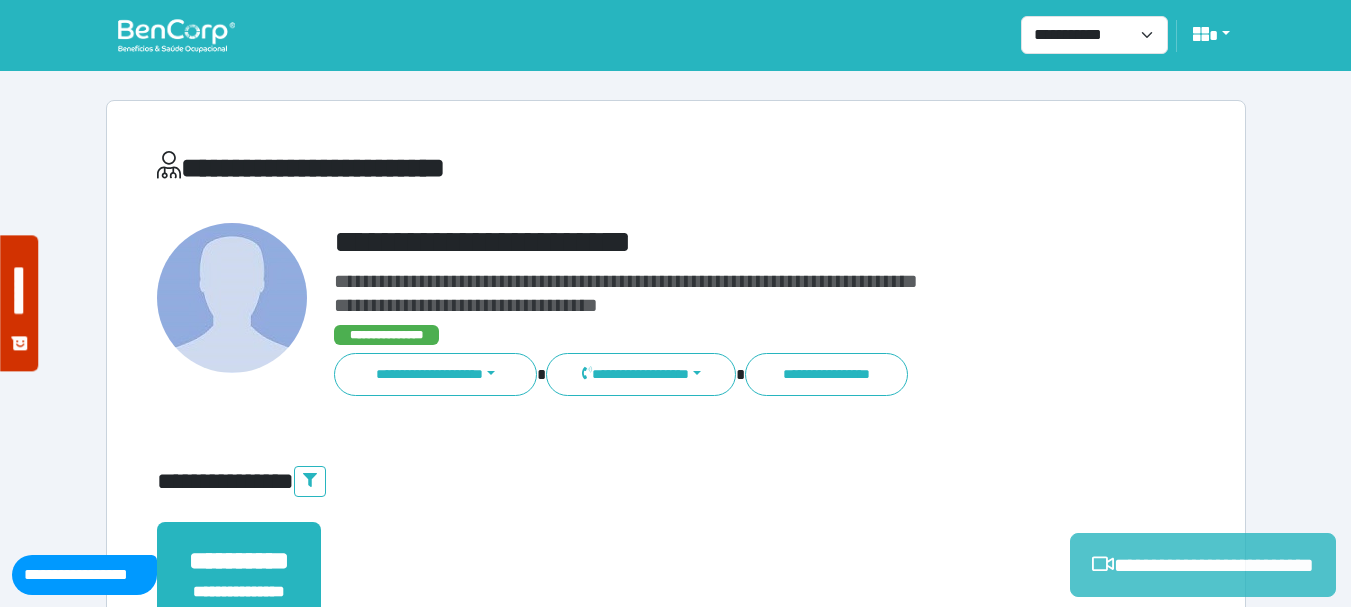 click 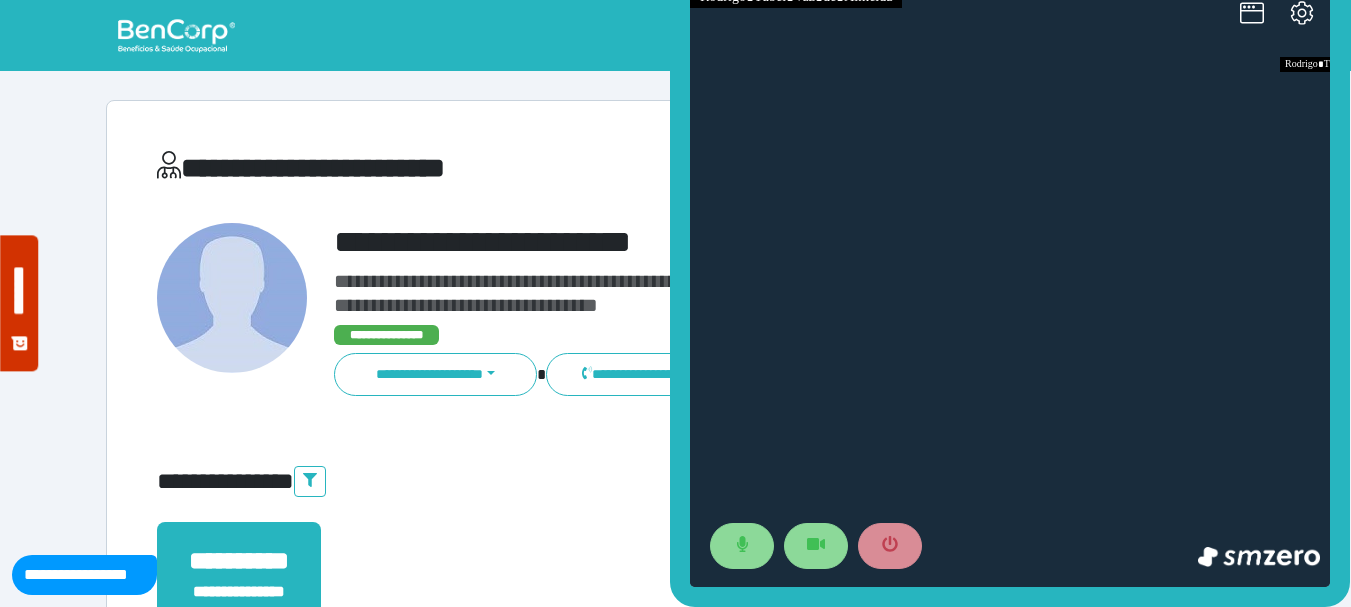 scroll, scrollTop: 0, scrollLeft: 0, axis: both 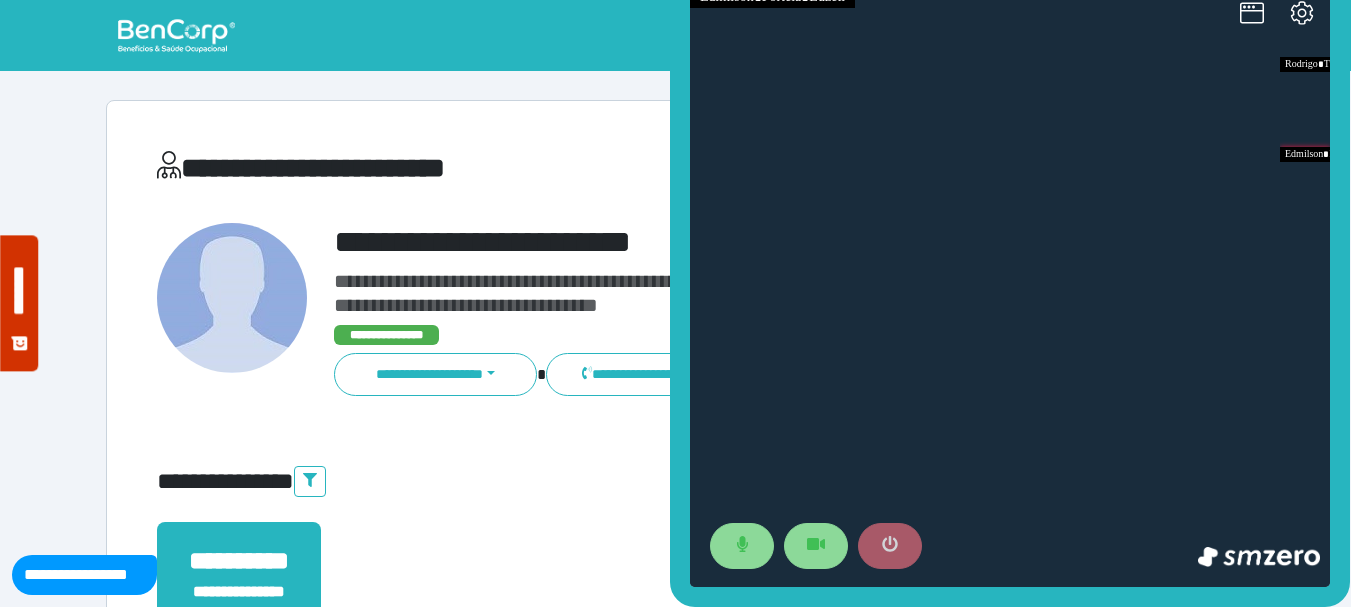 click at bounding box center [890, 546] 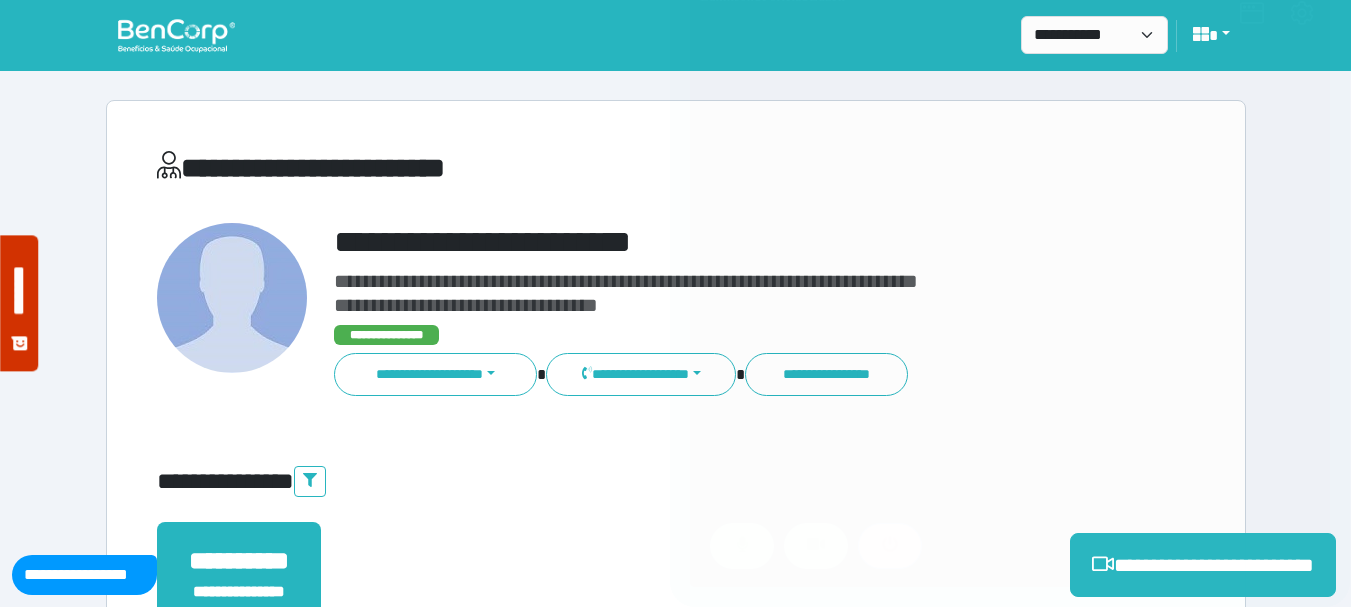 scroll, scrollTop: 500, scrollLeft: 0, axis: vertical 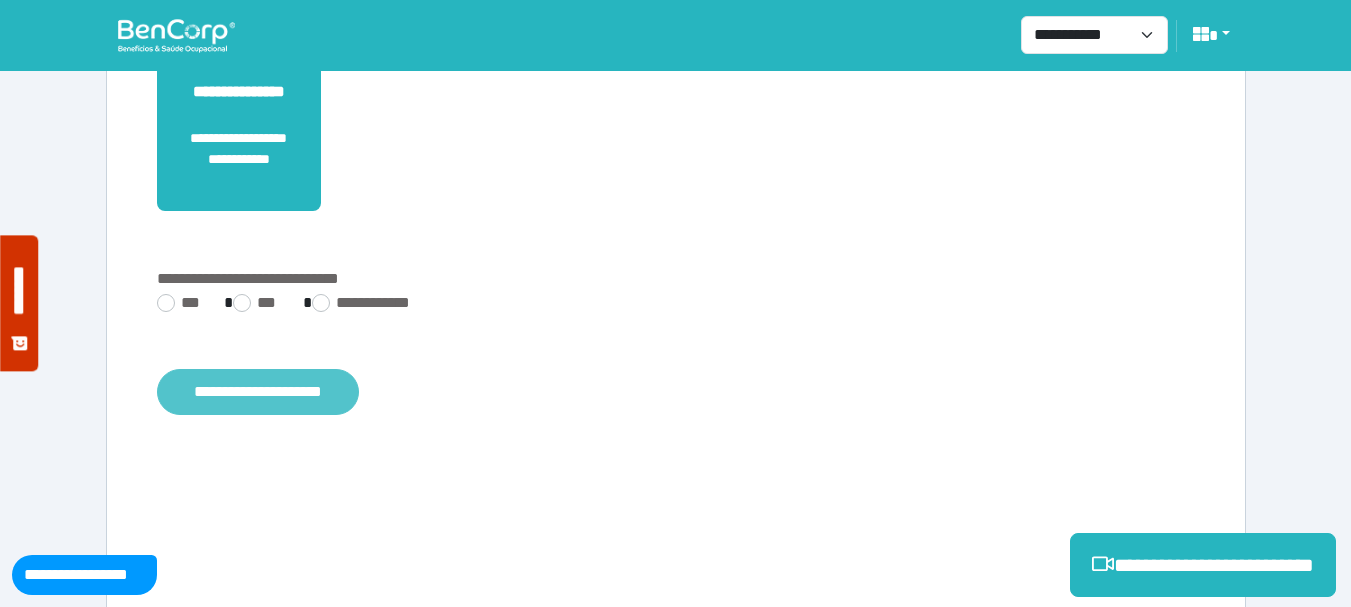 click on "**********" at bounding box center [258, 392] 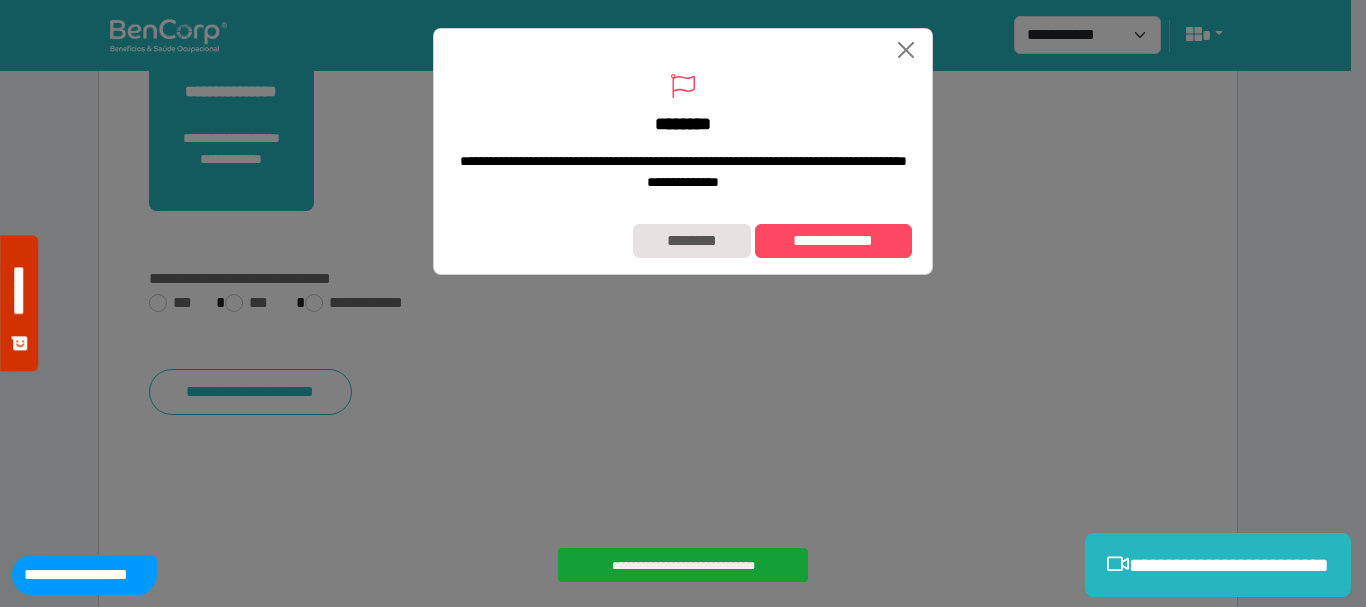 click on "**********" at bounding box center (683, 241) 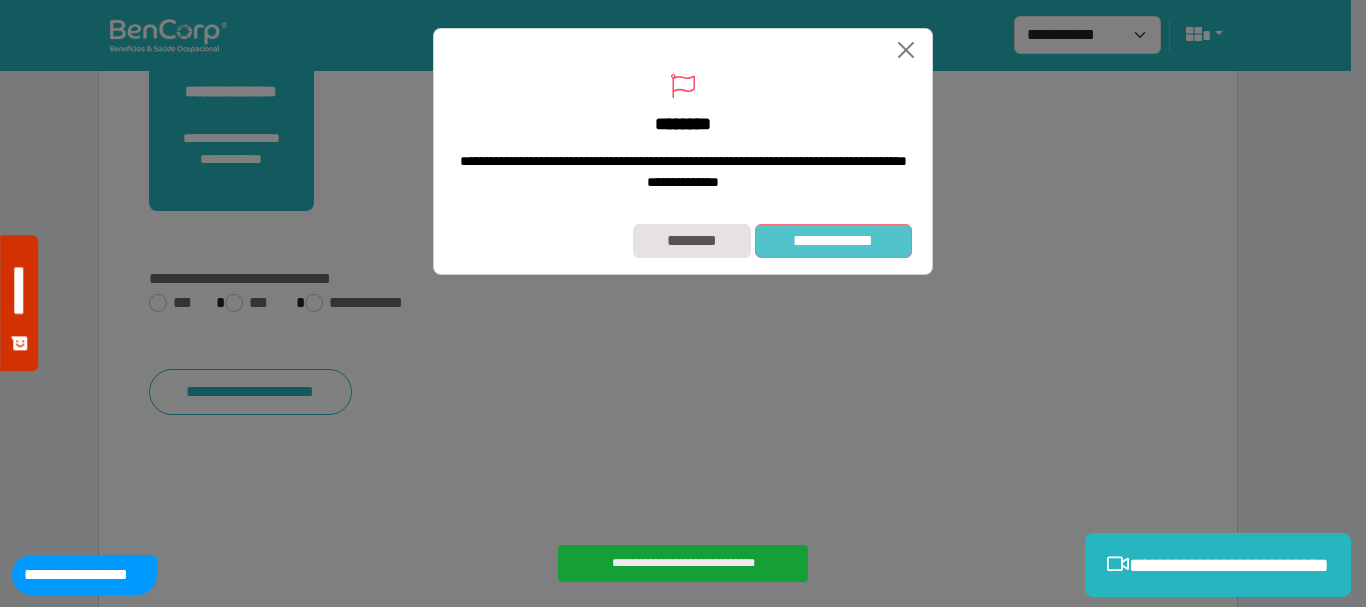 click on "**********" at bounding box center (833, 241) 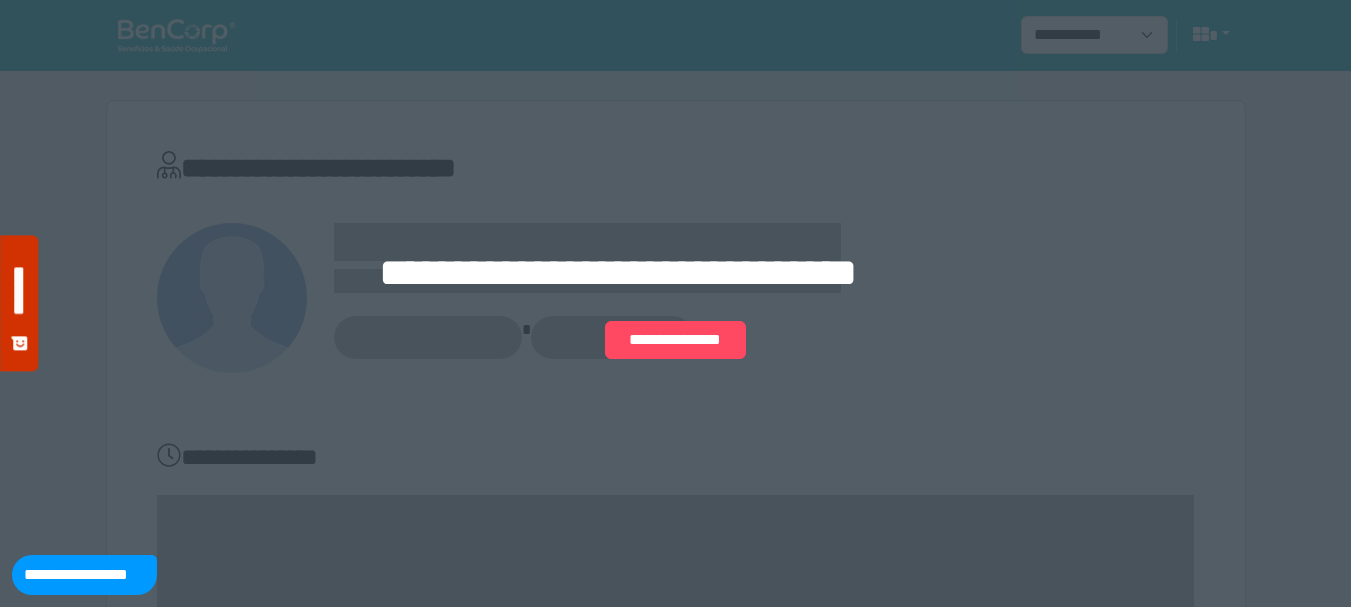 scroll, scrollTop: 109, scrollLeft: 0, axis: vertical 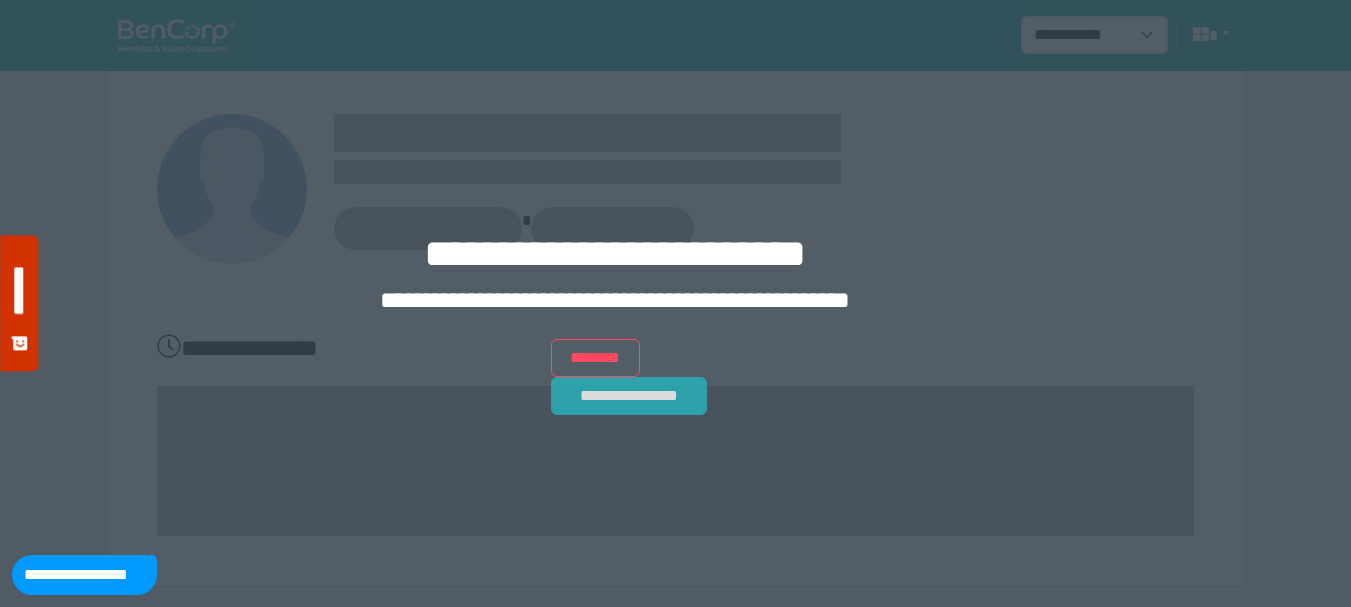 click on "**********" at bounding box center [629, 396] 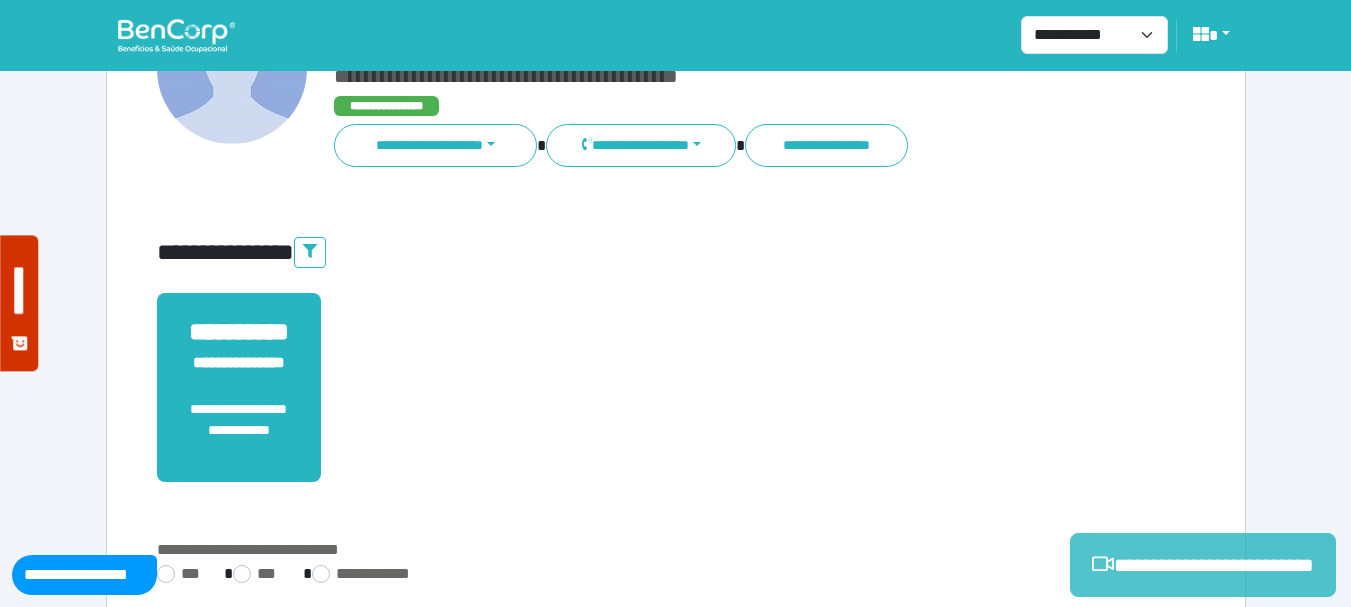 scroll, scrollTop: 29, scrollLeft: 0, axis: vertical 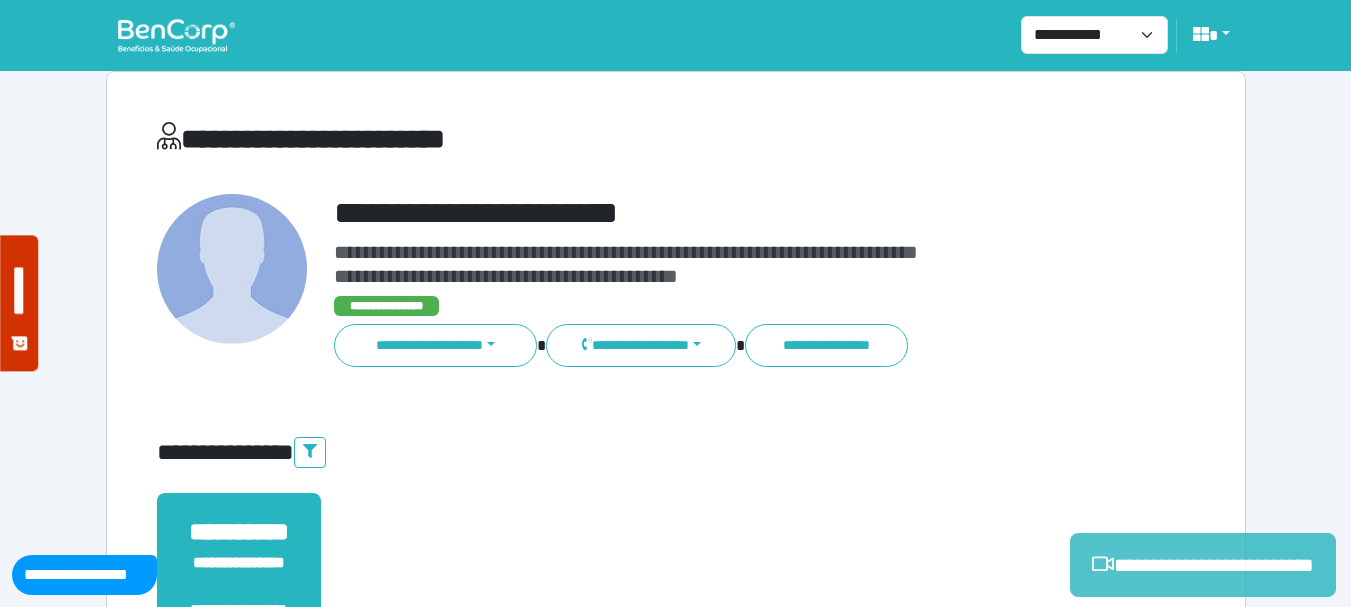 click on "**********" at bounding box center [1203, 565] 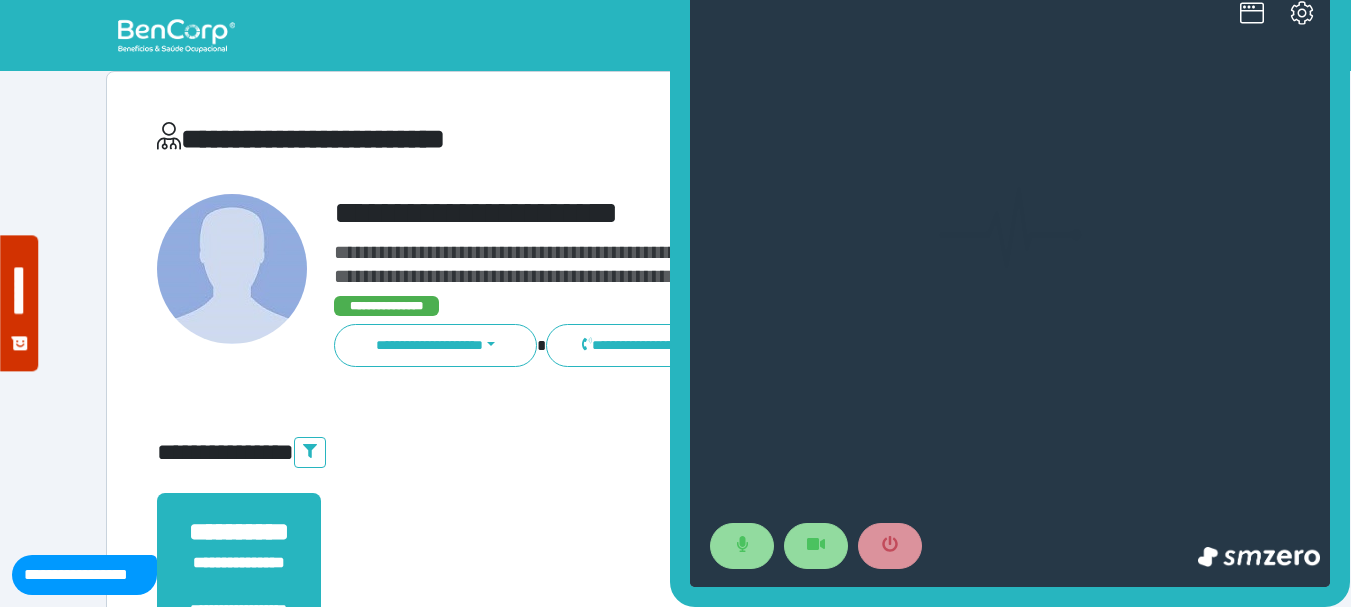 scroll, scrollTop: 0, scrollLeft: 0, axis: both 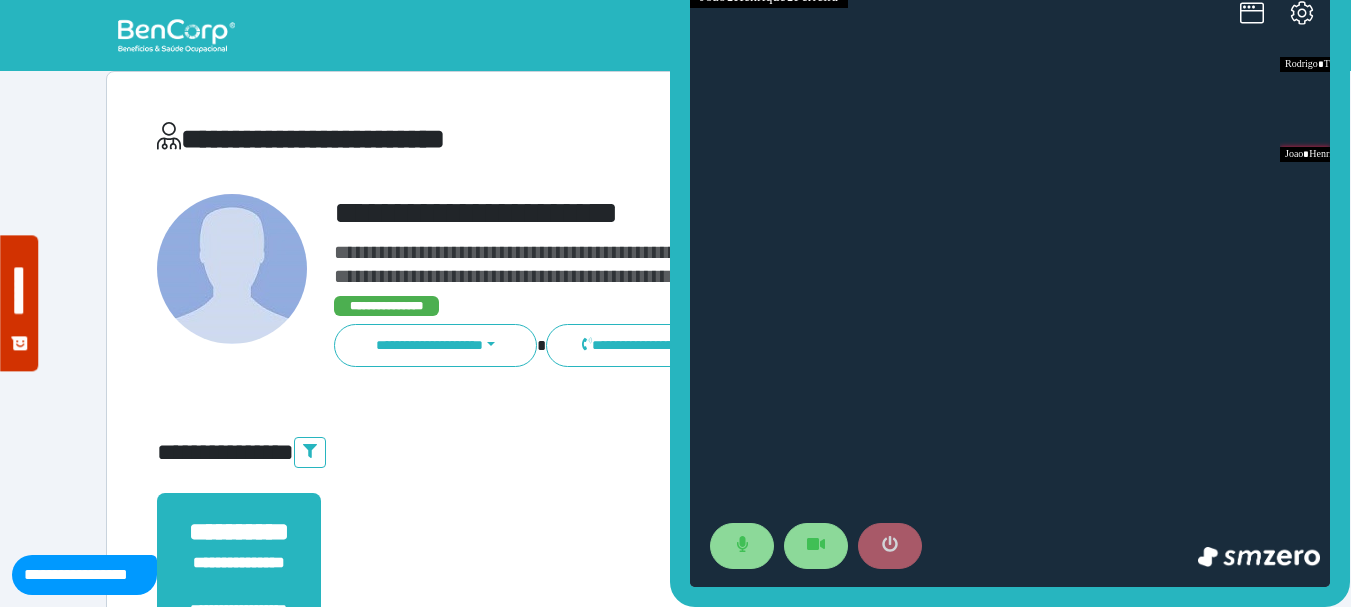 click at bounding box center [890, 546] 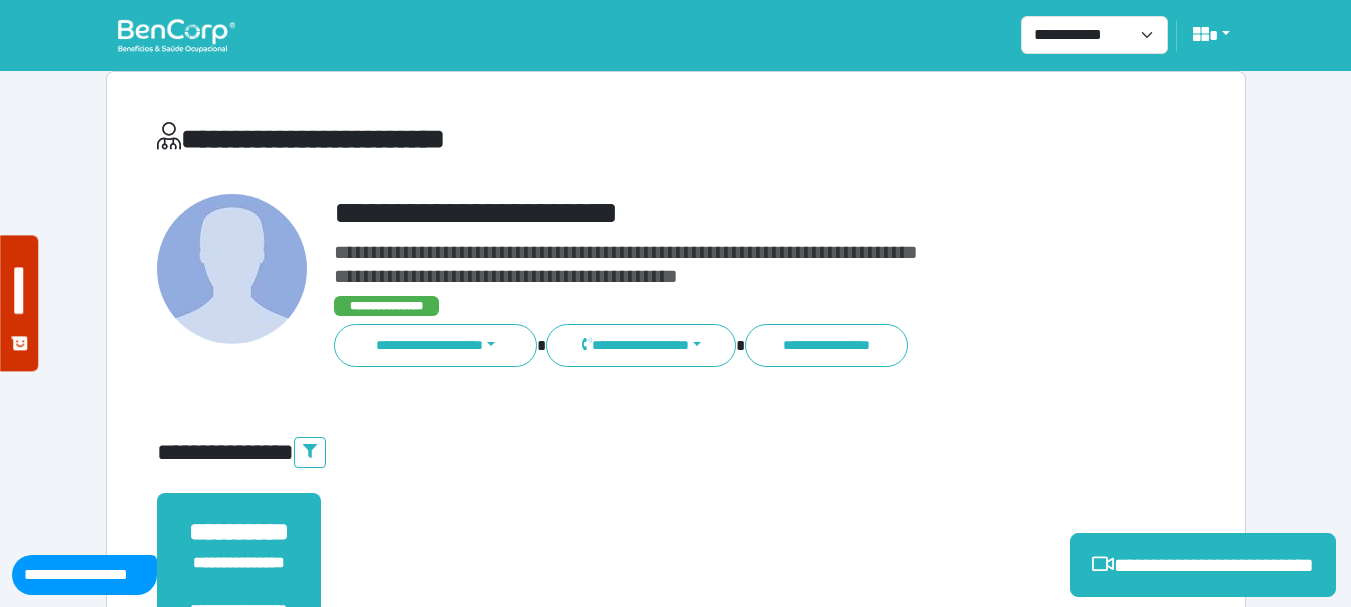 scroll, scrollTop: 529, scrollLeft: 0, axis: vertical 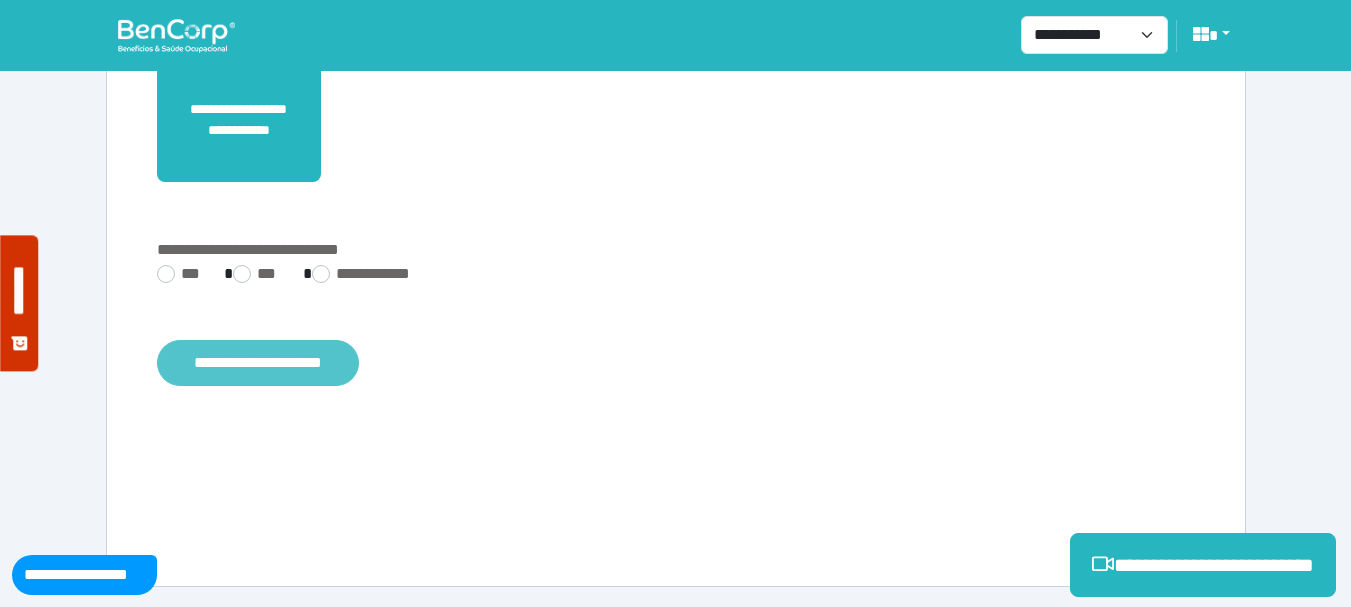 click on "**********" at bounding box center [258, 363] 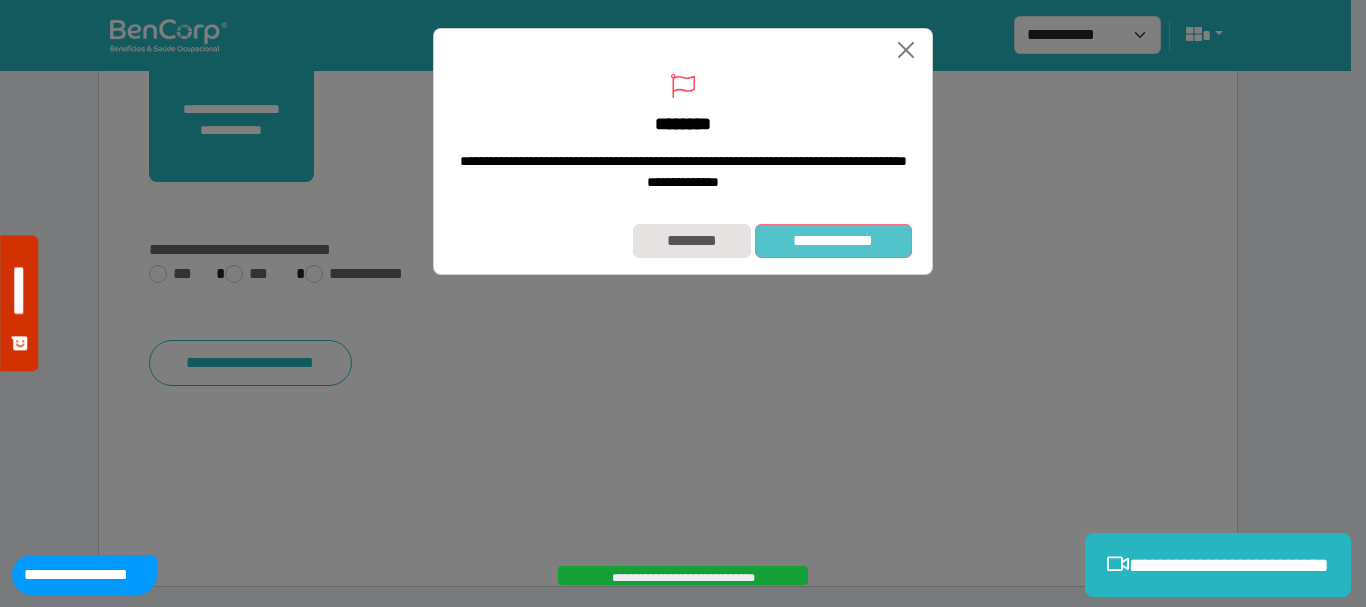 click on "**********" at bounding box center [833, 241] 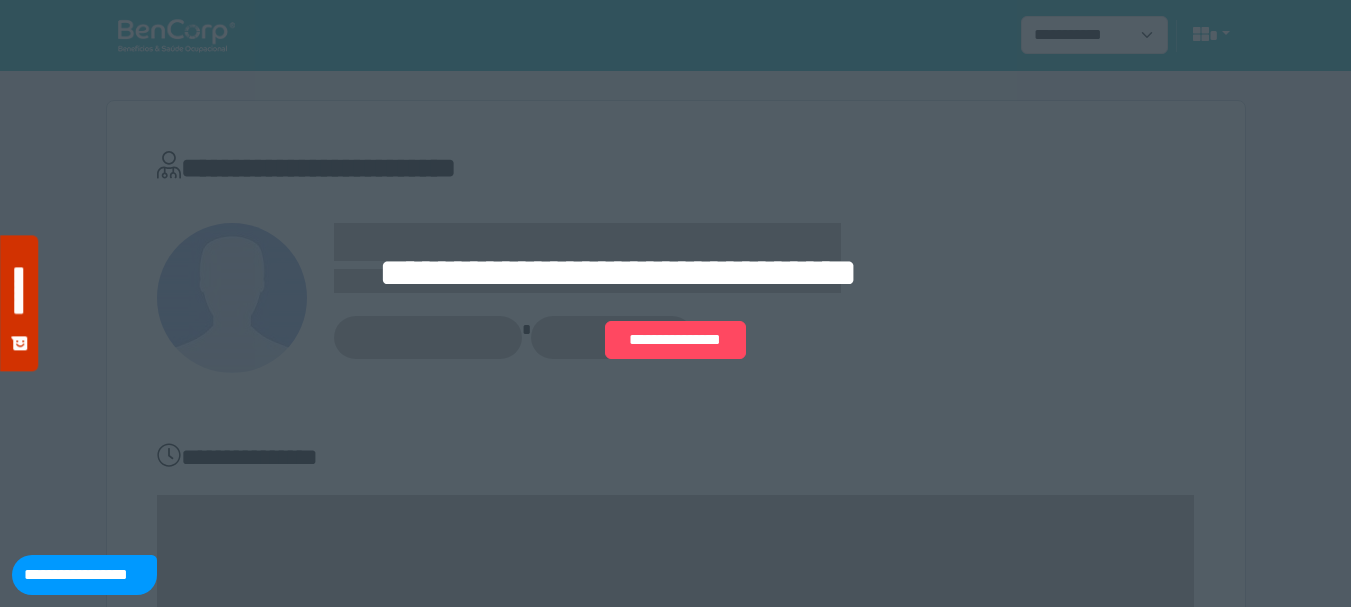 scroll, scrollTop: 0, scrollLeft: 0, axis: both 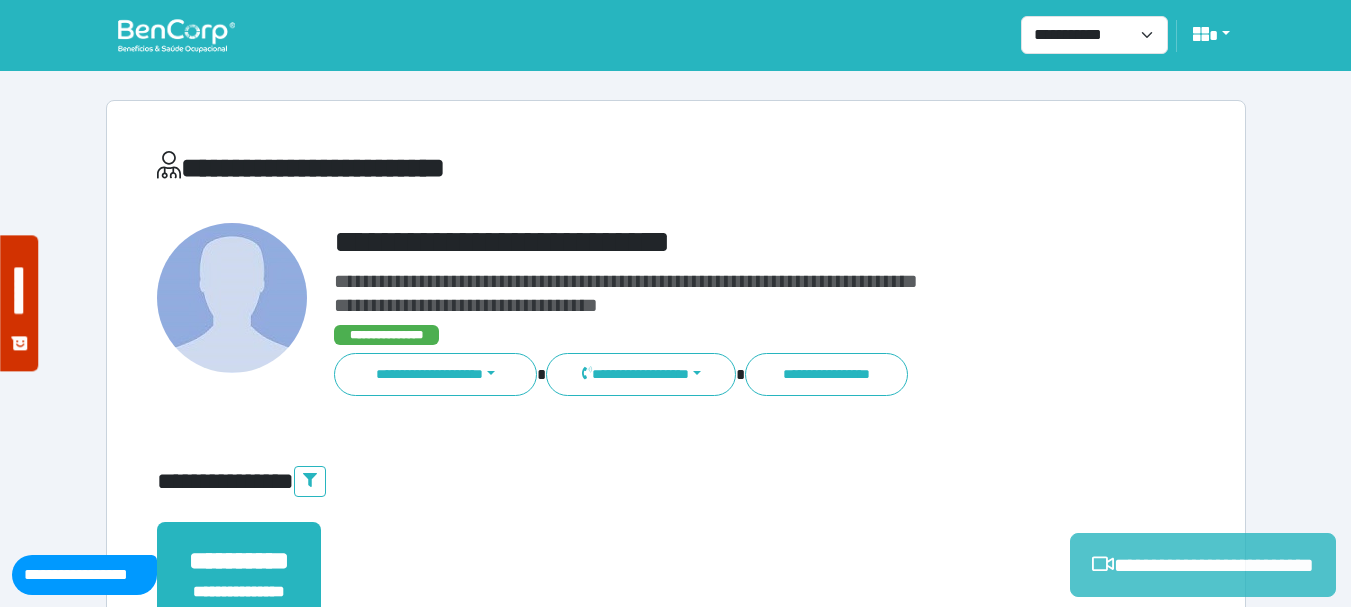 click on "**********" at bounding box center (1203, 565) 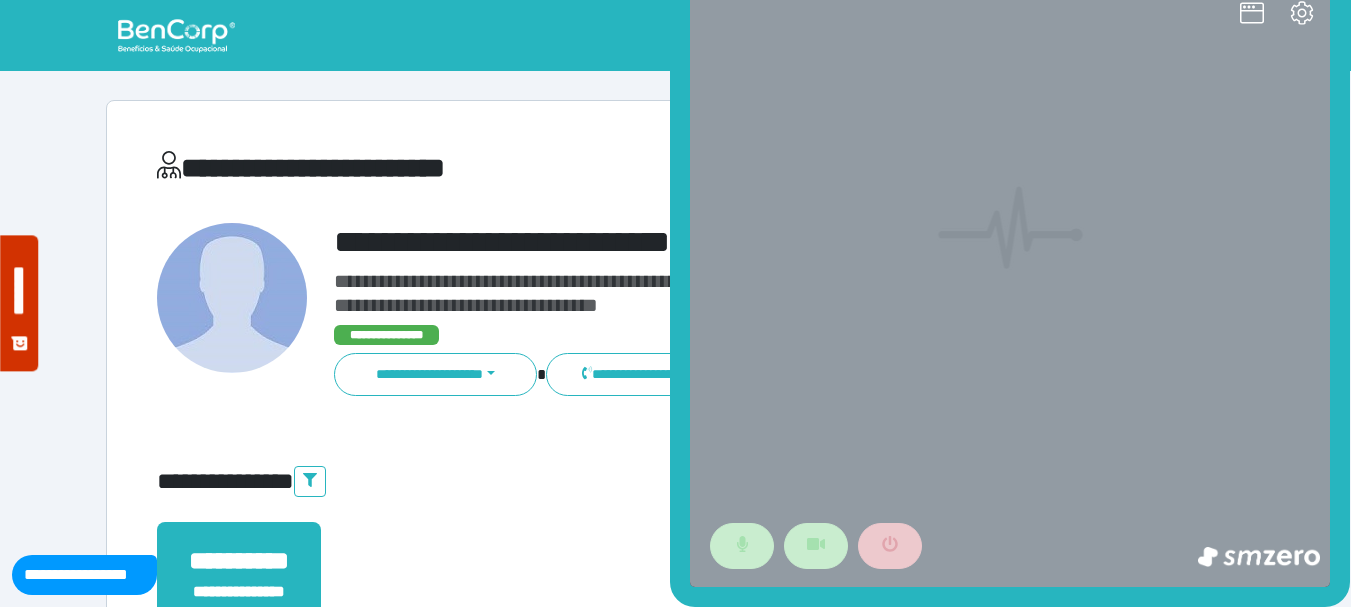 scroll, scrollTop: 0, scrollLeft: 0, axis: both 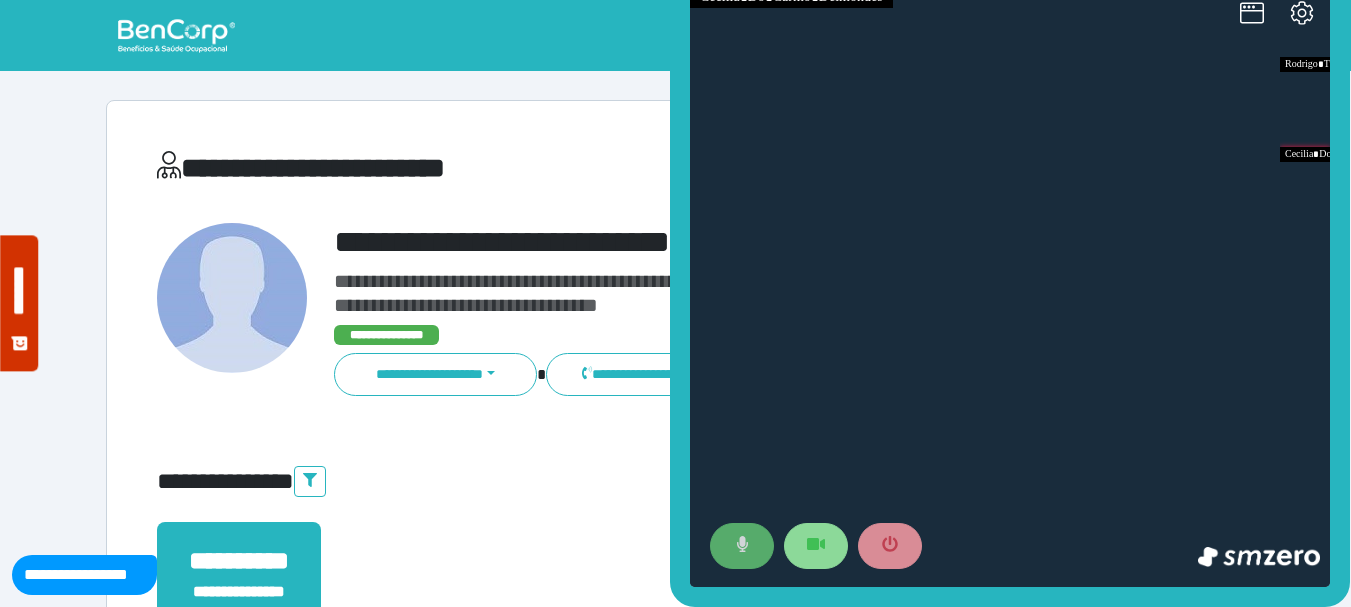 click at bounding box center [742, 546] 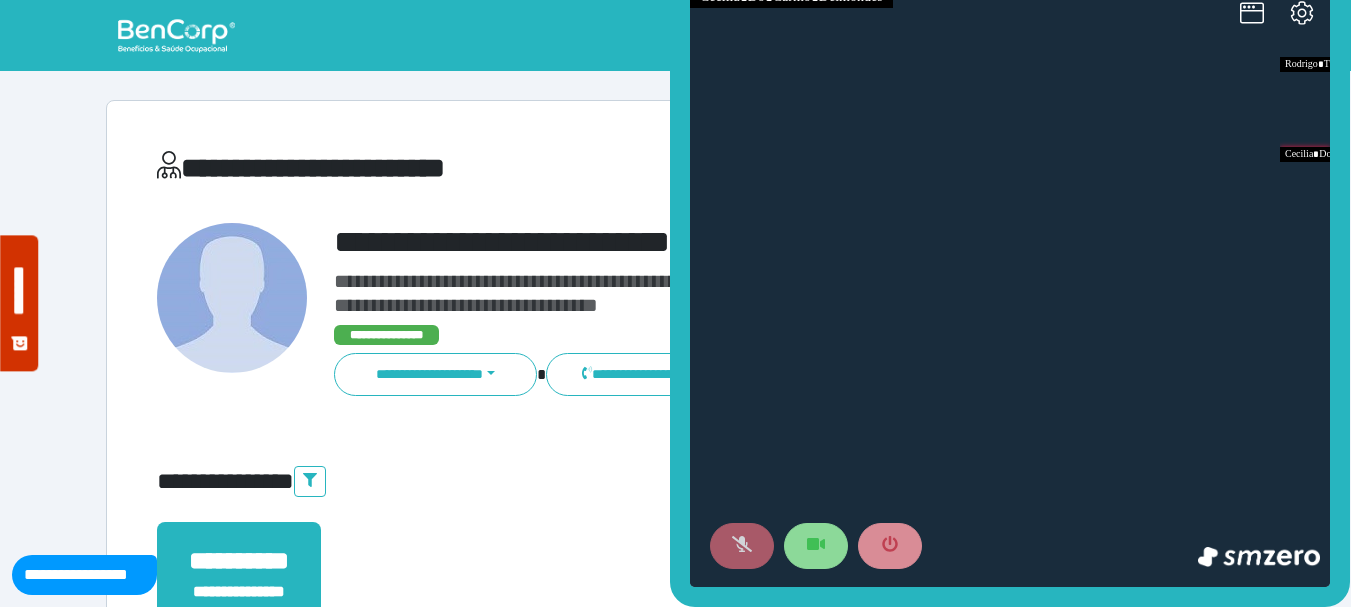 click at bounding box center [742, 546] 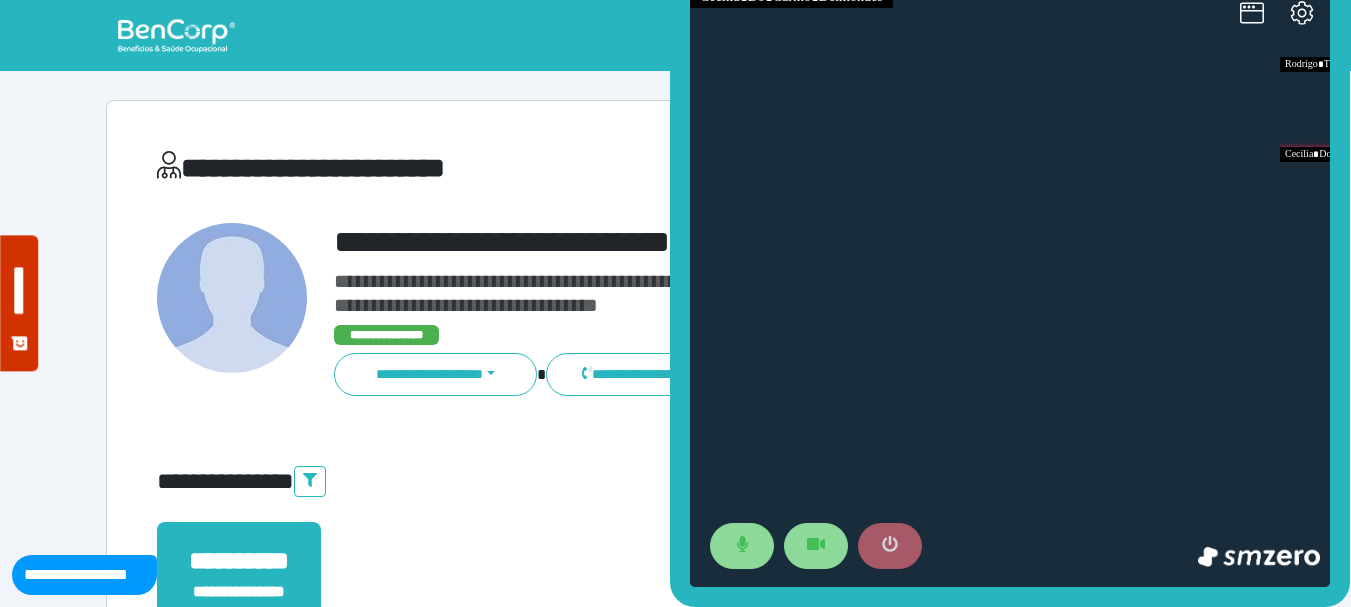 click at bounding box center (890, 546) 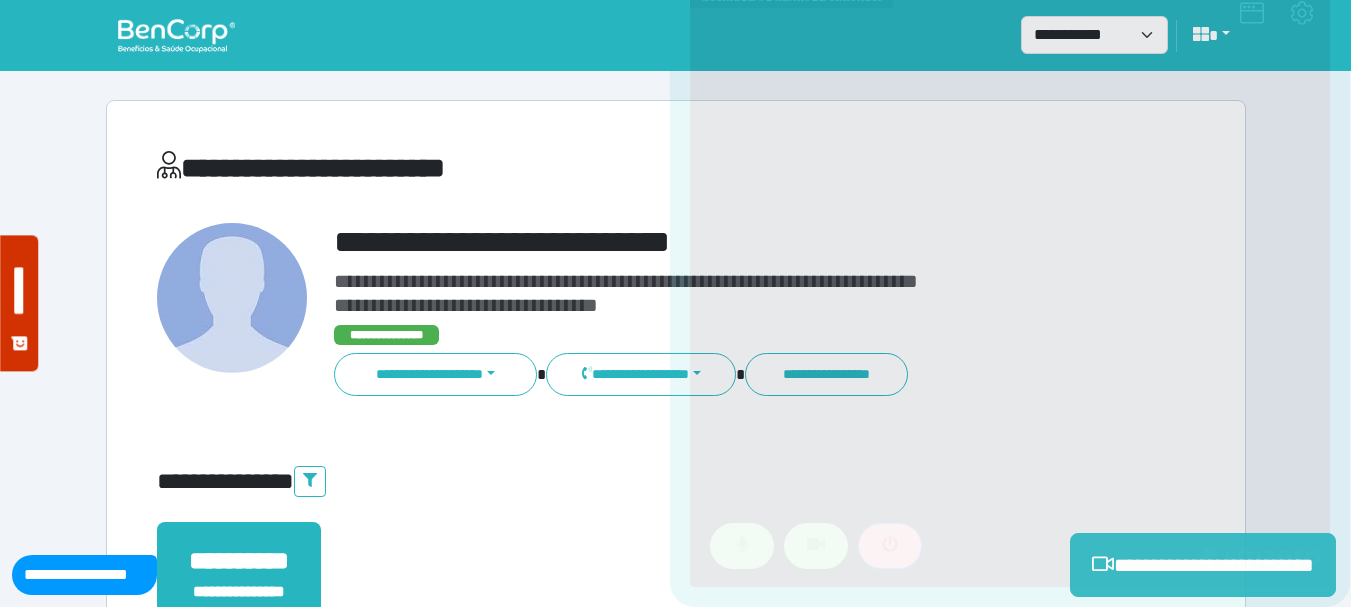 scroll, scrollTop: 529, scrollLeft: 0, axis: vertical 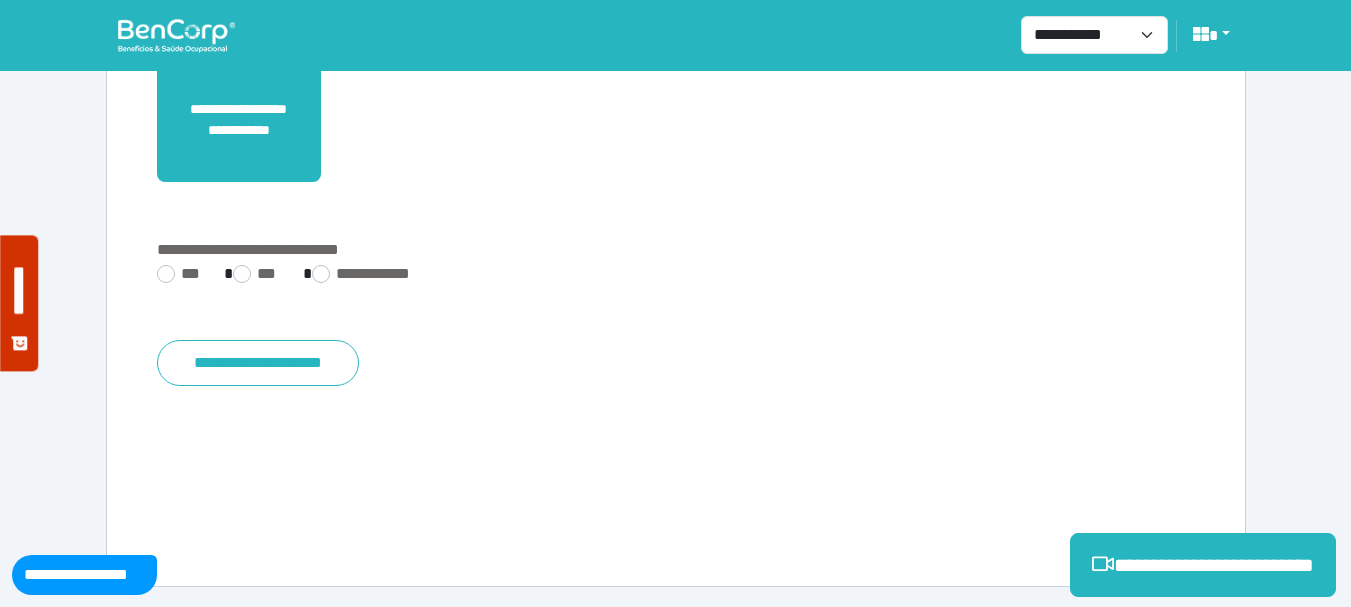 click on "**********" at bounding box center [676, 276] 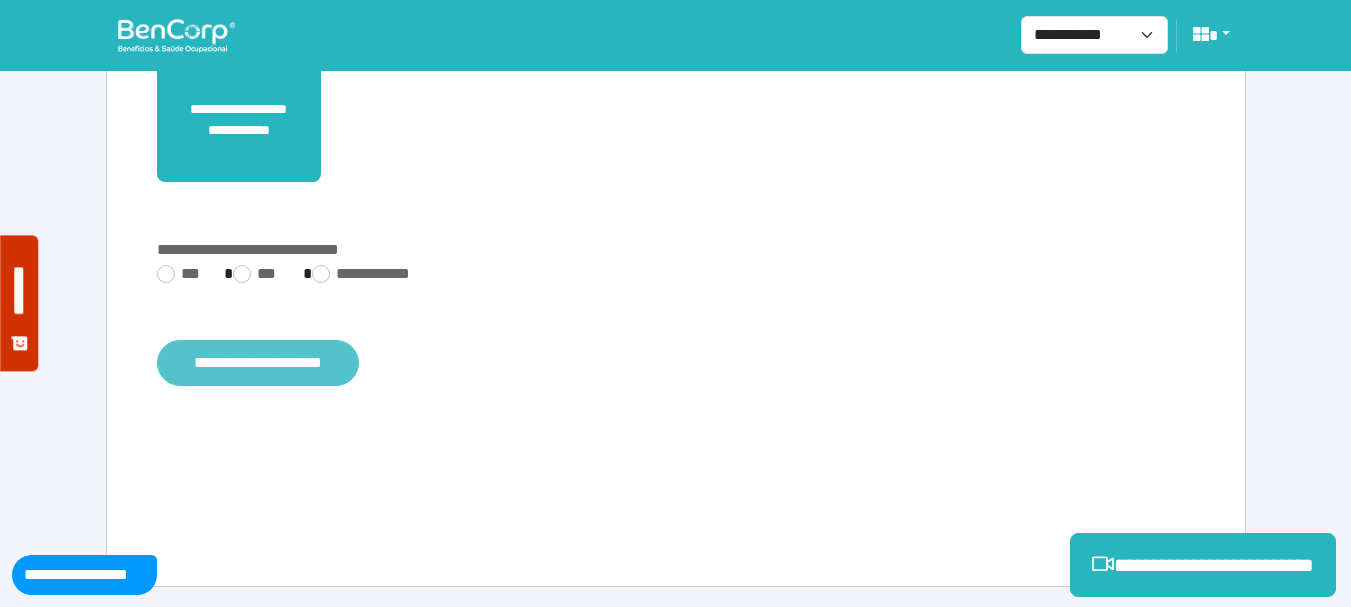click on "**********" at bounding box center (258, 363) 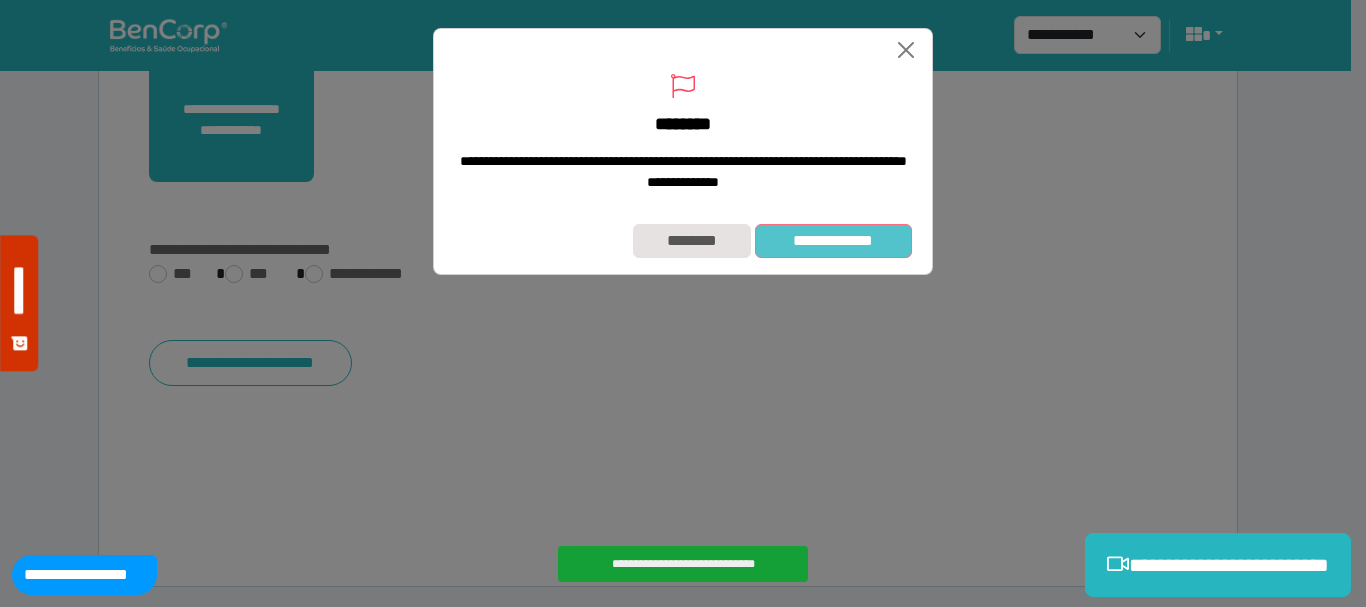 click on "**********" at bounding box center [833, 241] 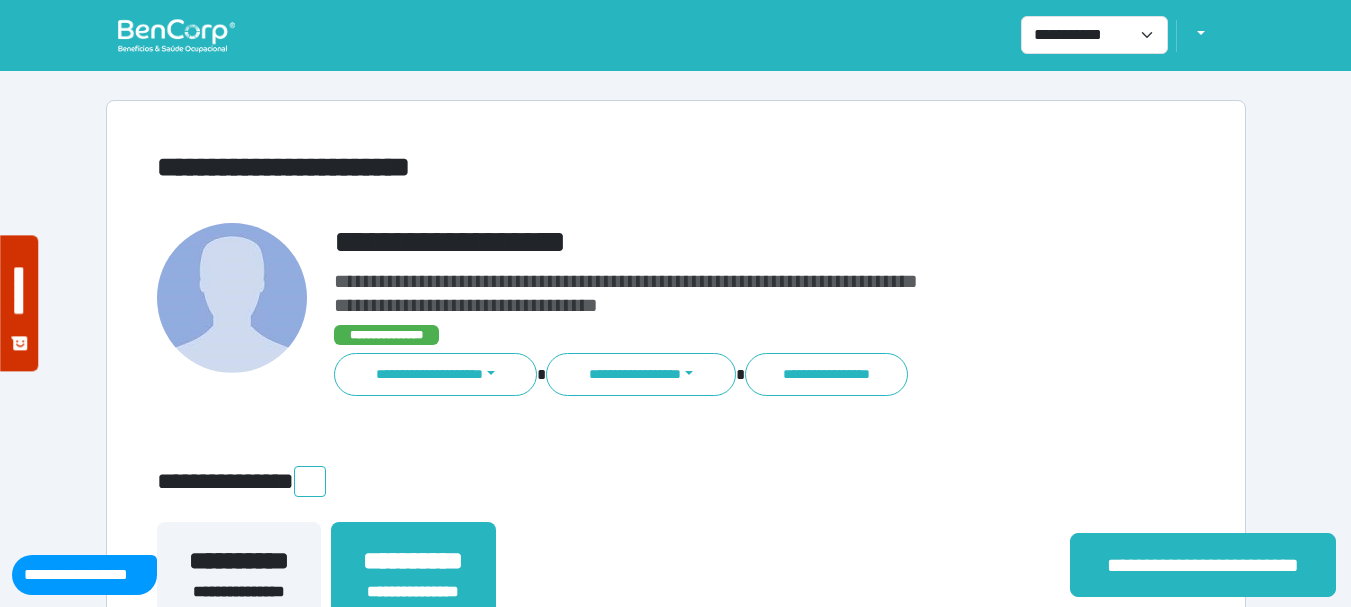 scroll, scrollTop: 0, scrollLeft: 0, axis: both 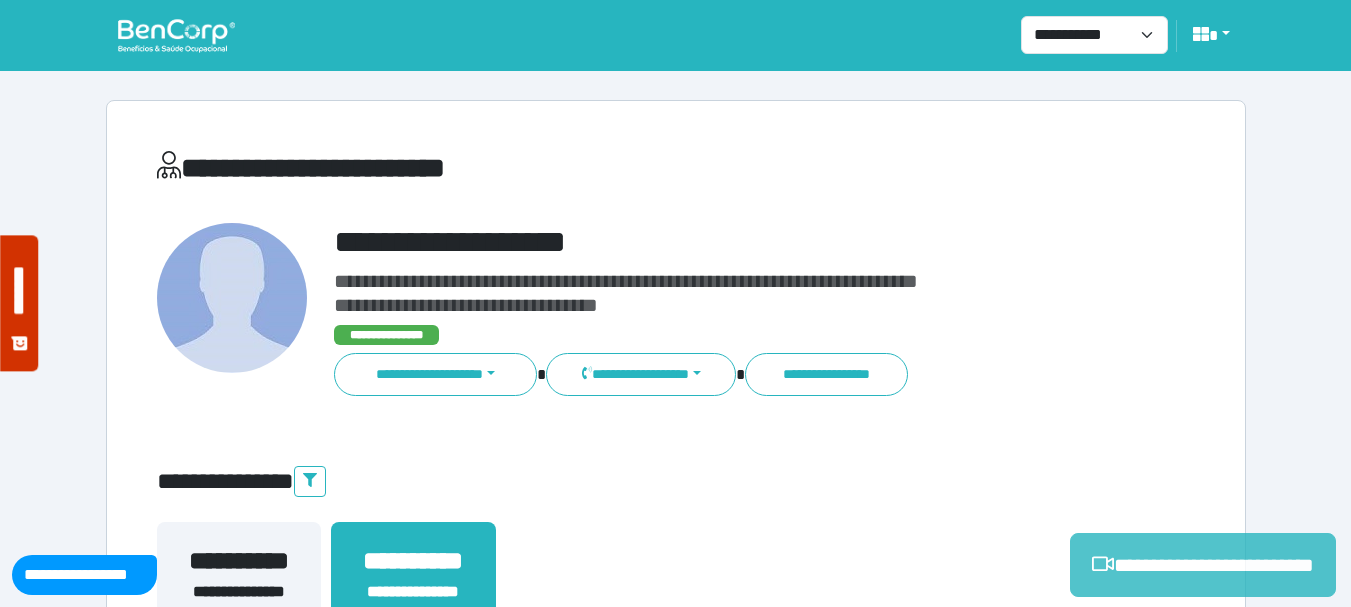 click on "**********" at bounding box center [1203, 565] 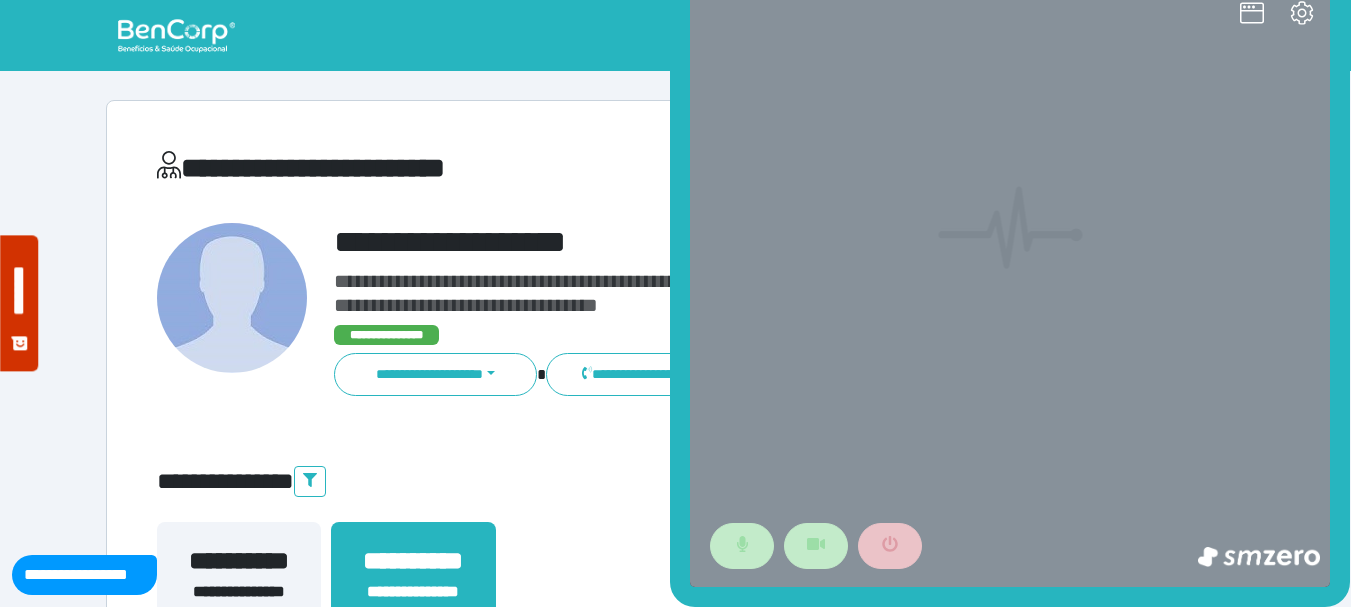 scroll, scrollTop: 0, scrollLeft: 0, axis: both 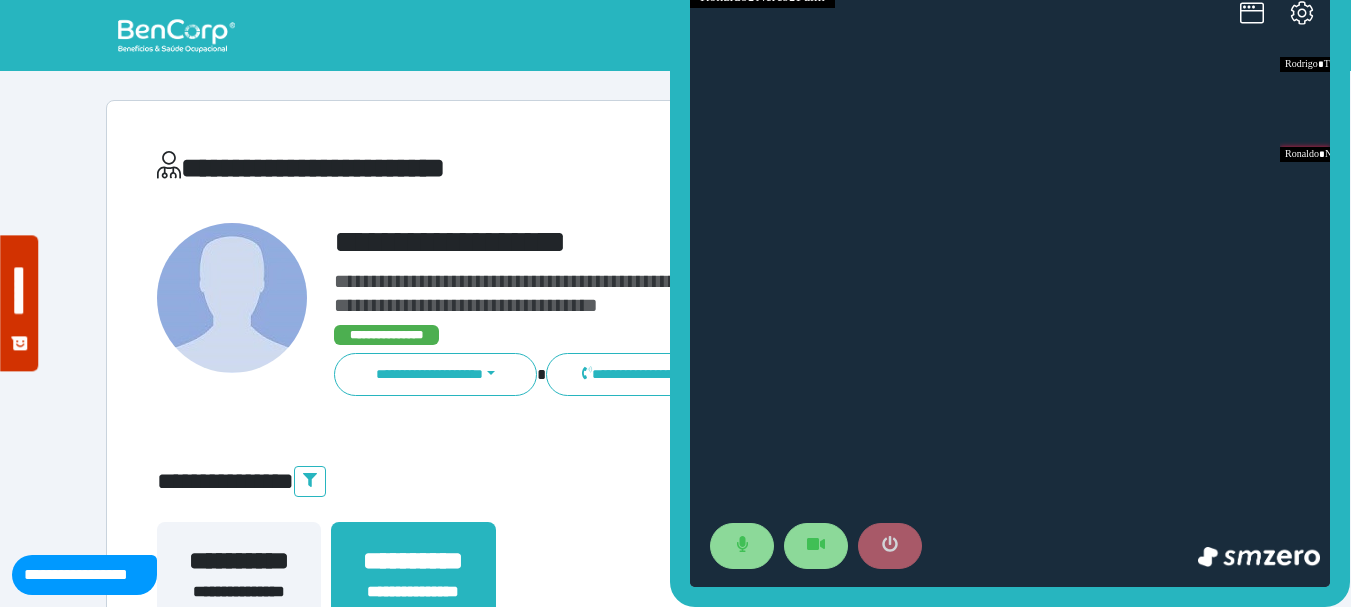 click 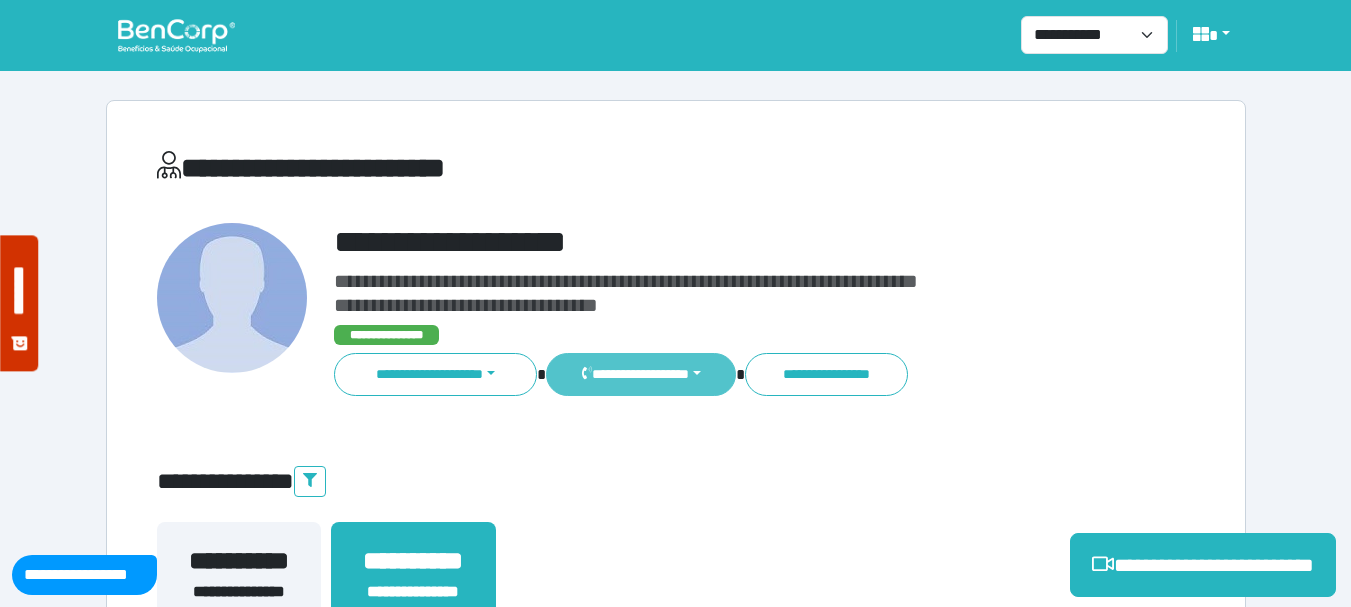 click on "**********" at bounding box center [640, 374] 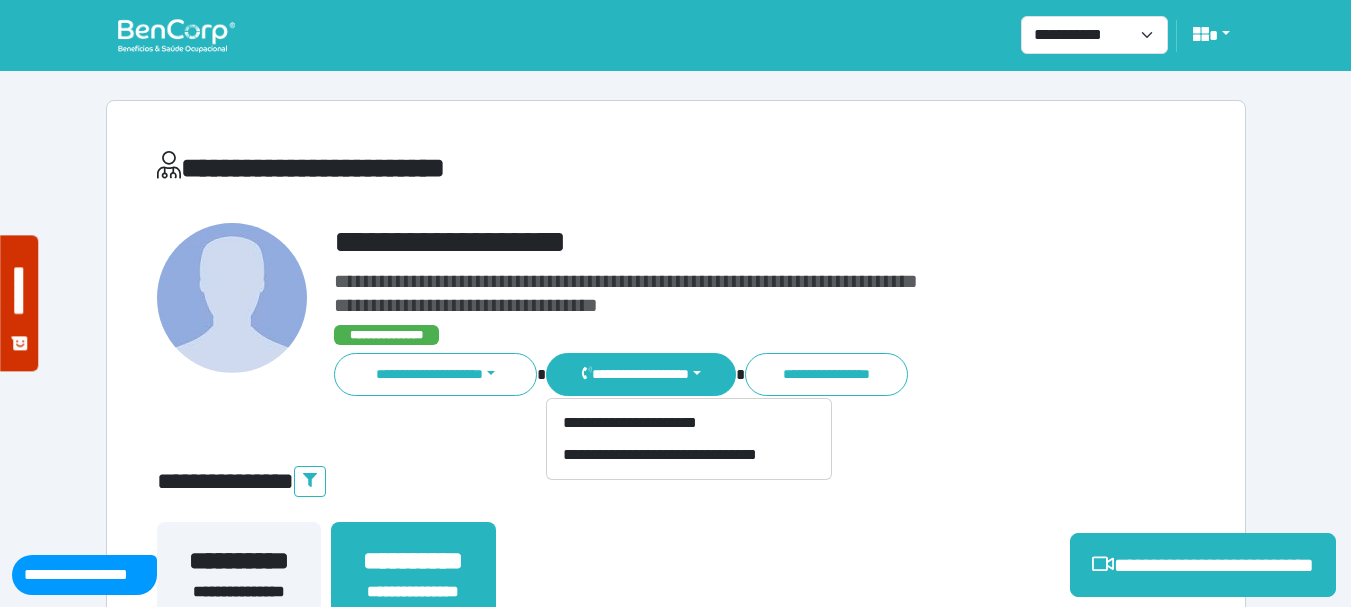 type 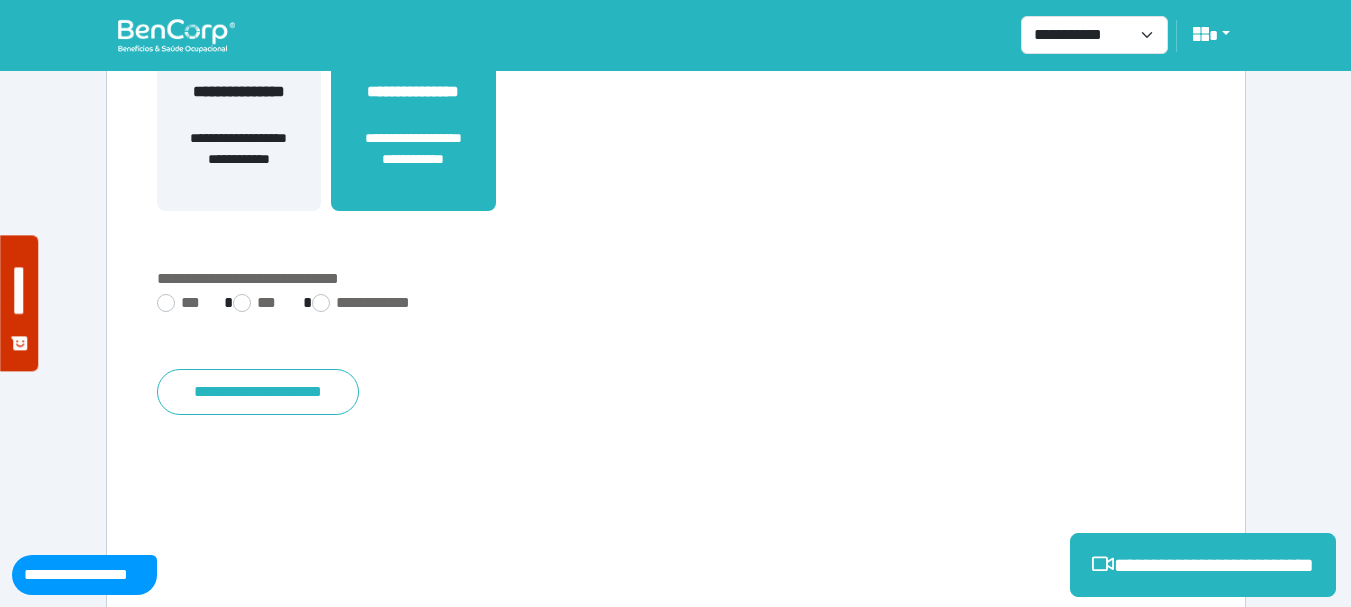click on "**********" at bounding box center (676, 305) 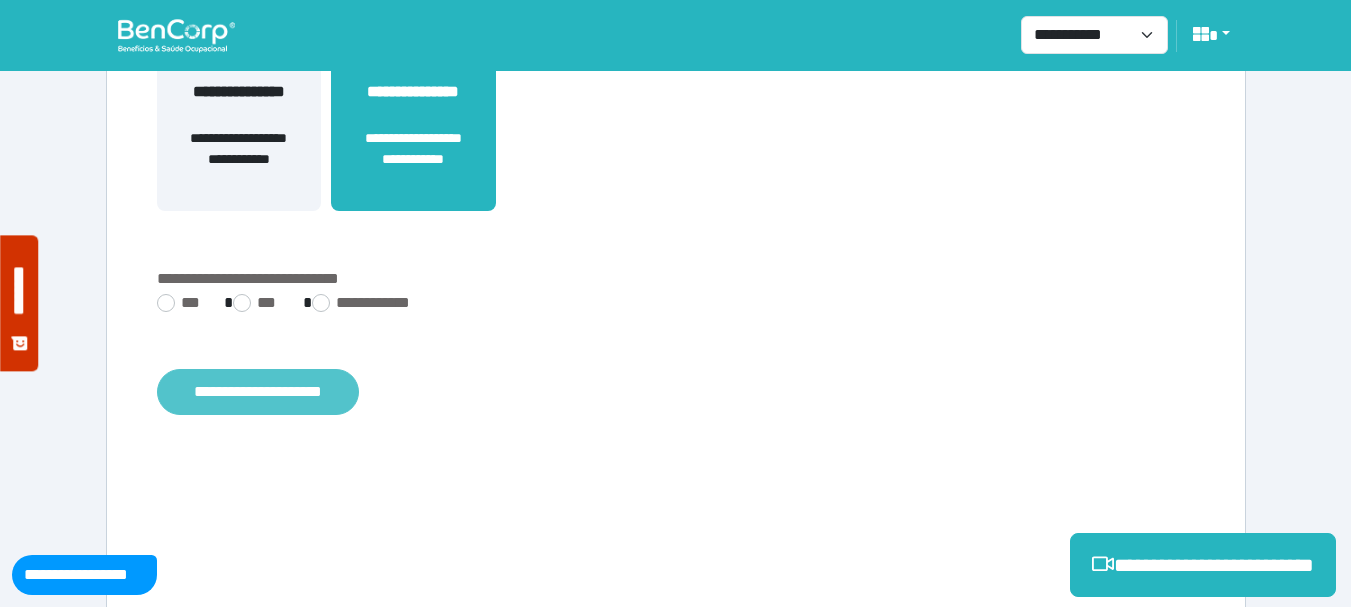 click on "**********" at bounding box center (258, 392) 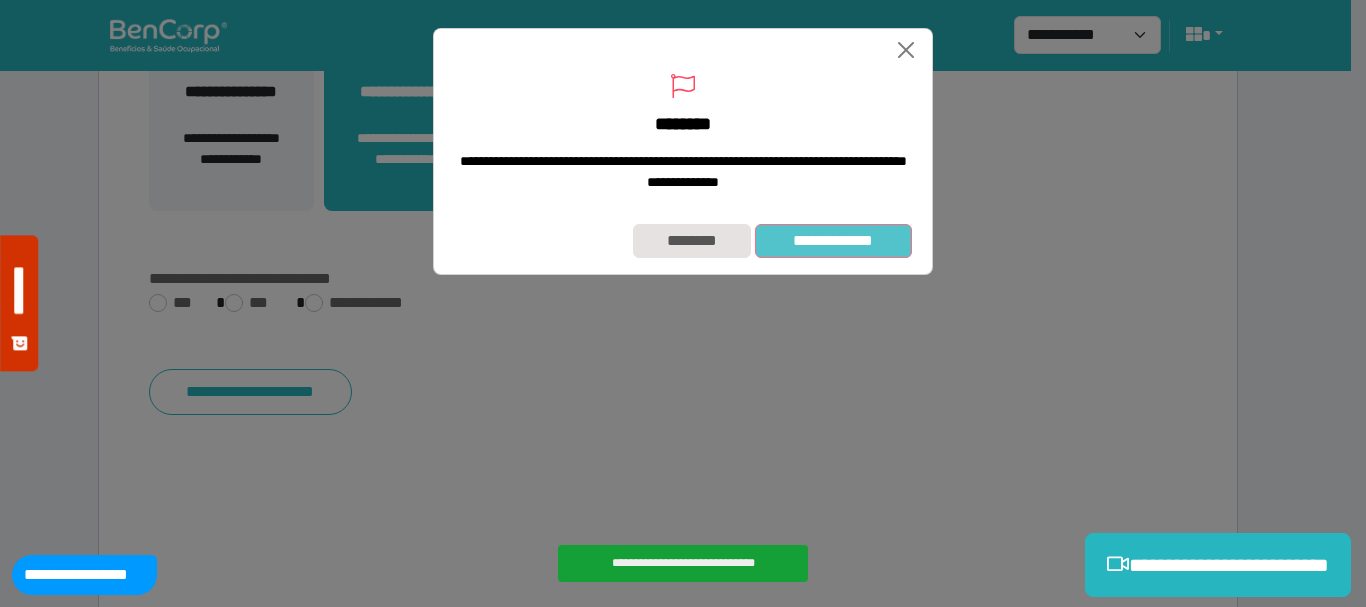 click on "**********" at bounding box center [833, 241] 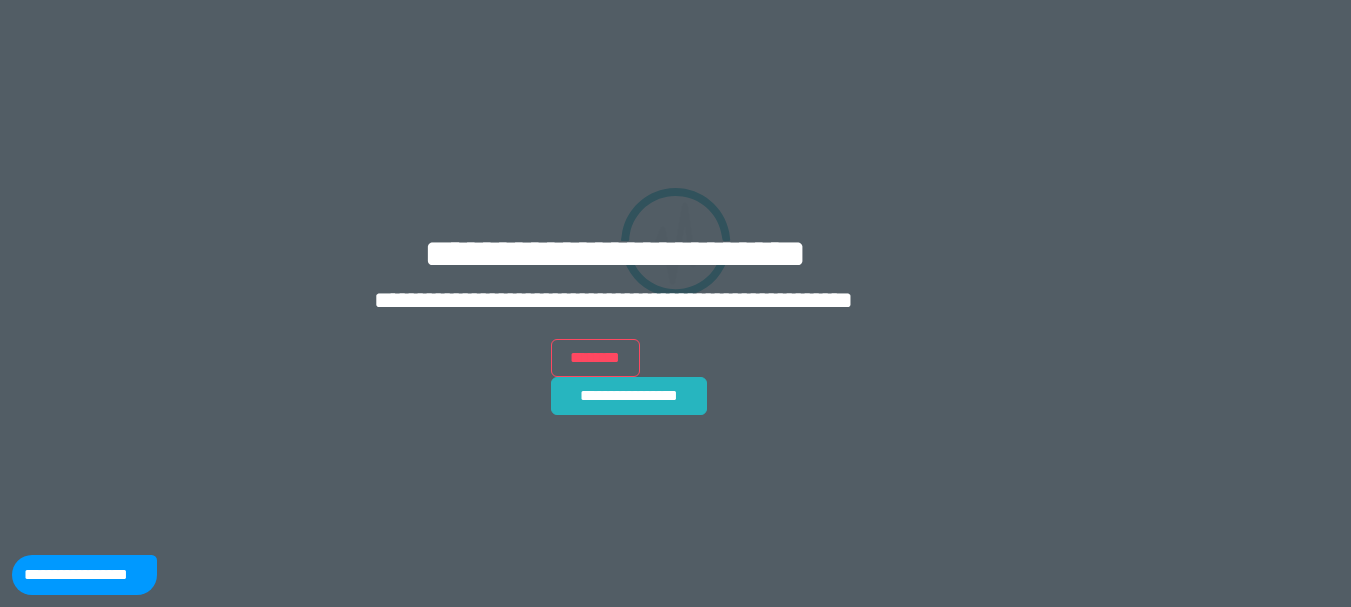 scroll, scrollTop: 0, scrollLeft: 0, axis: both 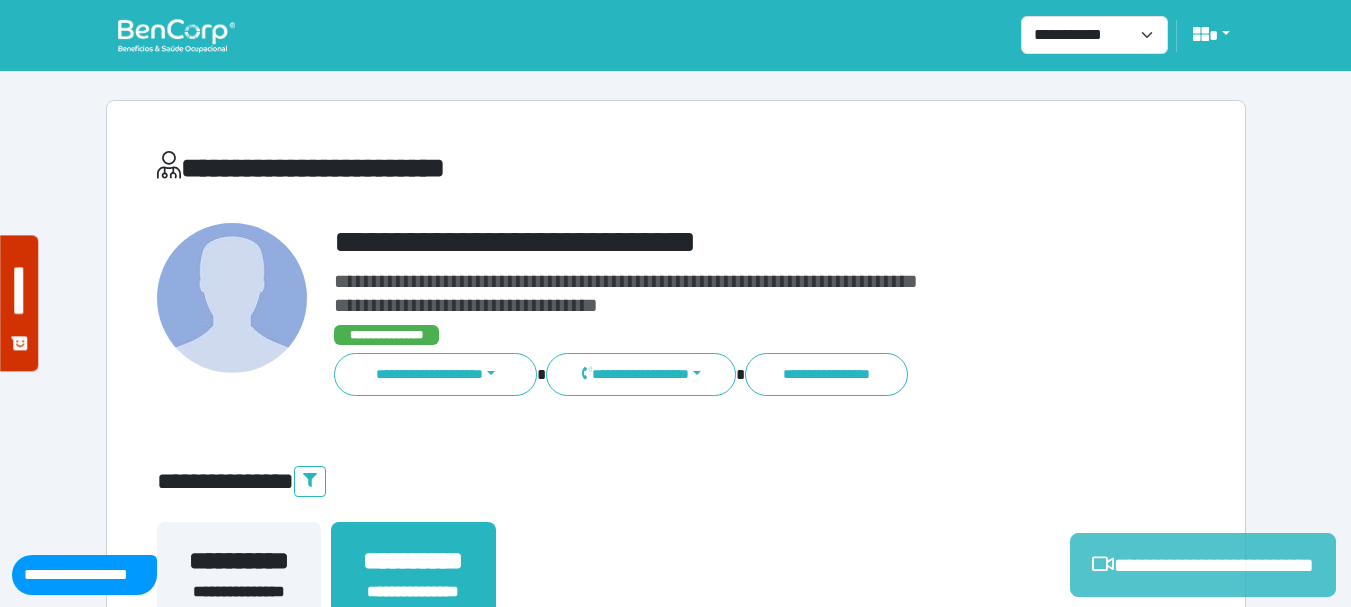 click on "**********" at bounding box center (1203, 565) 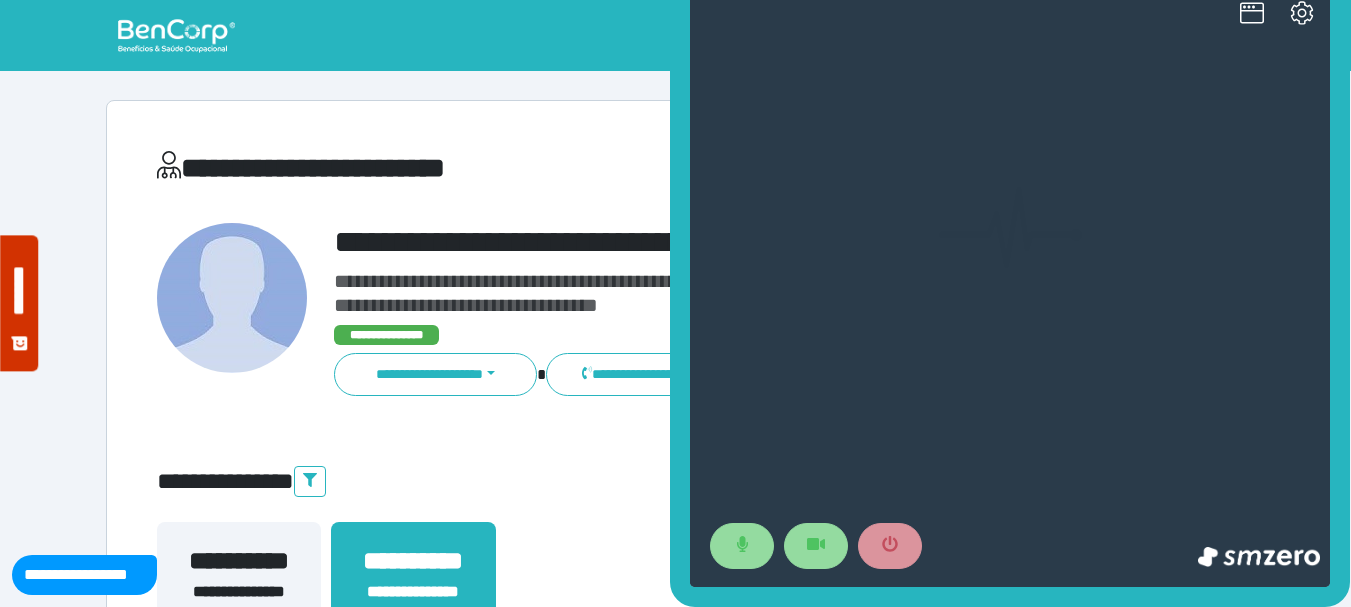 scroll, scrollTop: 0, scrollLeft: 0, axis: both 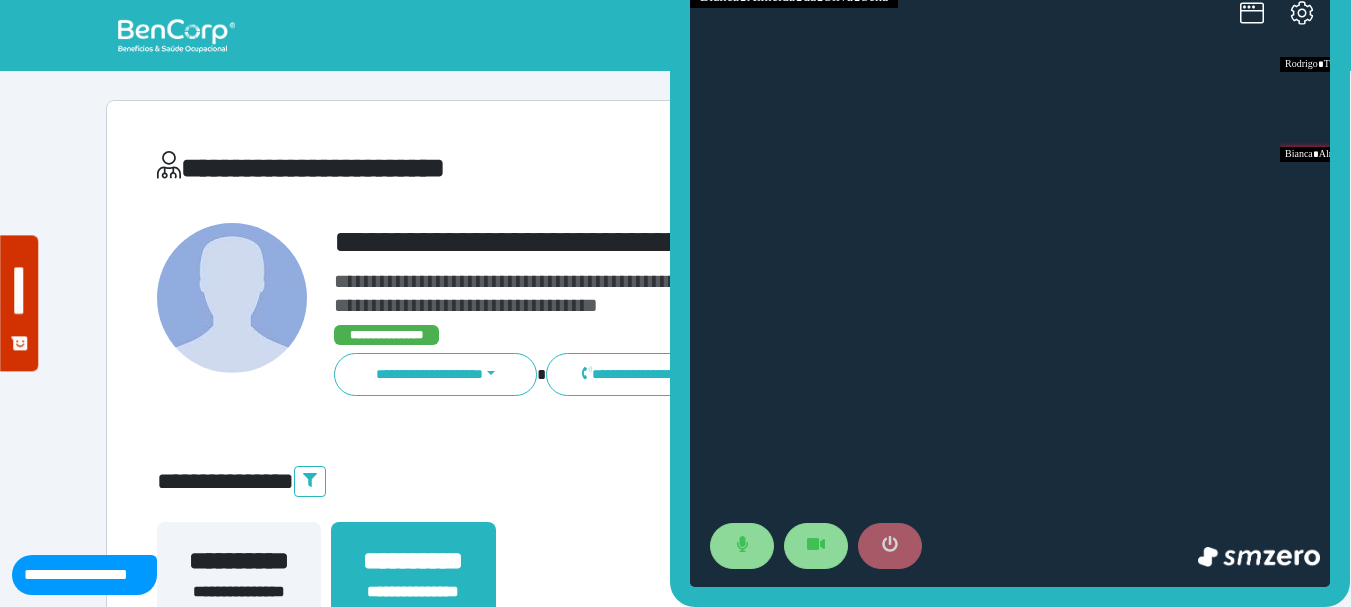 click at bounding box center [890, 546] 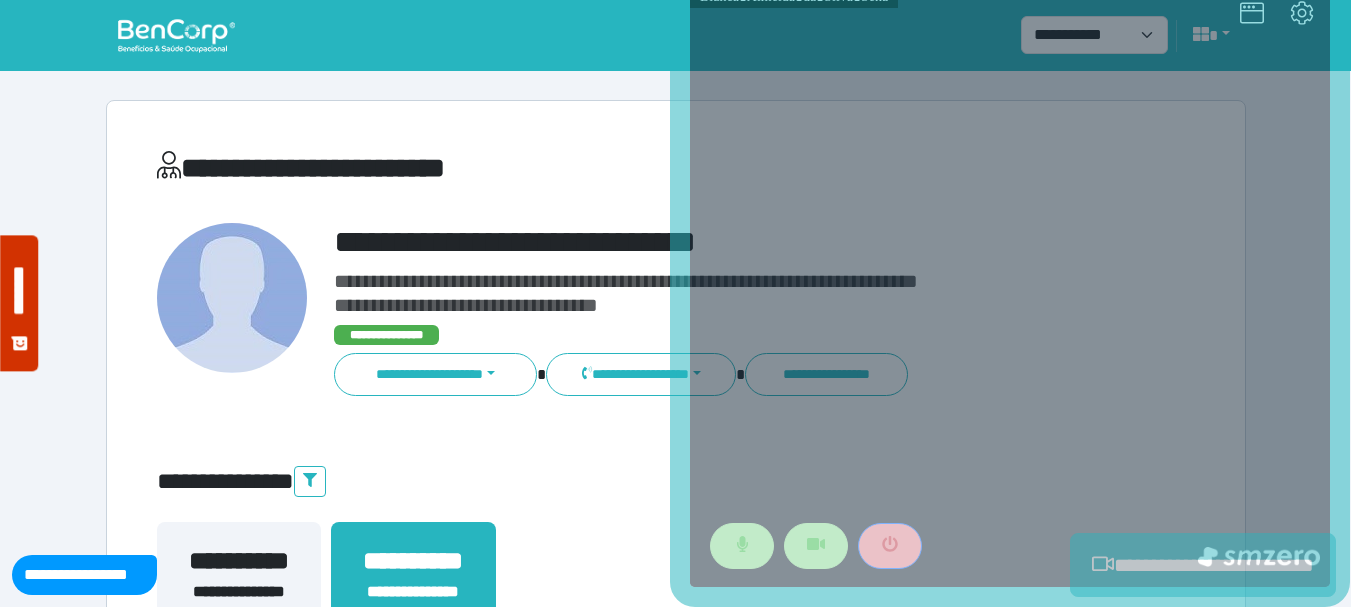 scroll, scrollTop: 400, scrollLeft: 0, axis: vertical 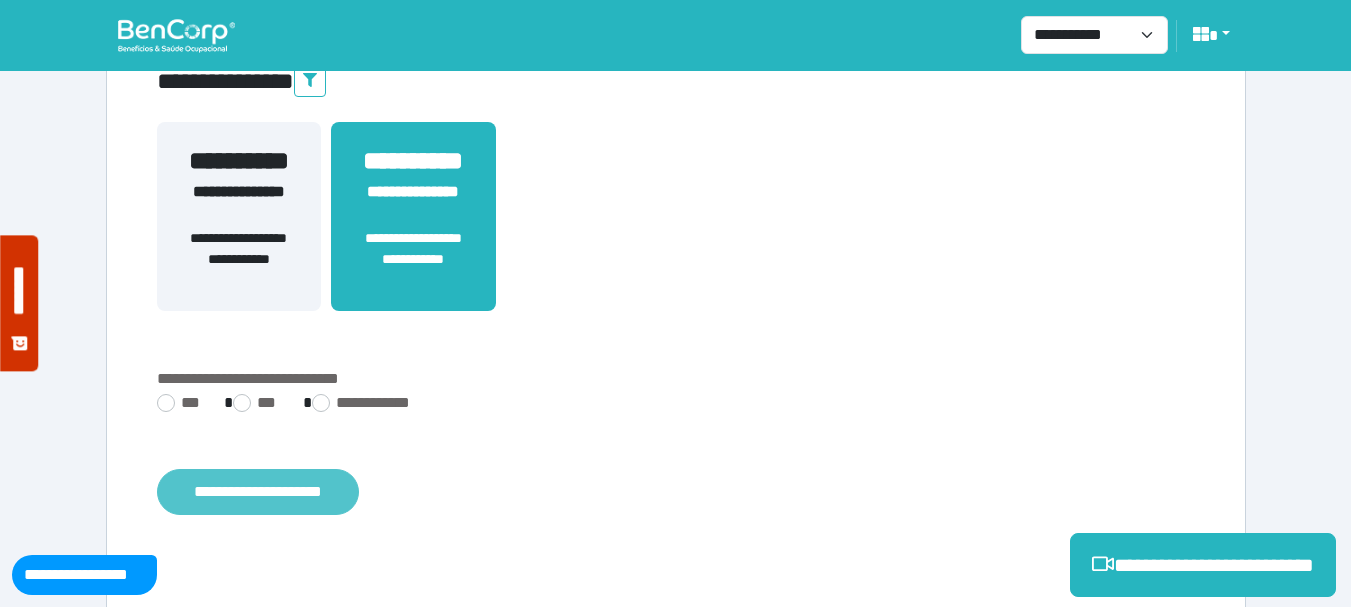 click on "**********" at bounding box center [258, 492] 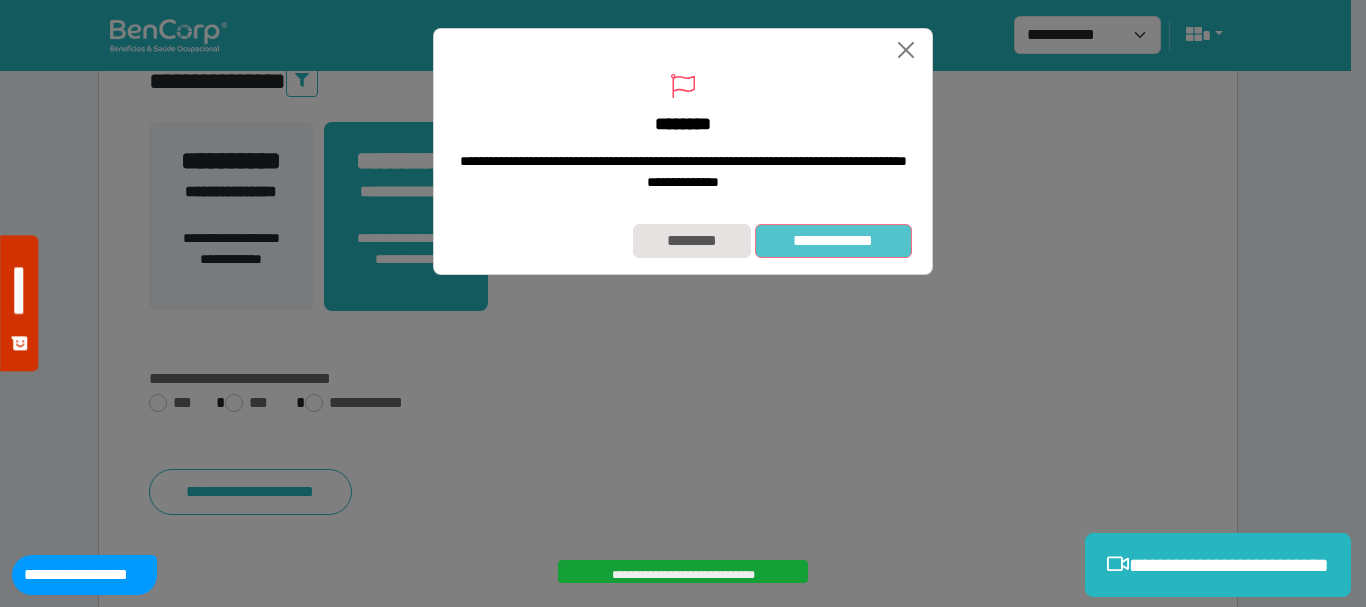 click on "**********" at bounding box center (833, 241) 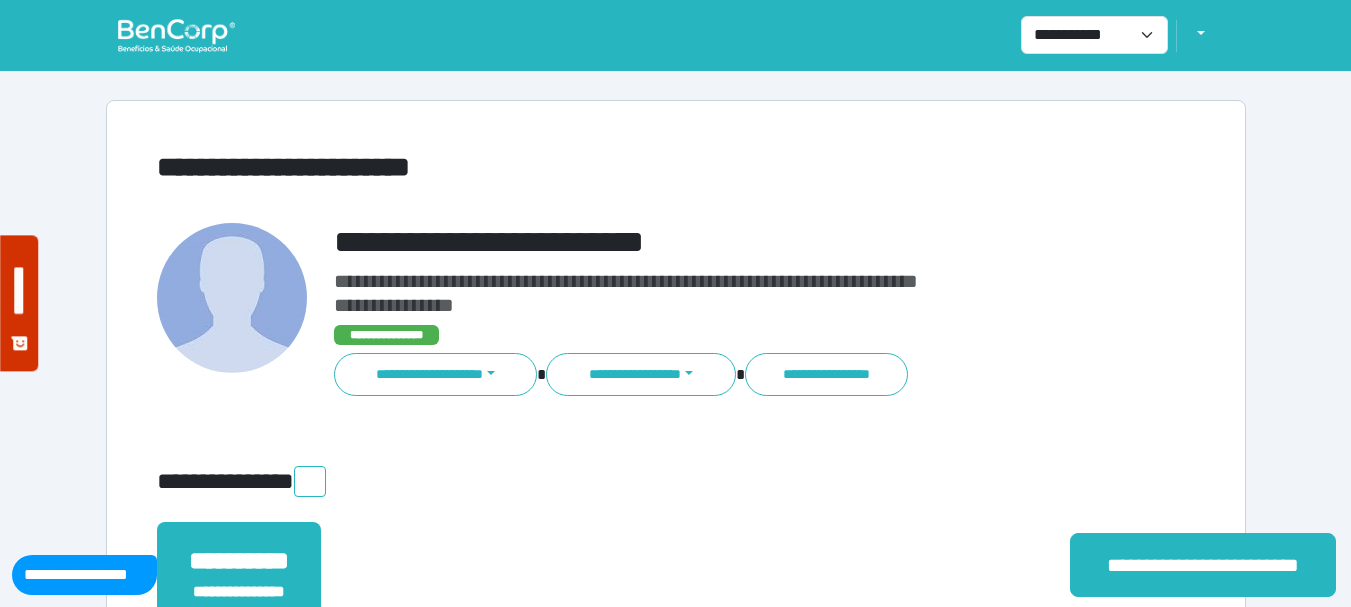 scroll, scrollTop: 0, scrollLeft: 0, axis: both 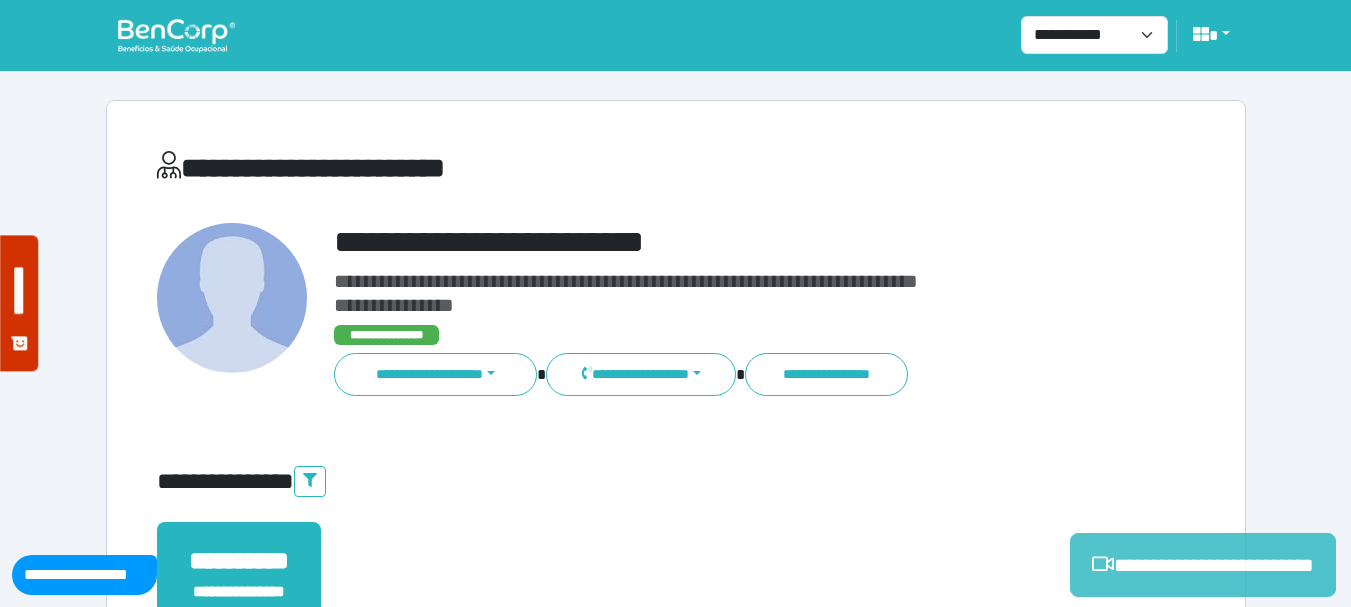 click on "**********" at bounding box center (1203, 565) 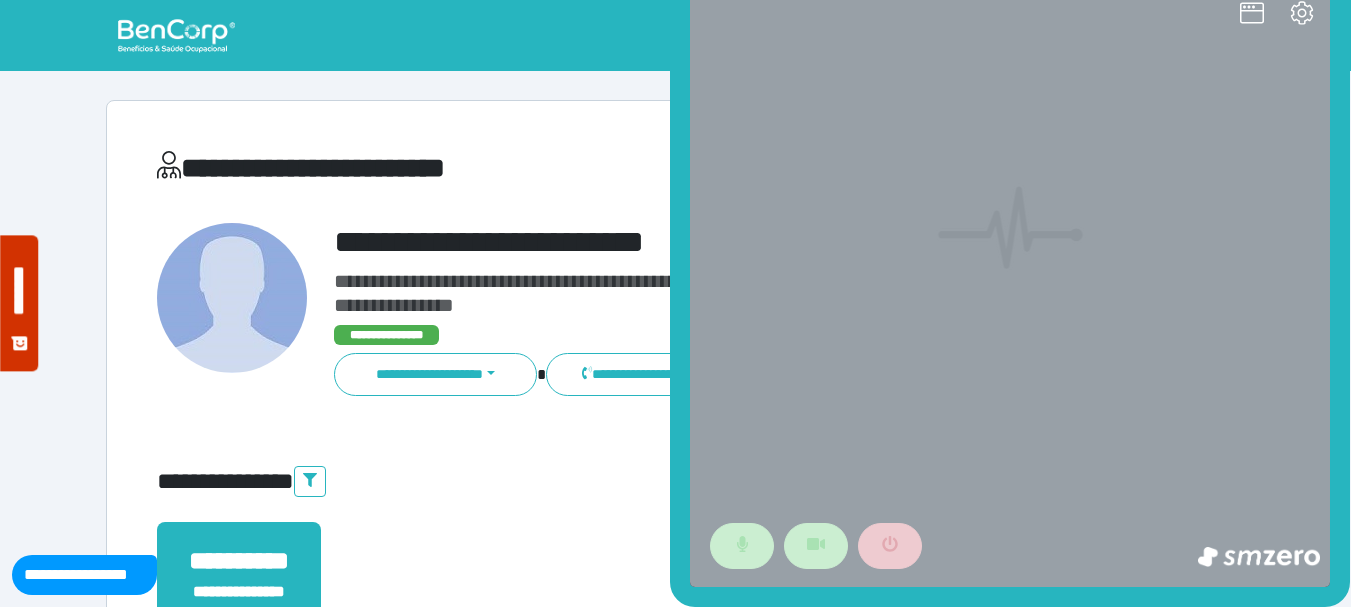 scroll, scrollTop: 0, scrollLeft: 0, axis: both 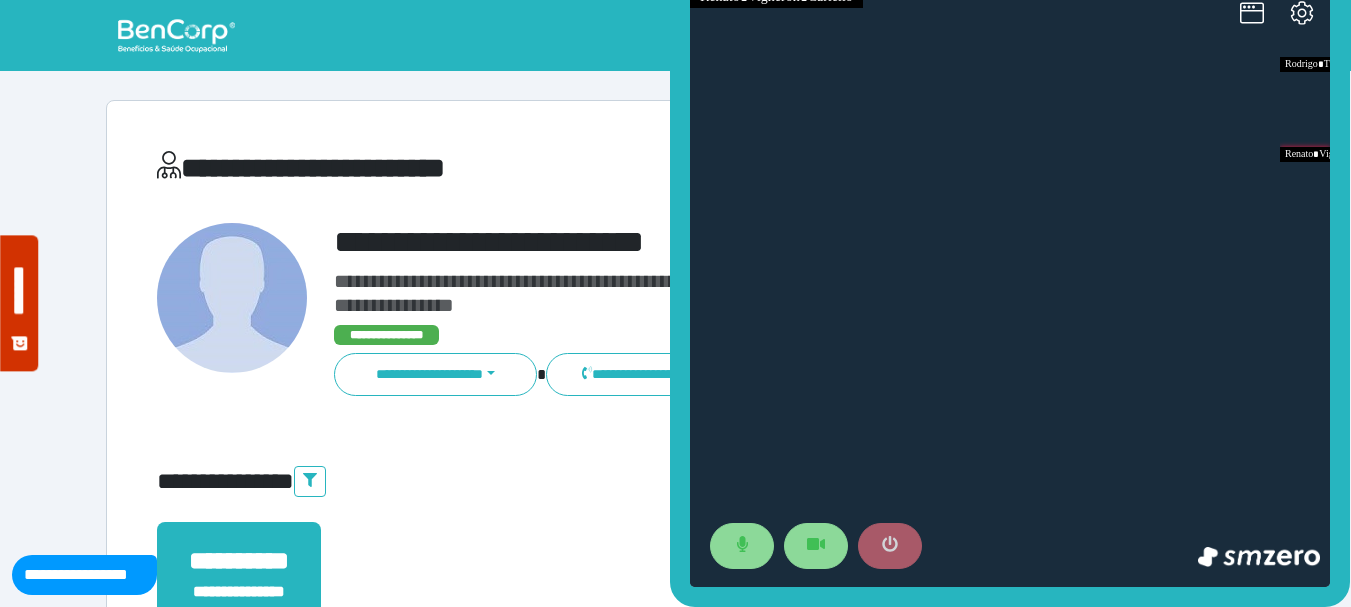 click 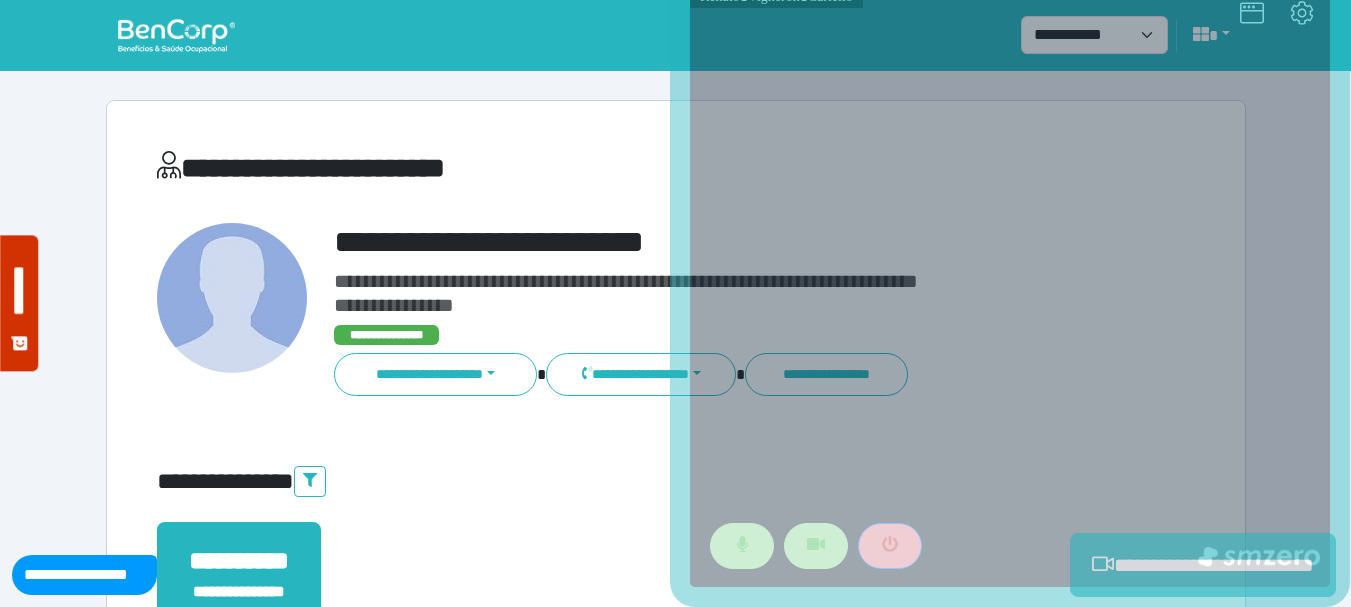 scroll, scrollTop: 400, scrollLeft: 0, axis: vertical 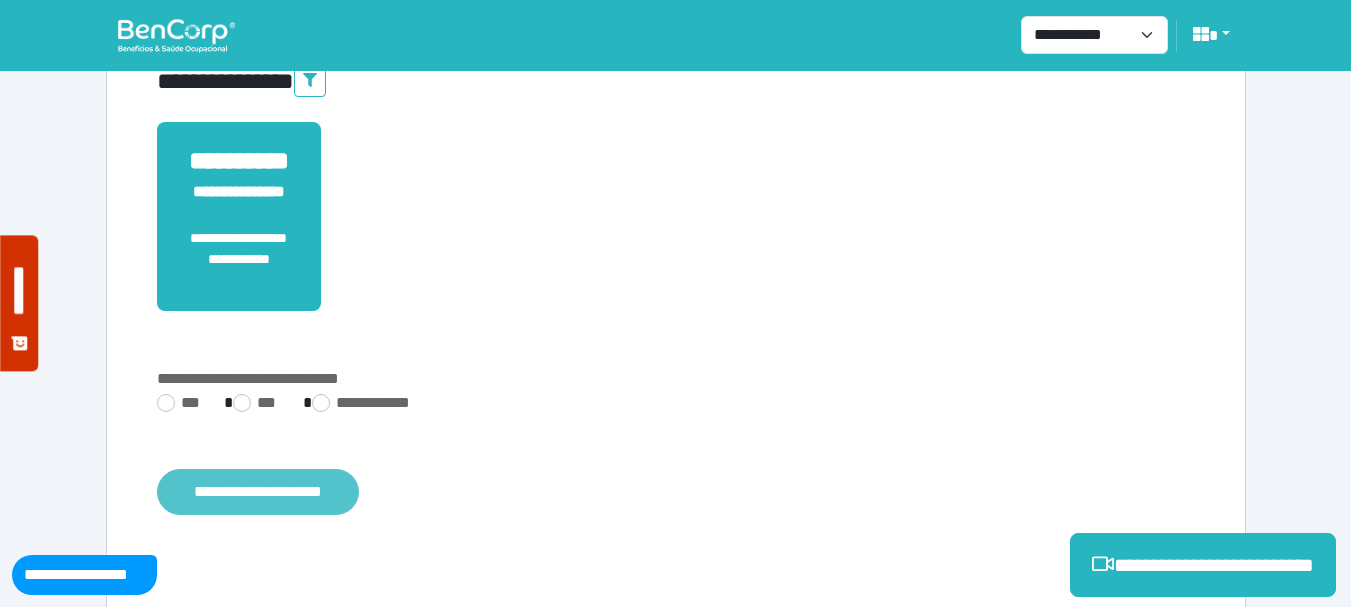 click on "**********" at bounding box center [258, 492] 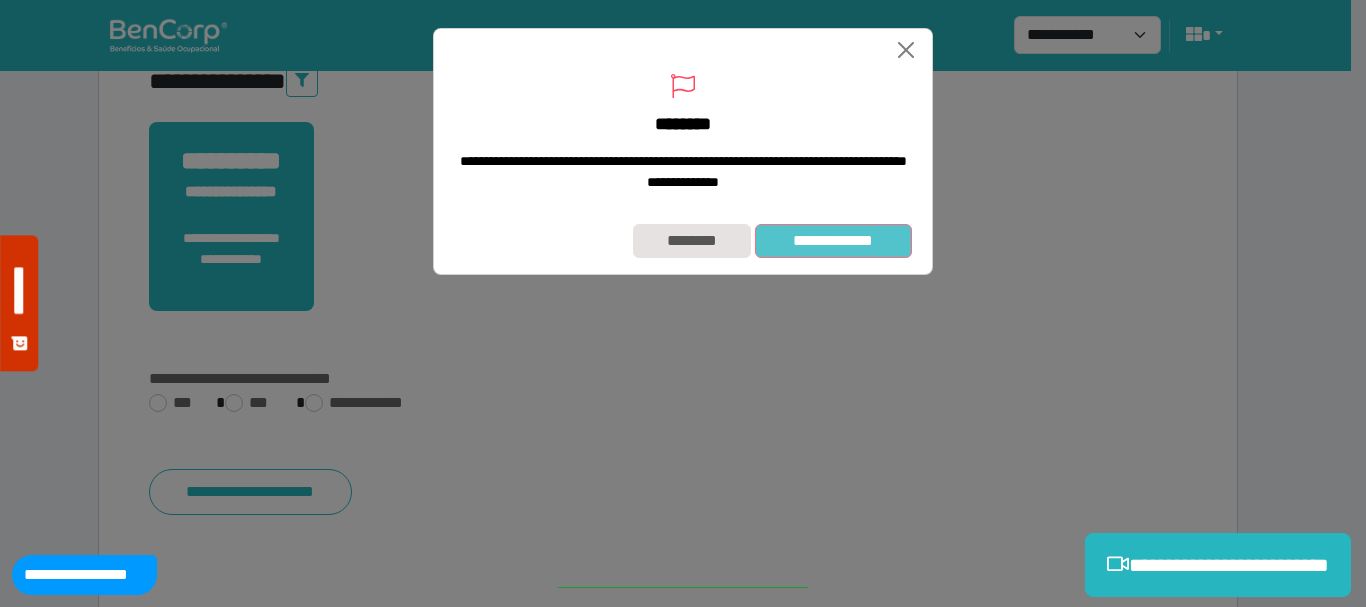 click on "**********" at bounding box center [833, 241] 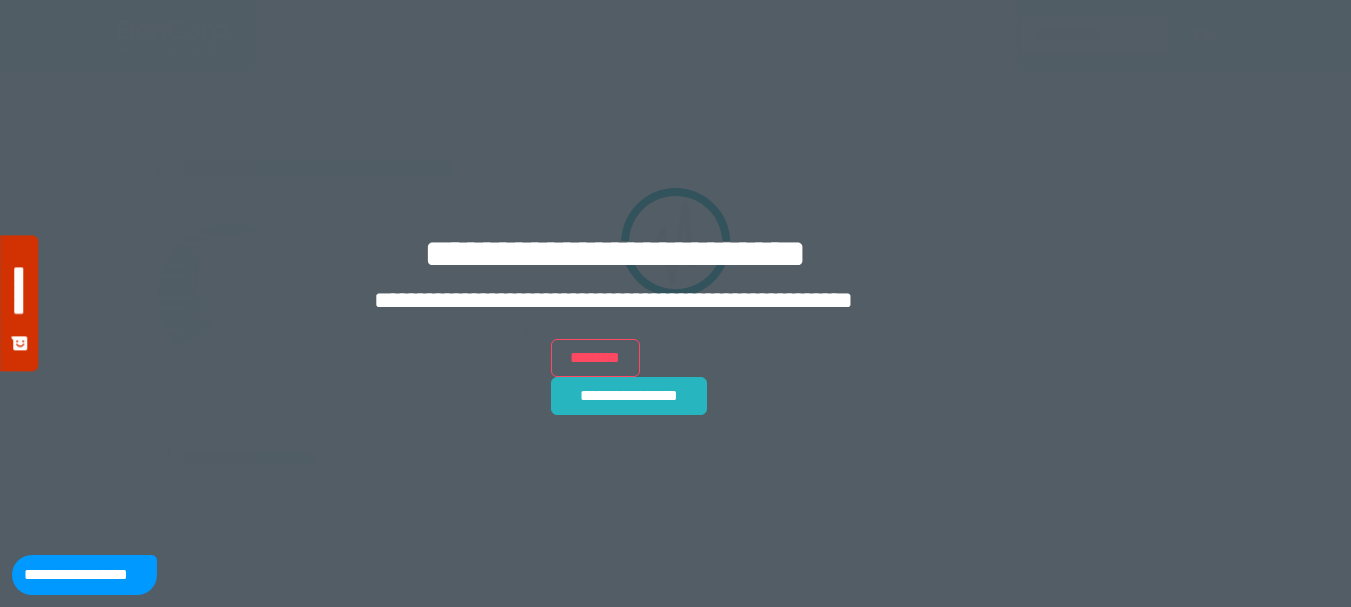 scroll, scrollTop: 0, scrollLeft: 0, axis: both 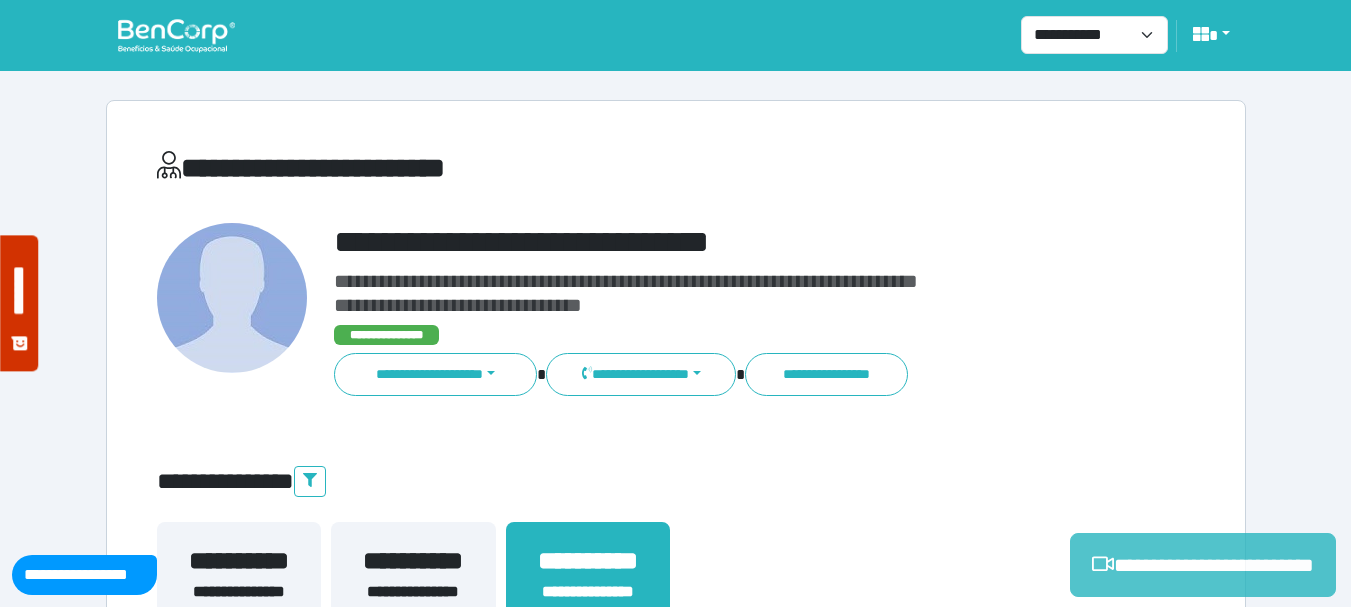 click on "**********" at bounding box center [1203, 565] 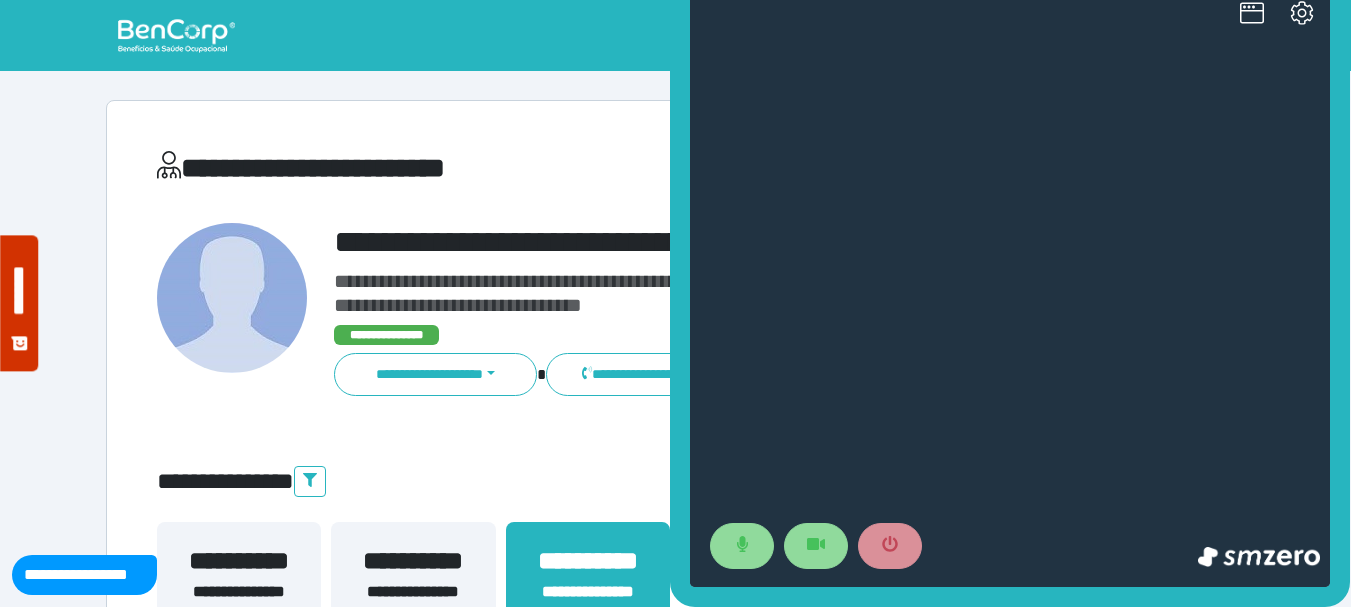 scroll, scrollTop: 0, scrollLeft: 0, axis: both 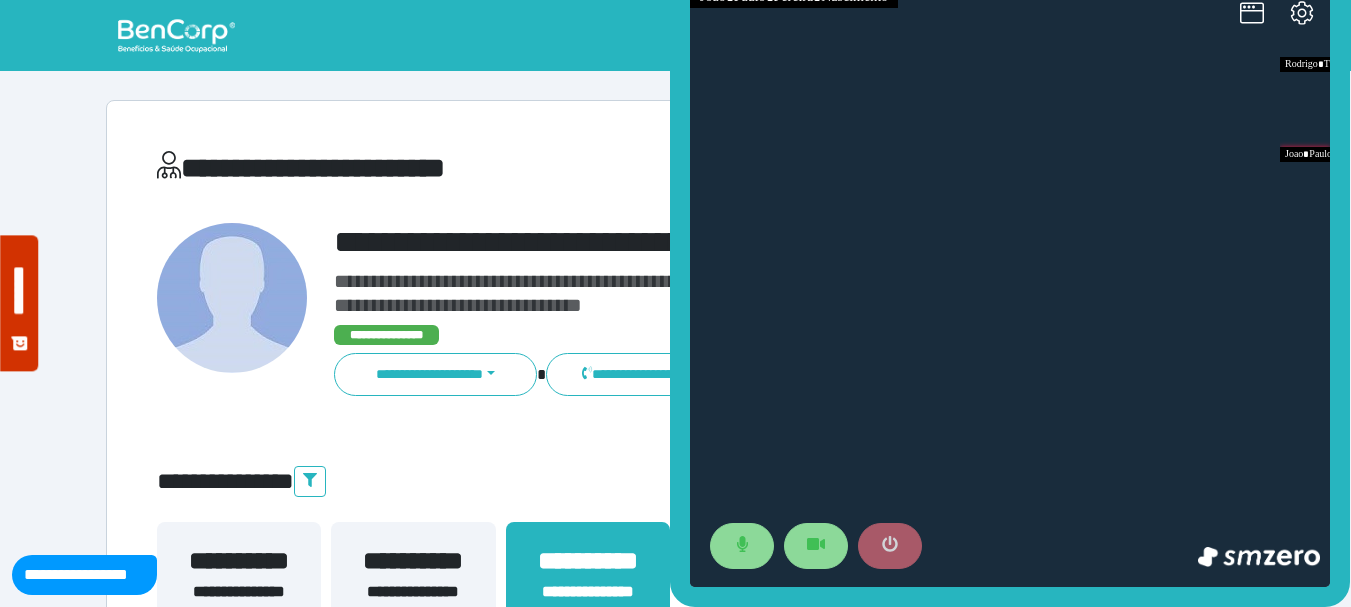 click at bounding box center (890, 546) 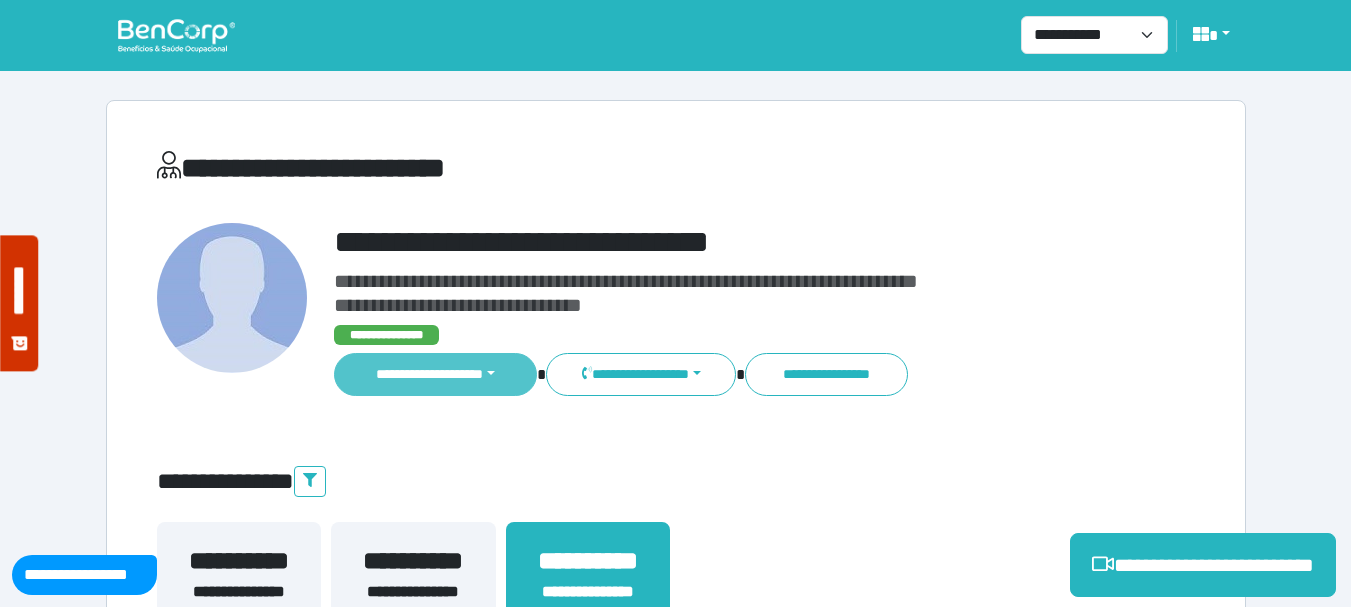 click on "**********" at bounding box center (436, 374) 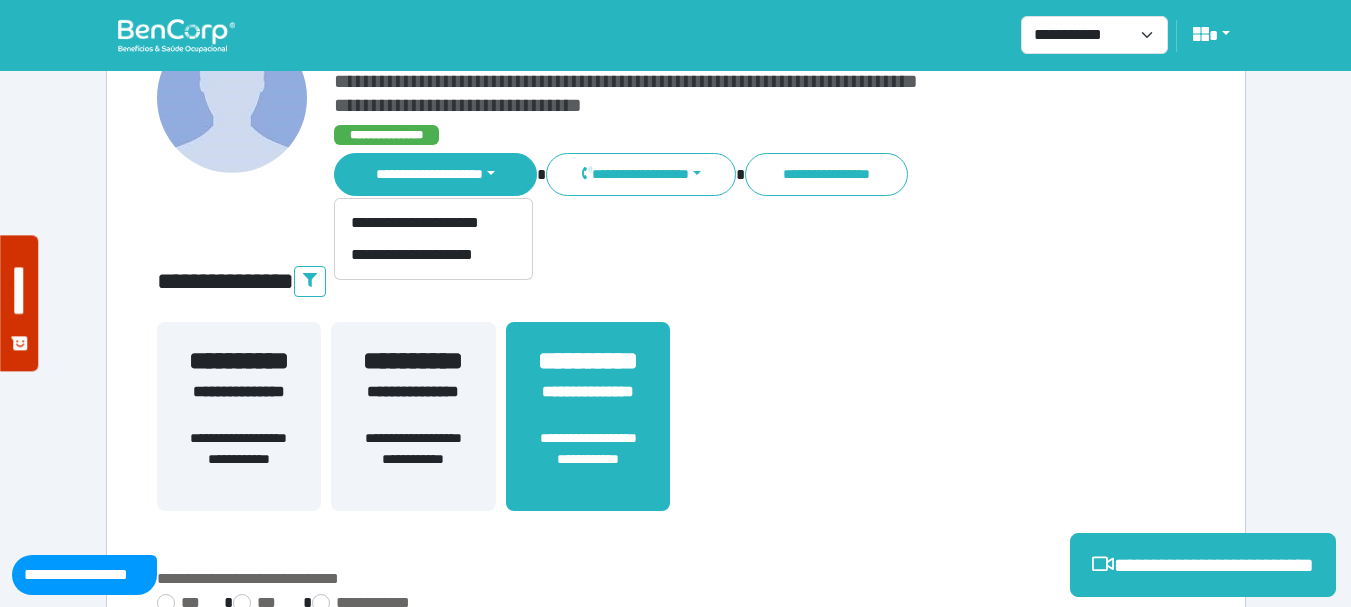 scroll, scrollTop: 529, scrollLeft: 0, axis: vertical 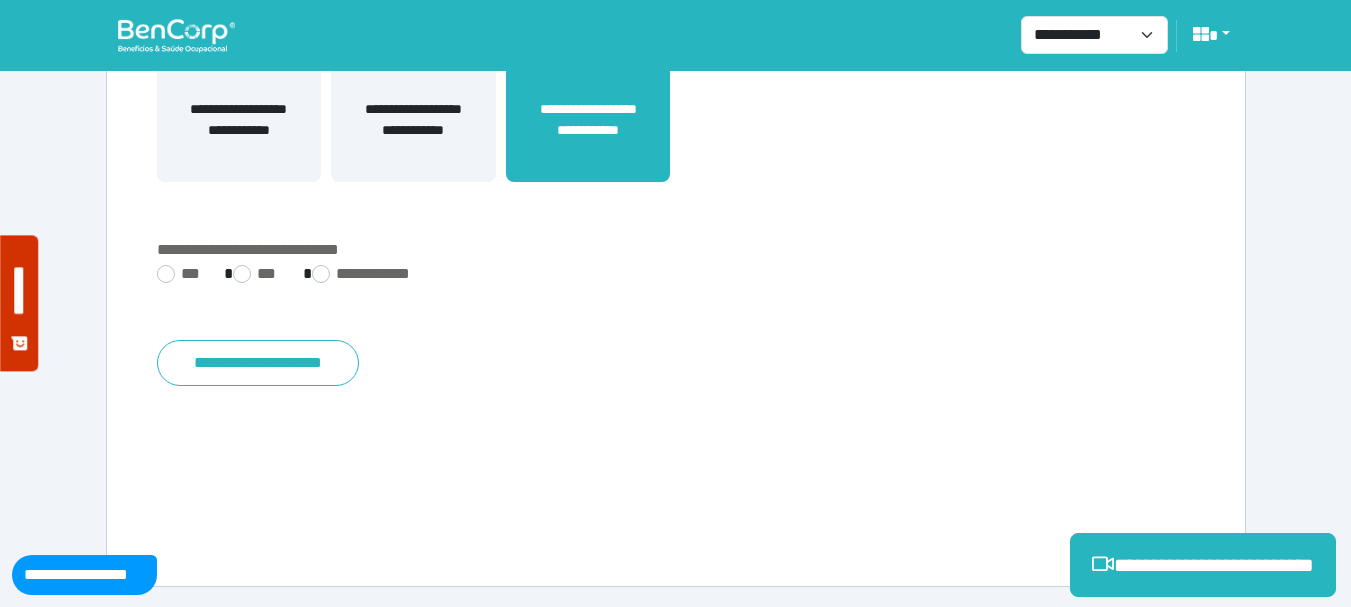 click on "**********" at bounding box center [676, 276] 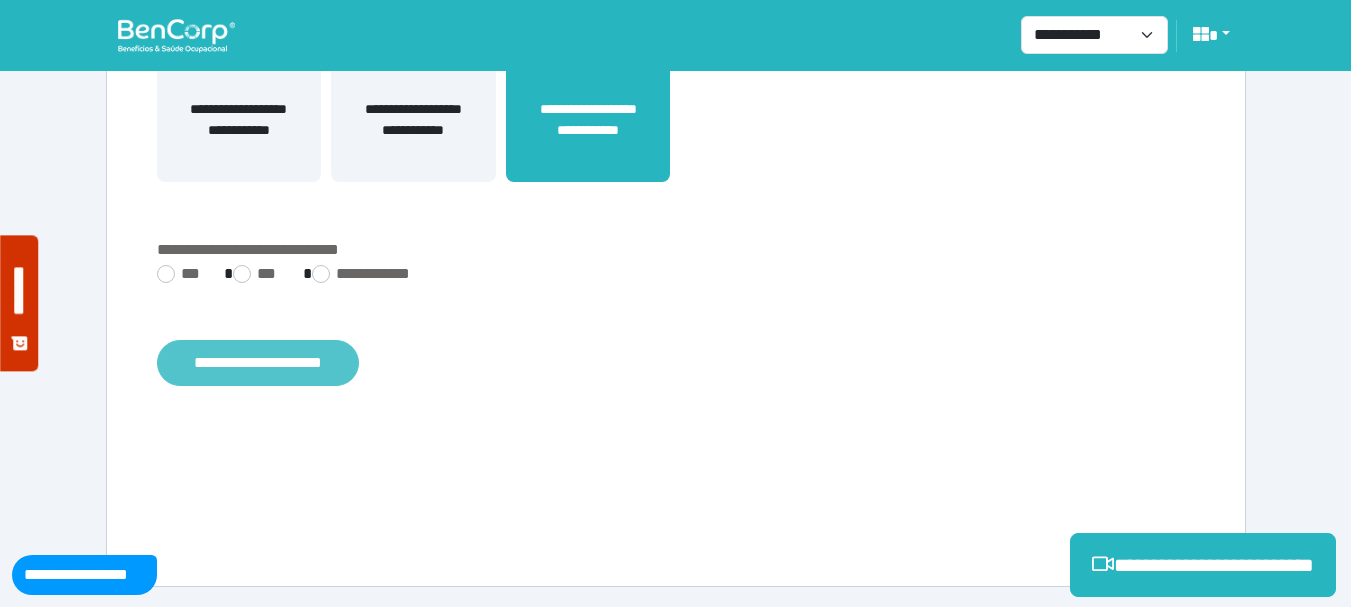 click on "**********" at bounding box center [258, 363] 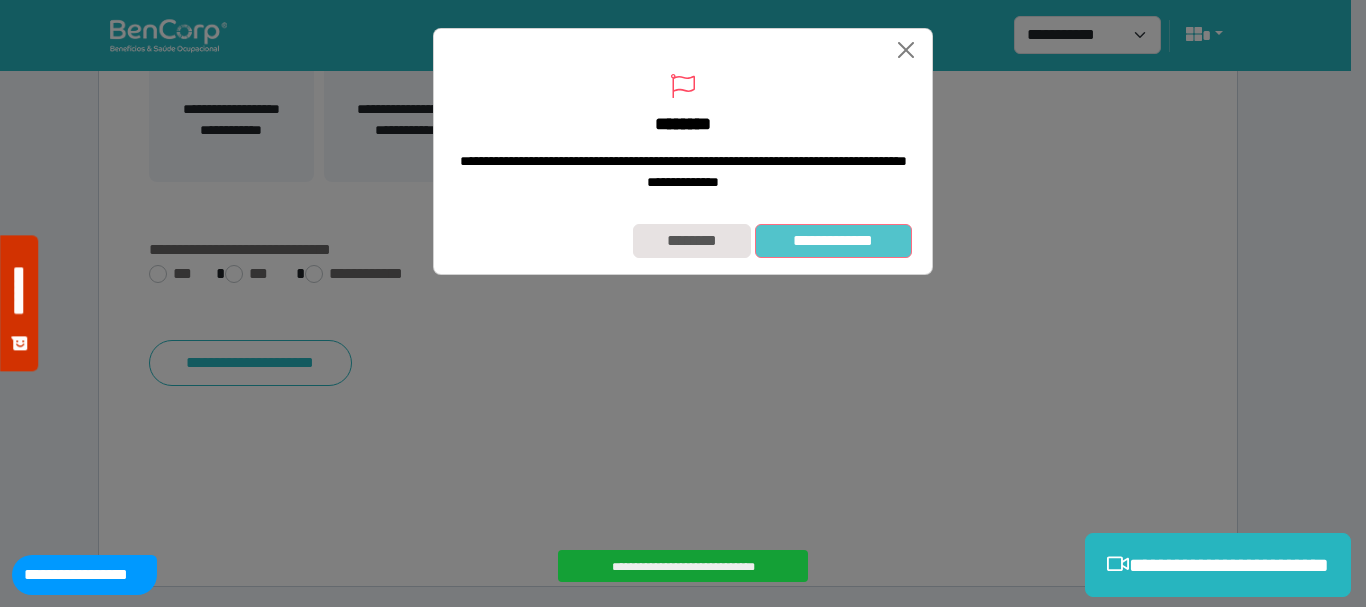 click on "**********" at bounding box center (833, 241) 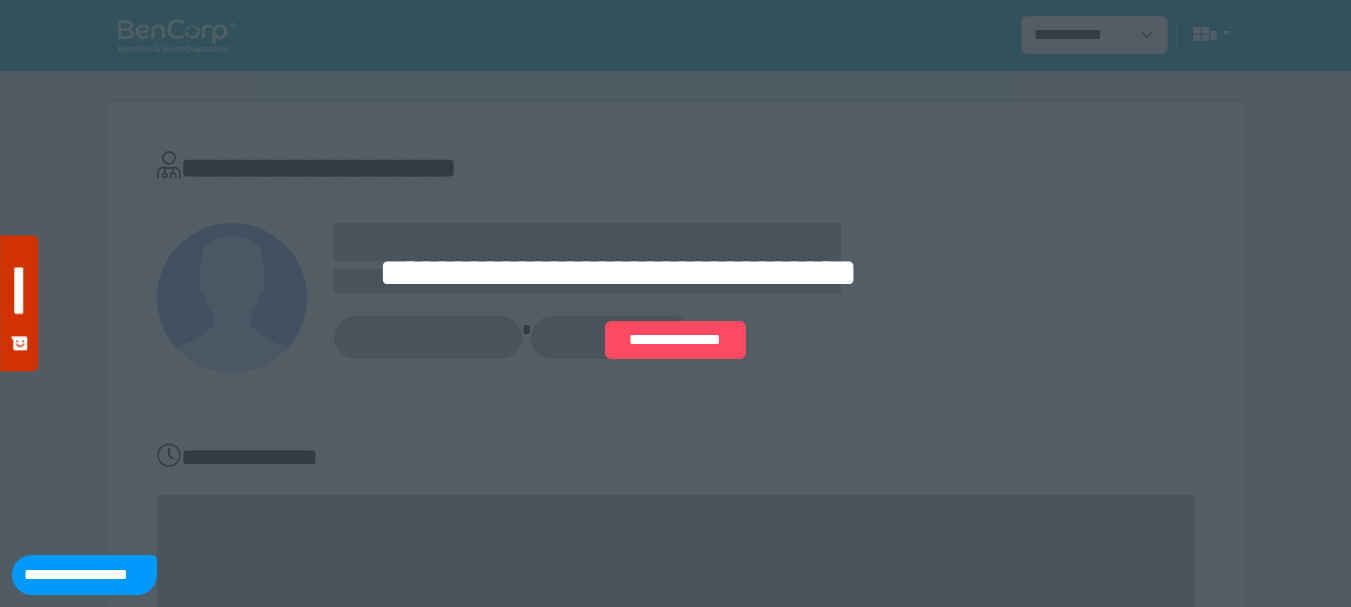 scroll, scrollTop: 0, scrollLeft: 0, axis: both 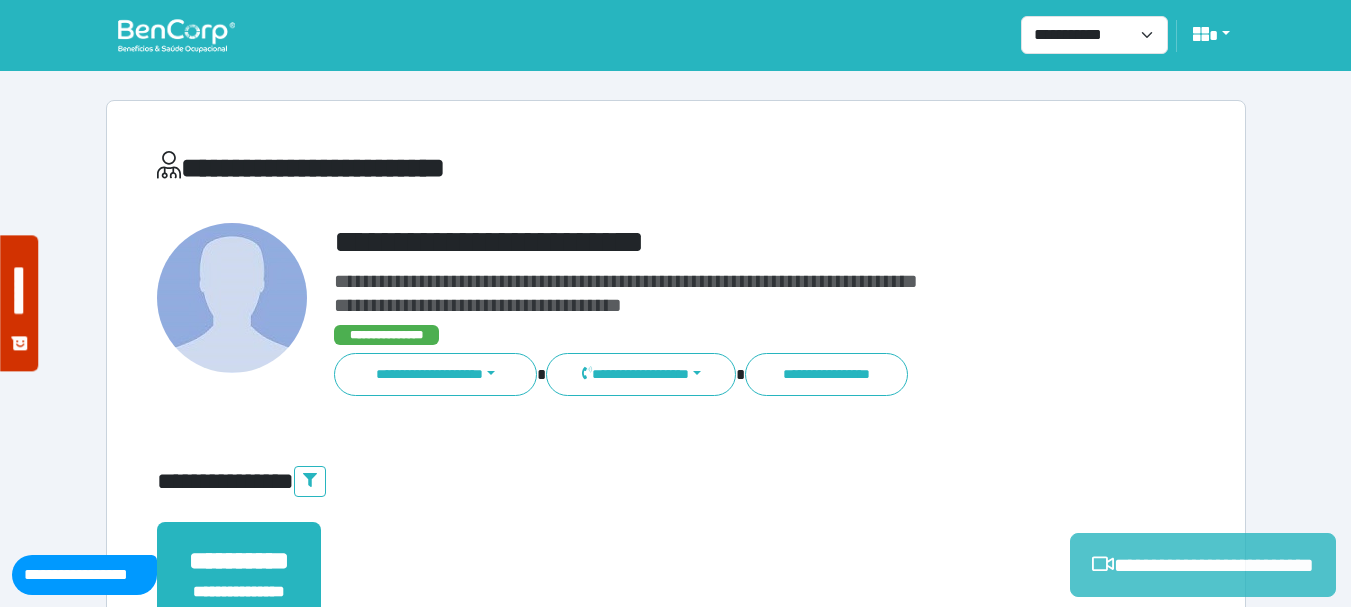 click on "**********" at bounding box center [1203, 565] 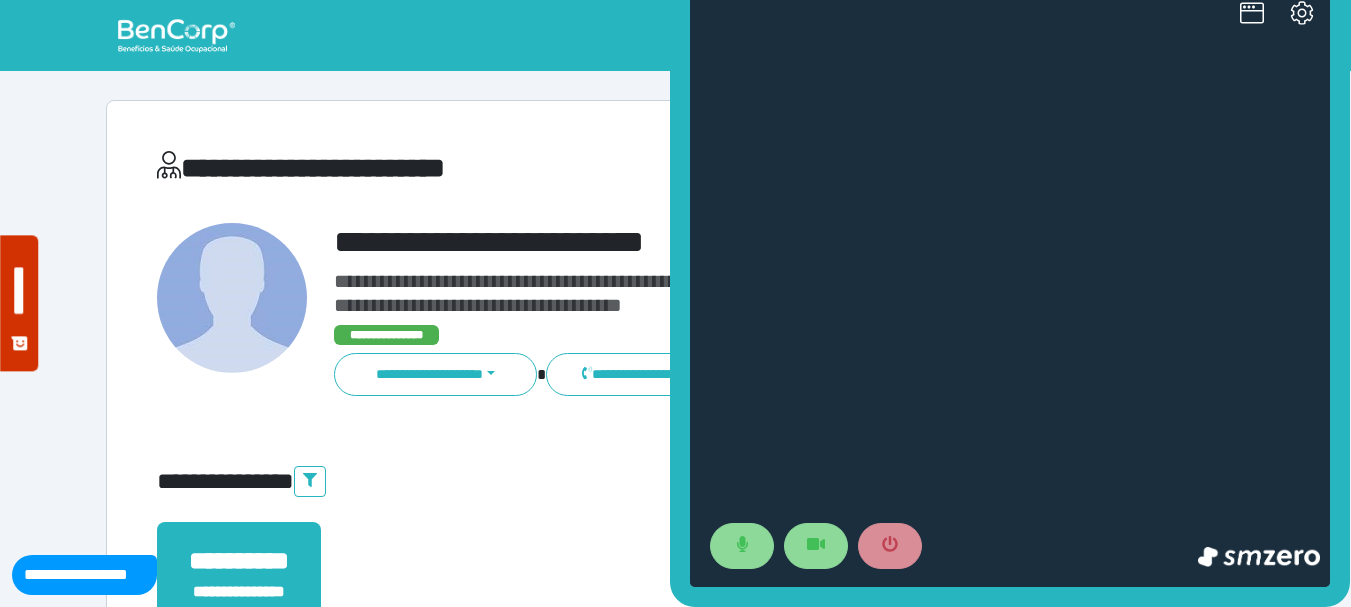 scroll, scrollTop: 0, scrollLeft: 0, axis: both 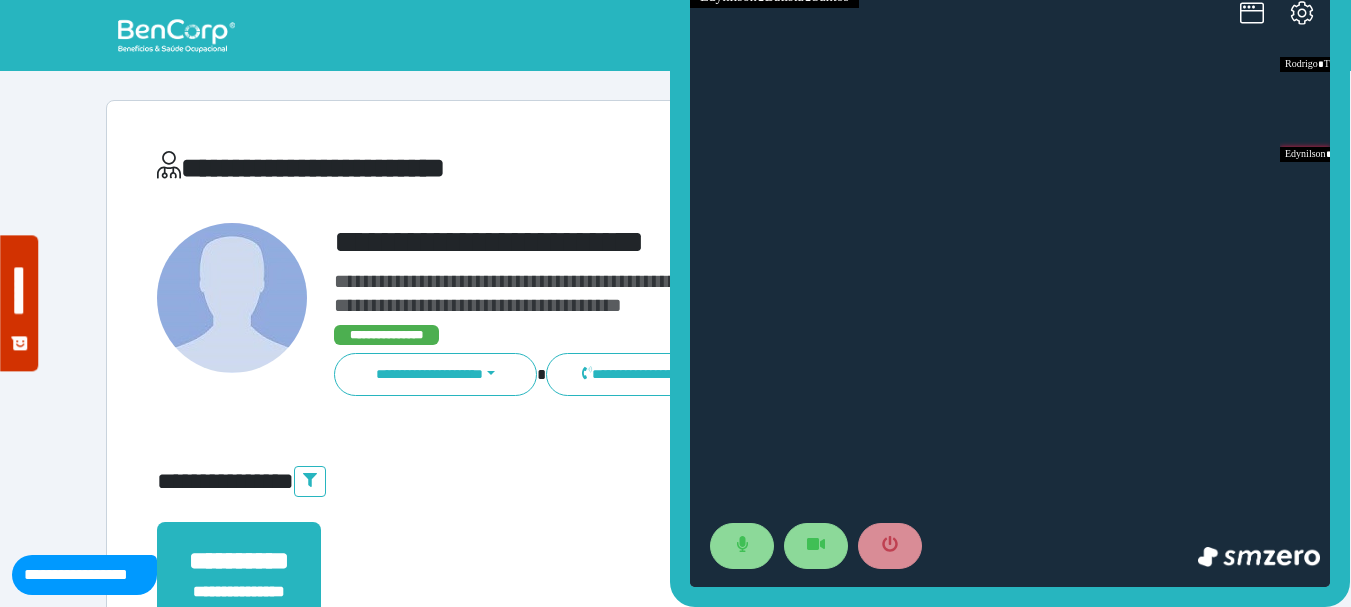 click on "**********" at bounding box center [499, 168] 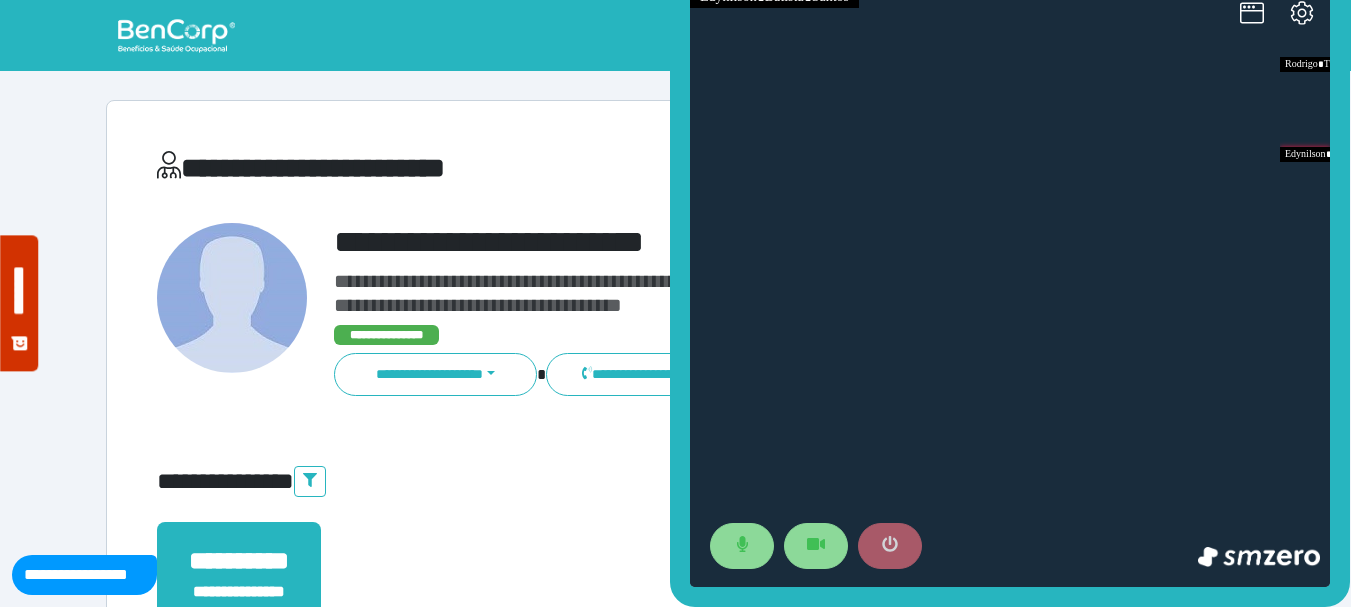 click 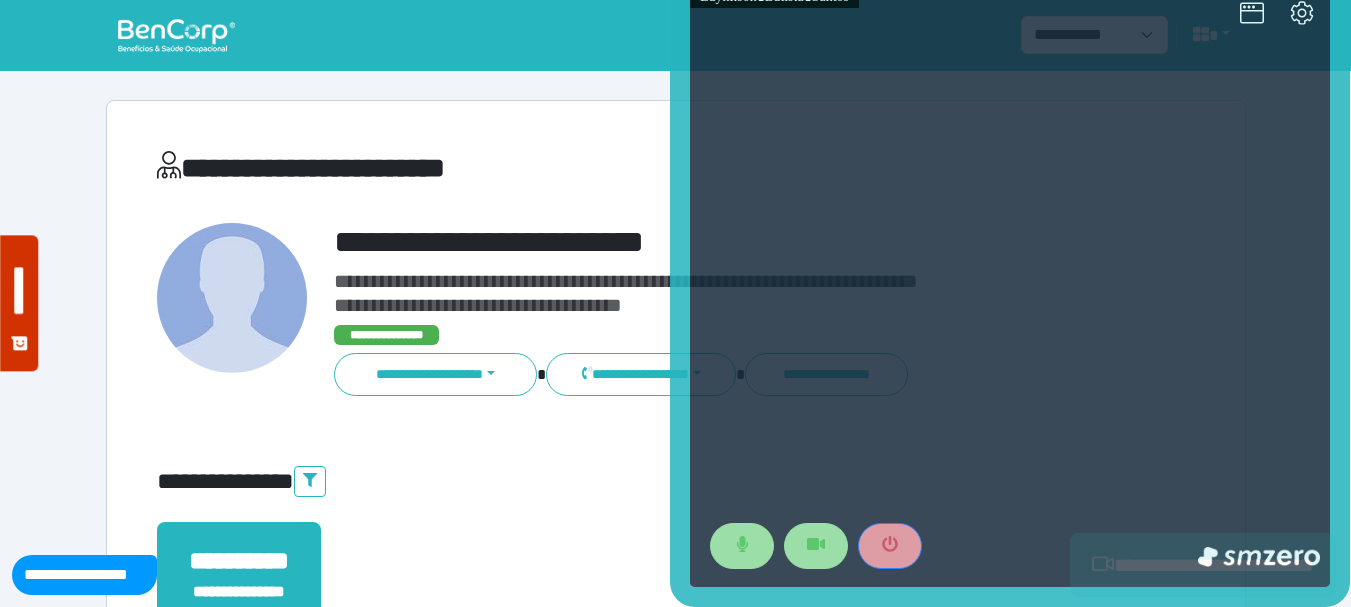 scroll, scrollTop: 400, scrollLeft: 0, axis: vertical 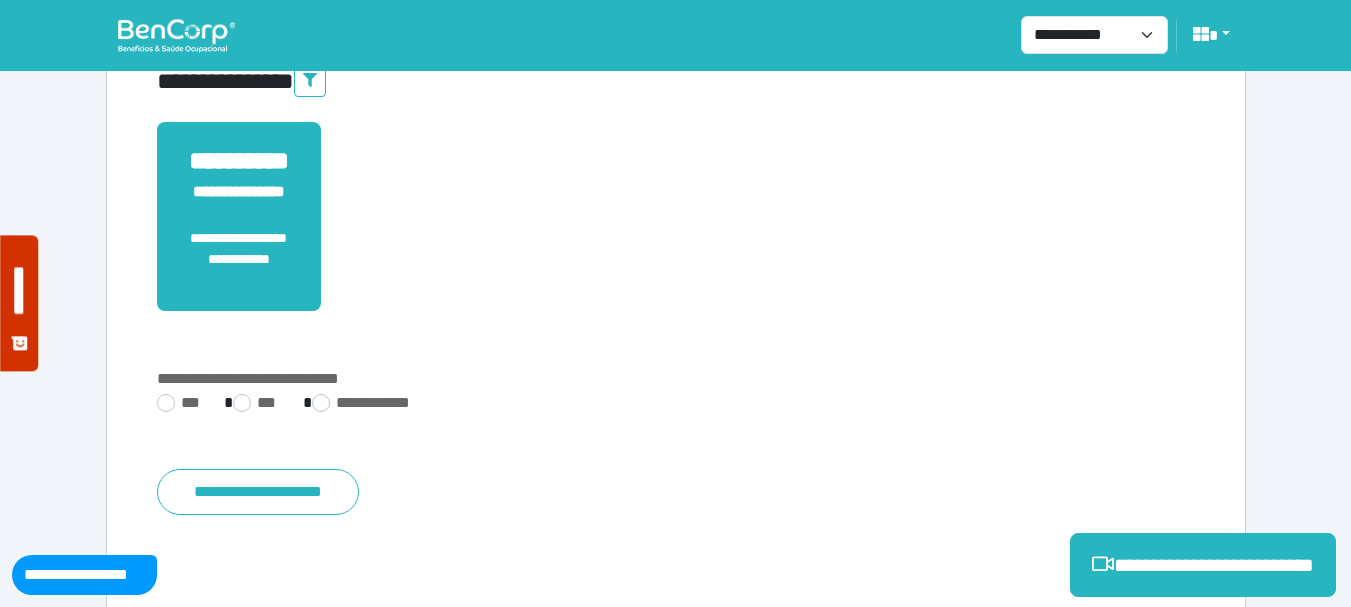 click on "**********" at bounding box center (676, 405) 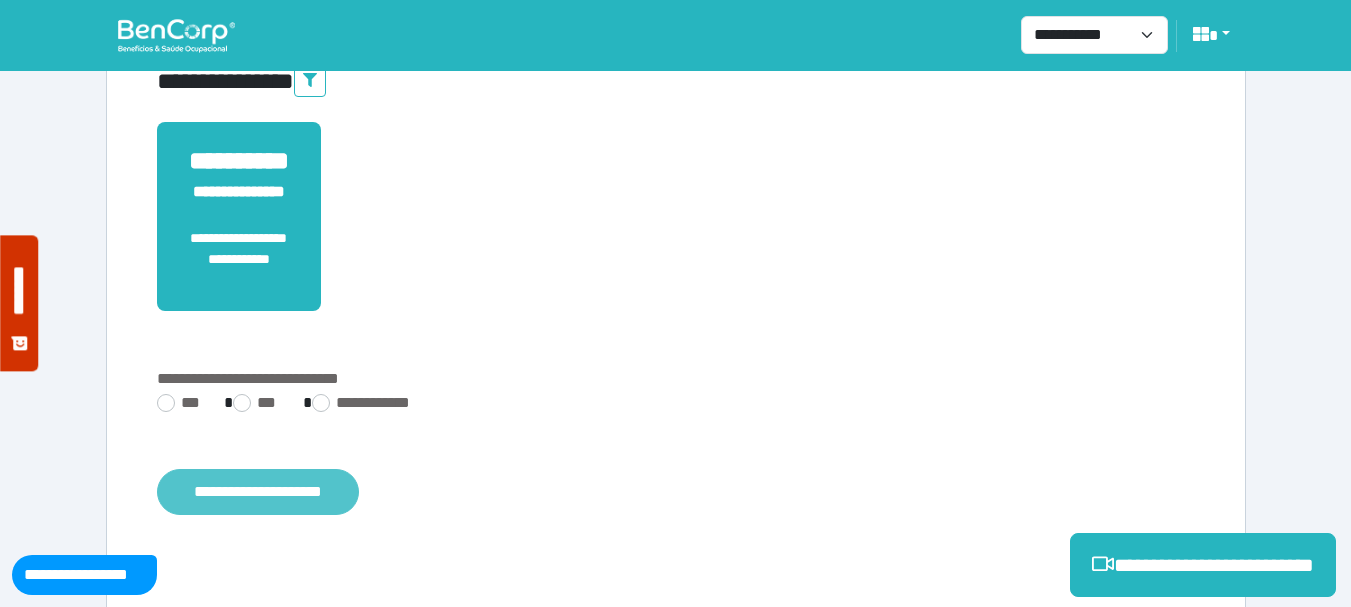 click on "**********" at bounding box center [258, 492] 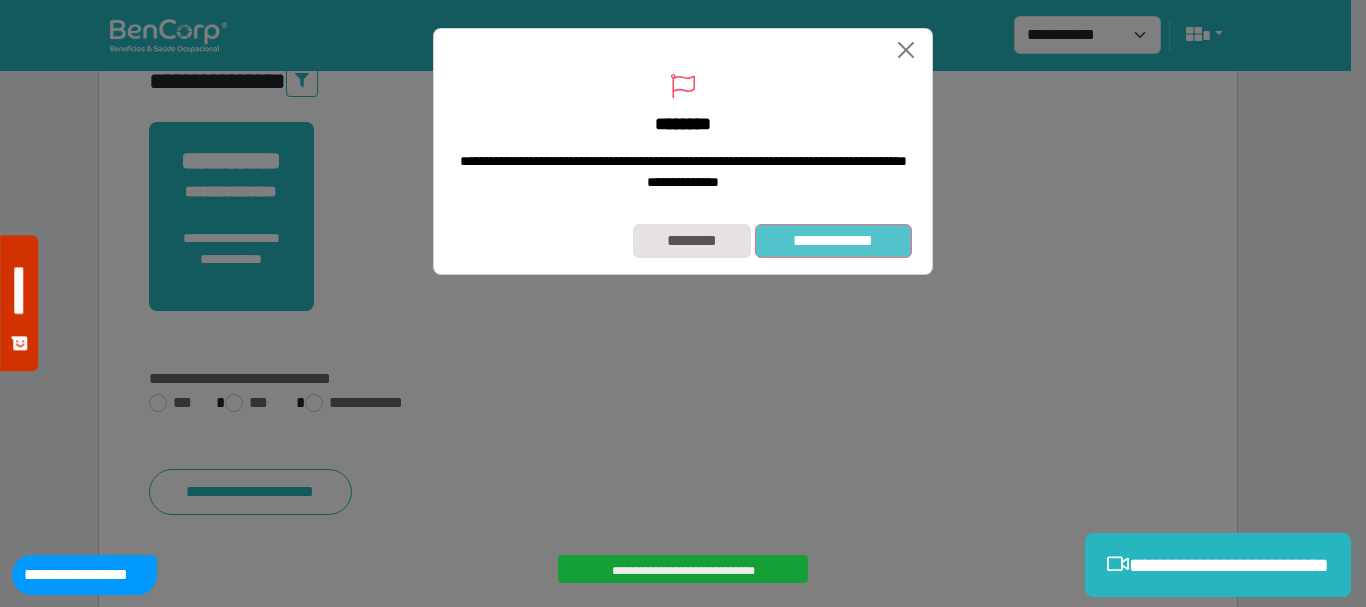 click on "**********" at bounding box center (833, 241) 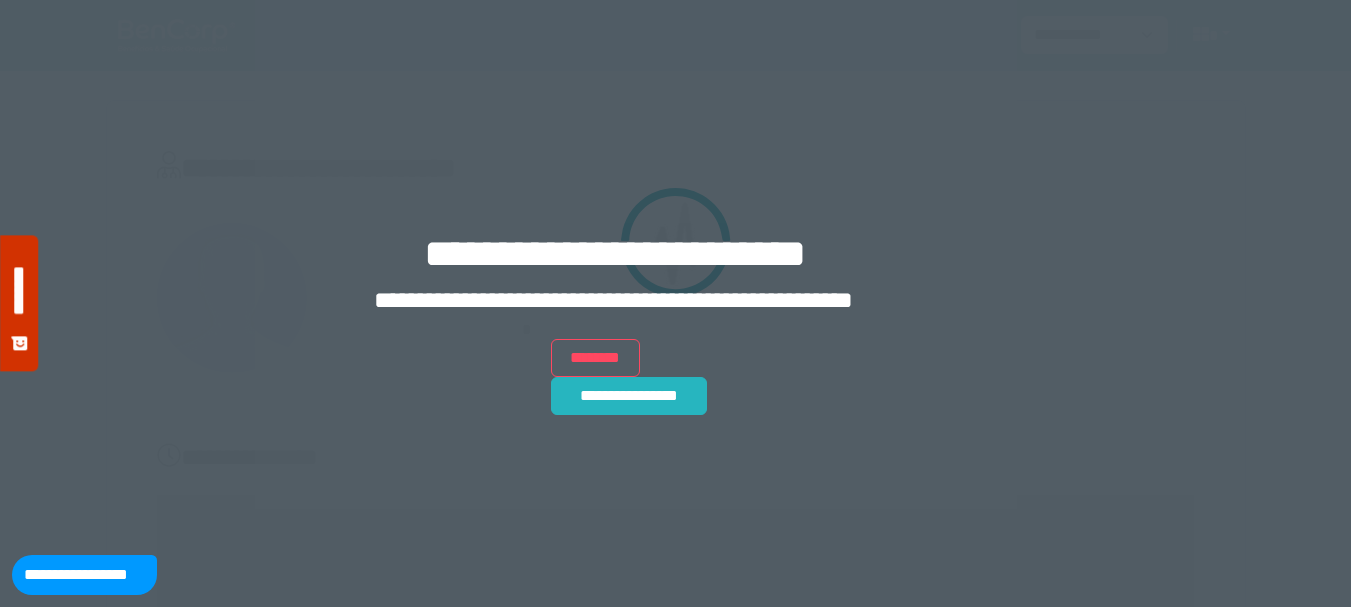 scroll, scrollTop: 0, scrollLeft: 0, axis: both 